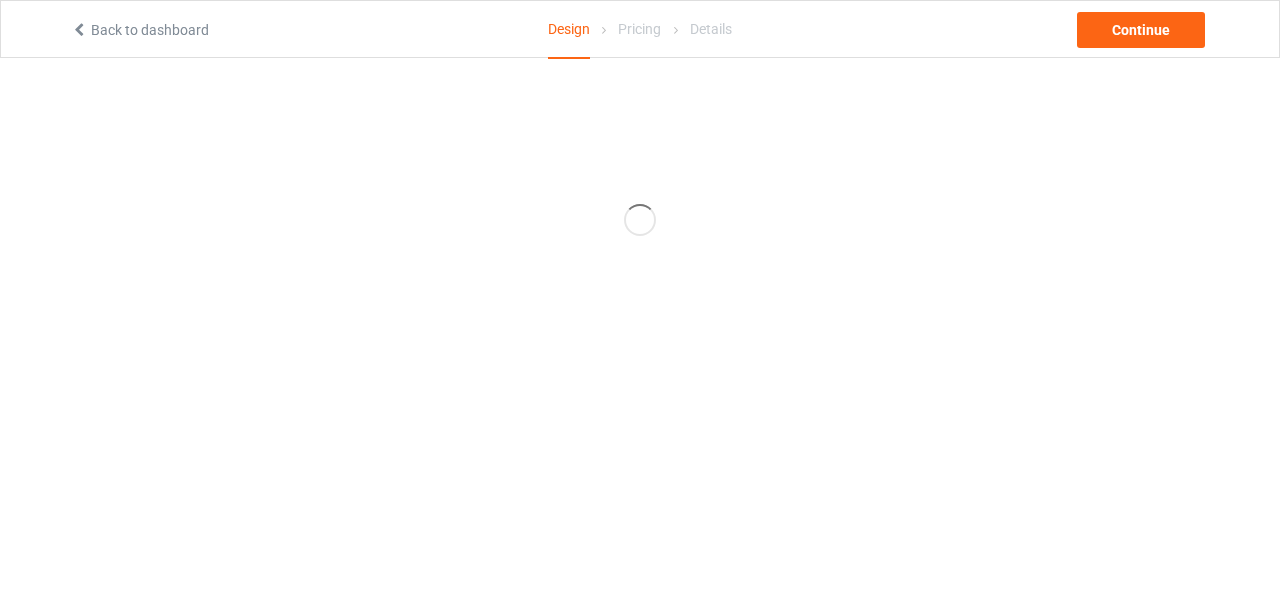 scroll, scrollTop: 0, scrollLeft: 0, axis: both 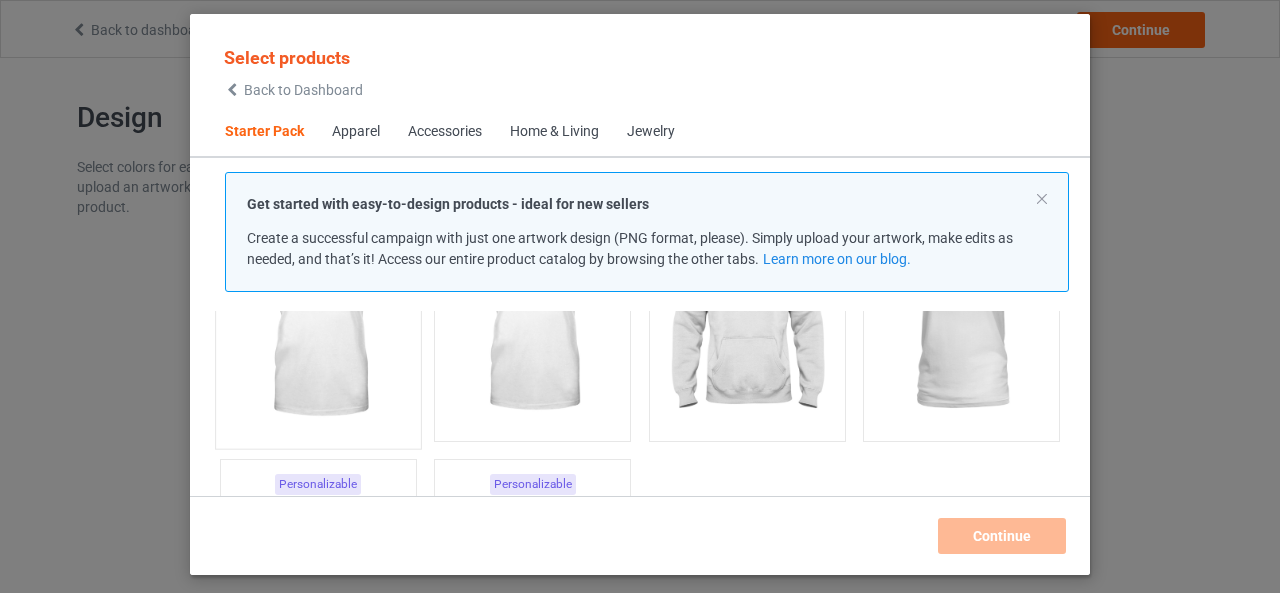 click at bounding box center [318, 320] 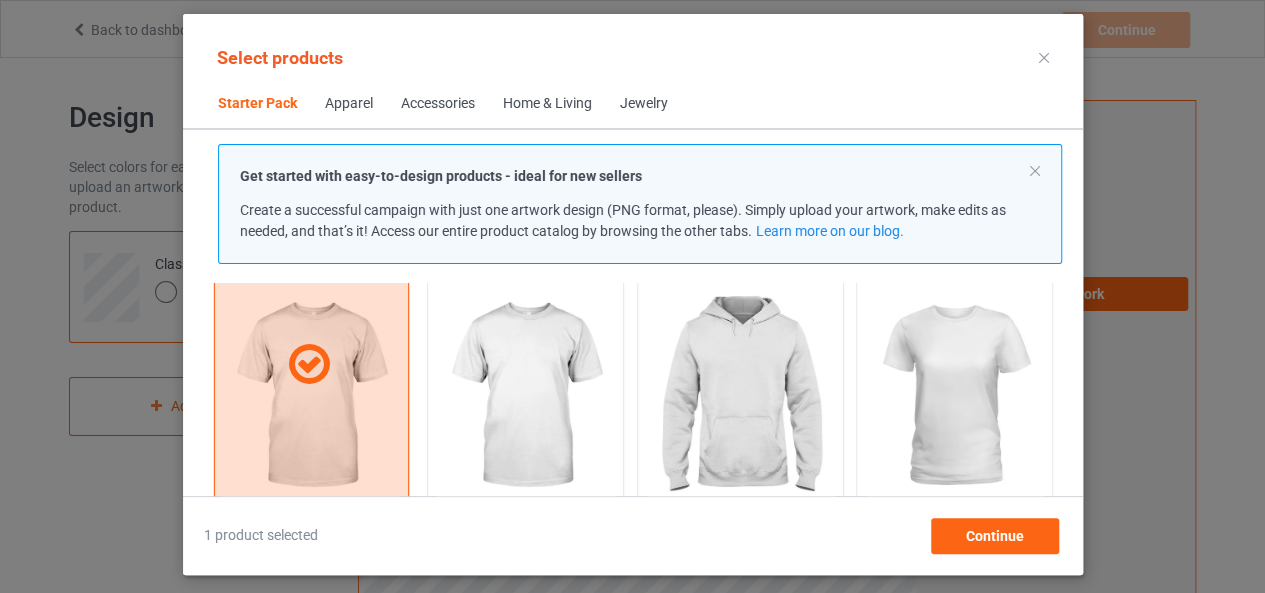 click at bounding box center [740, 397] 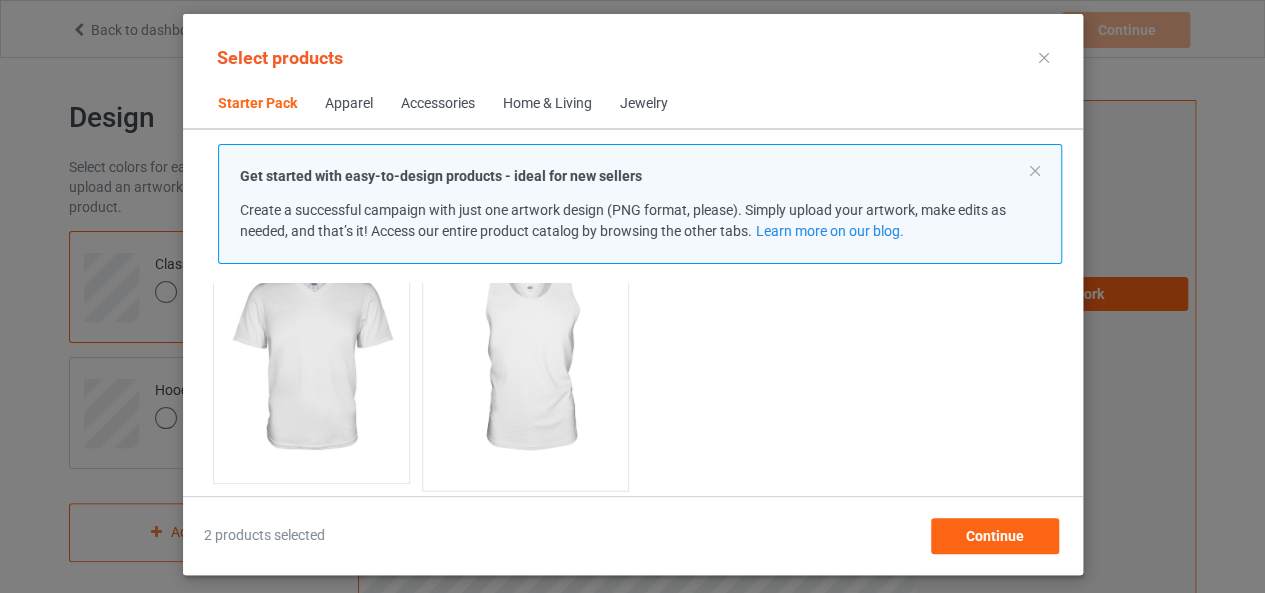 click at bounding box center [525, 362] 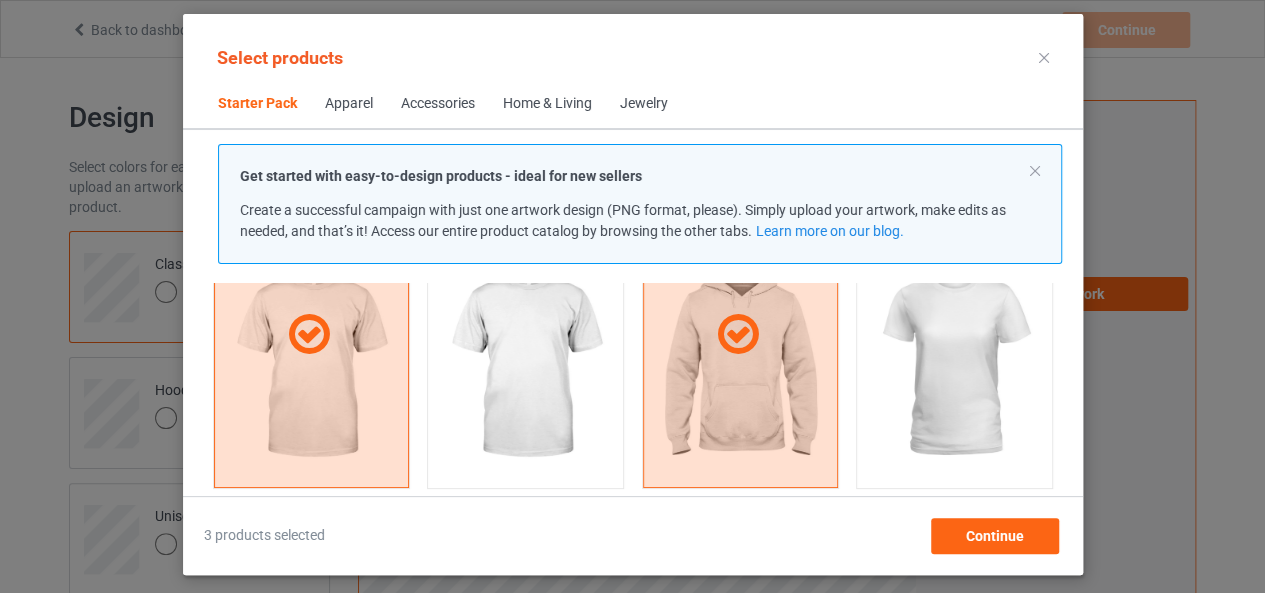 scroll, scrollTop: 160, scrollLeft: 0, axis: vertical 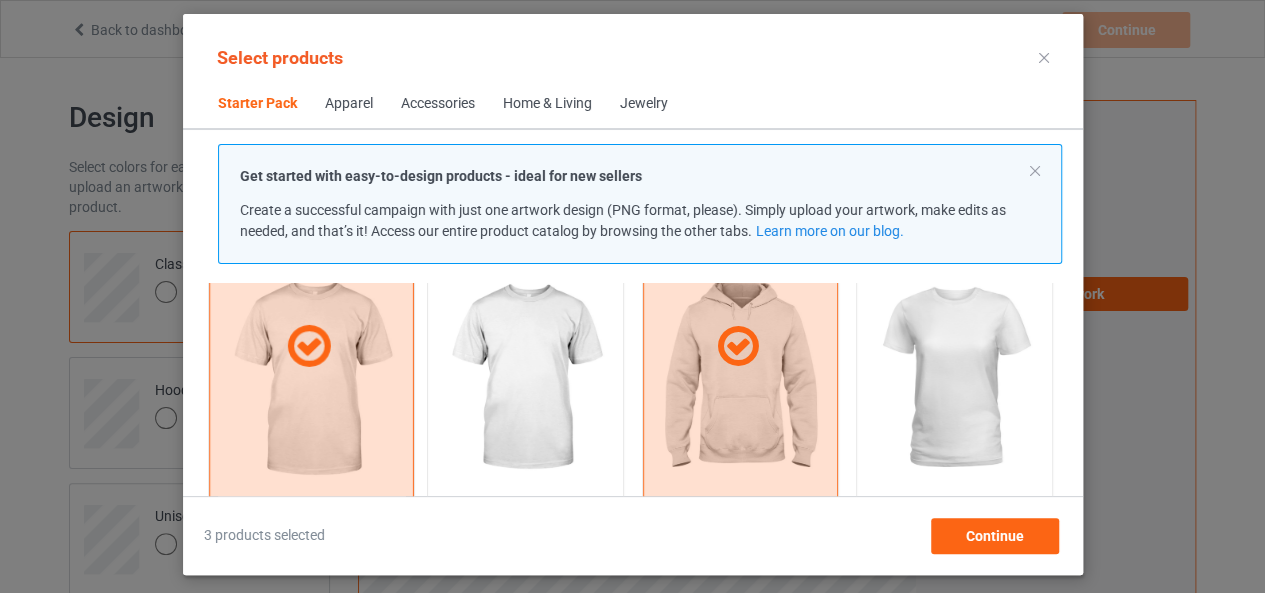 click at bounding box center [308, 347] 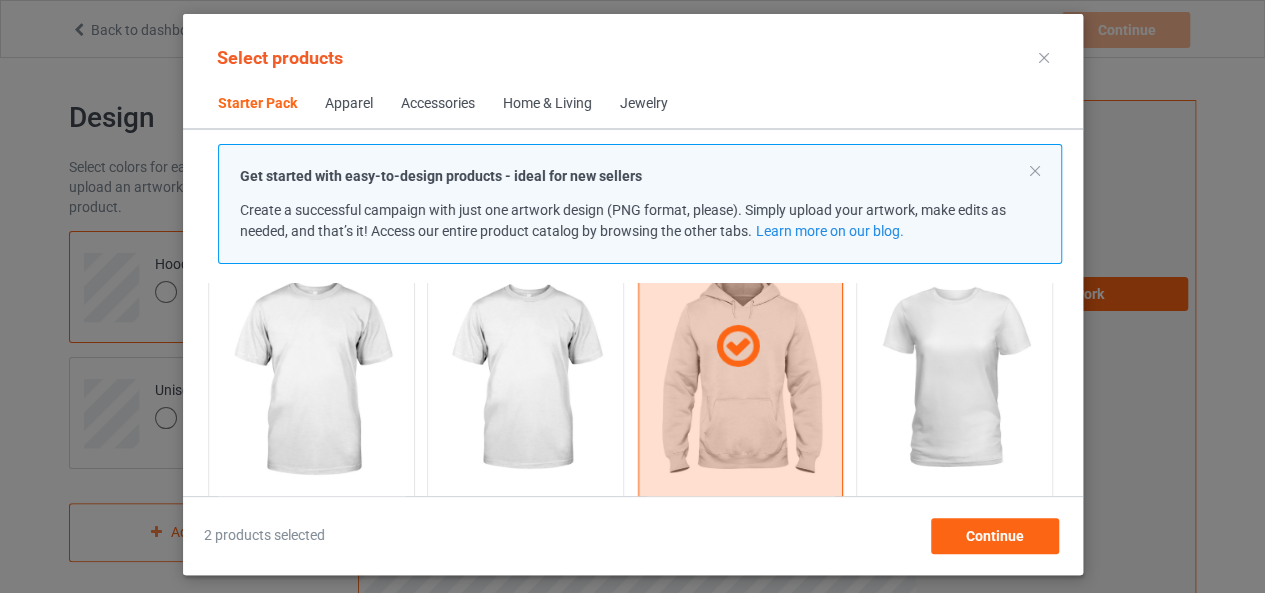 click at bounding box center [739, 346] 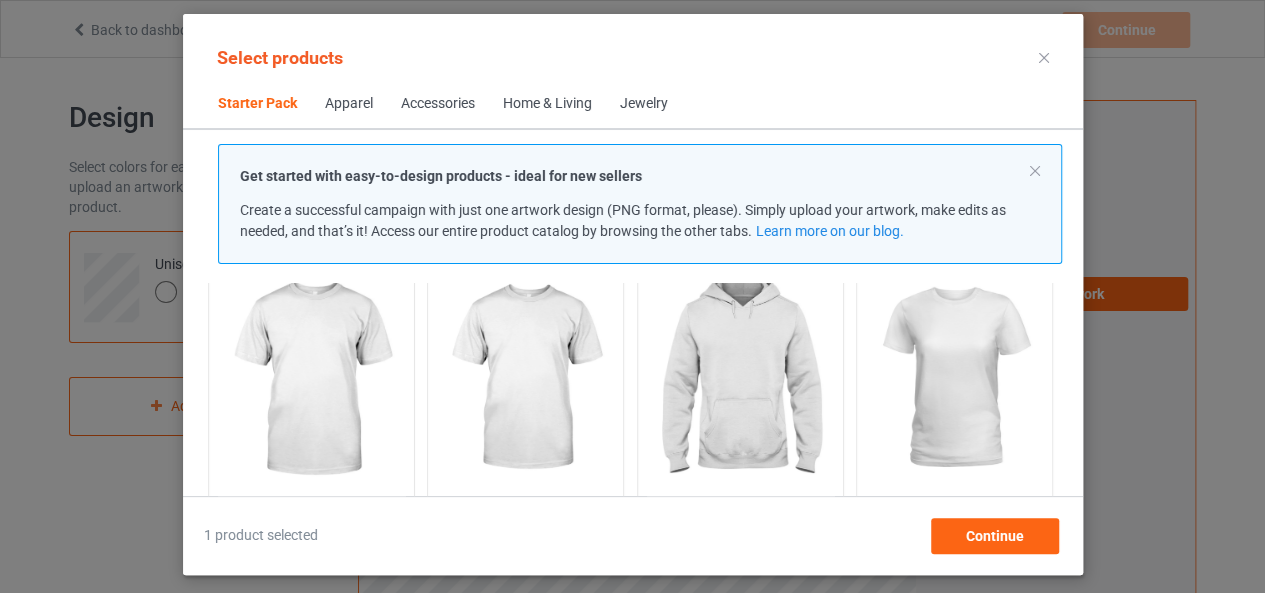 click at bounding box center (311, 379) 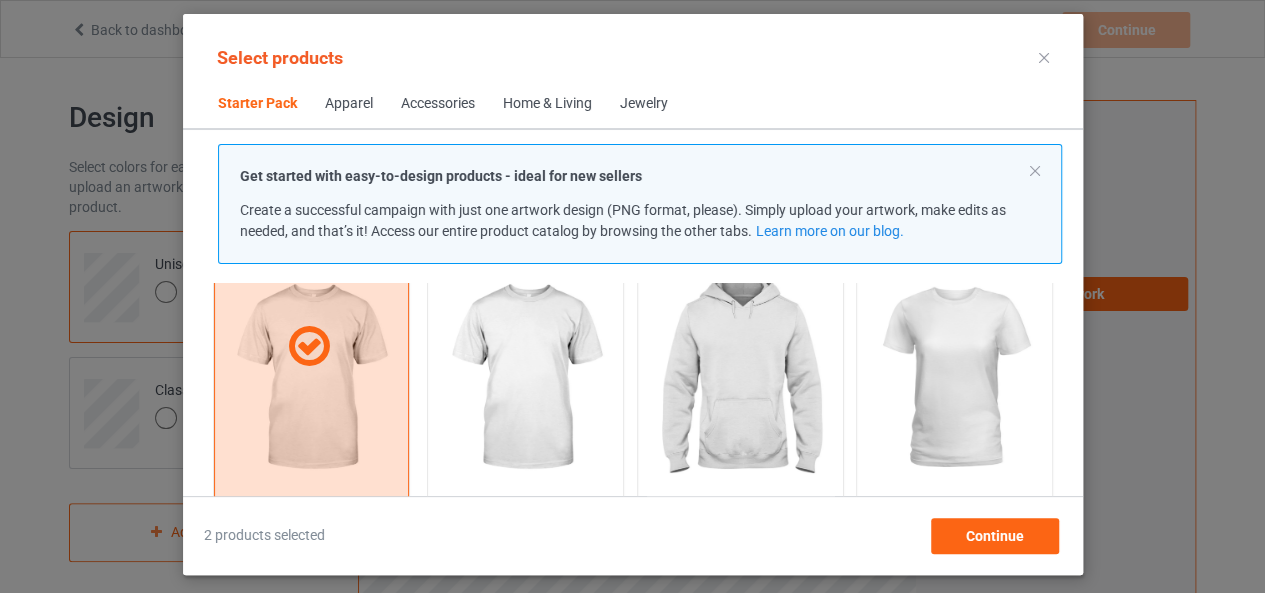 click on "Personalizable [DEMOGRAPHIC_DATA] T-Shirt Starting from   $6.50" at bounding box center (954, 347) 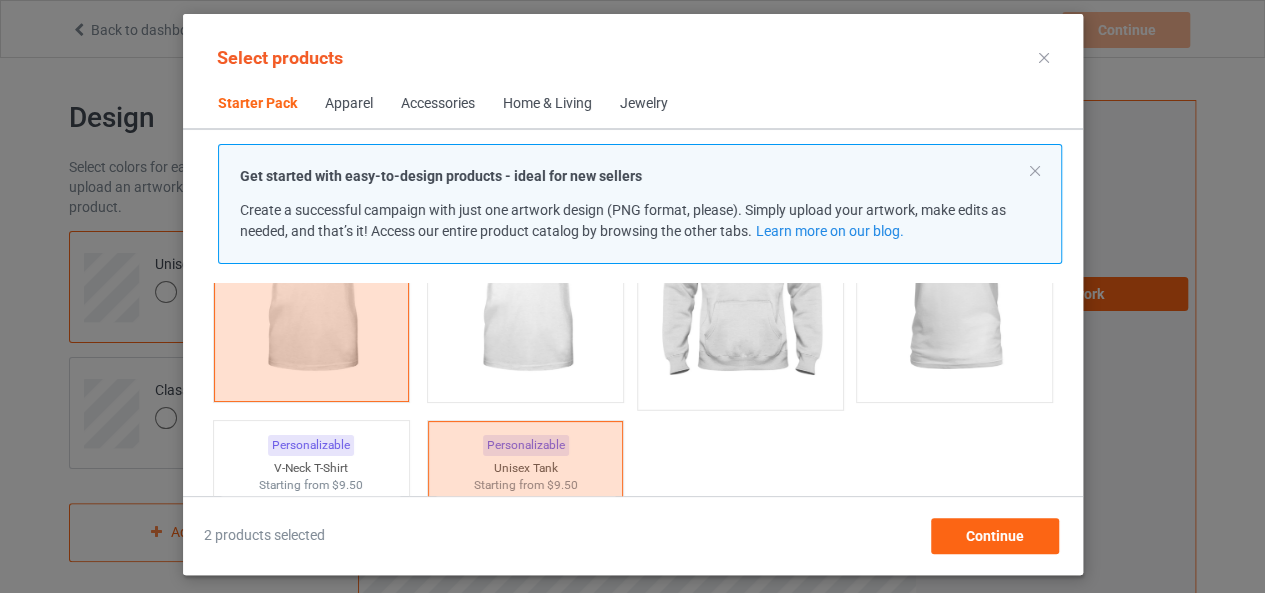 click at bounding box center (740, 281) 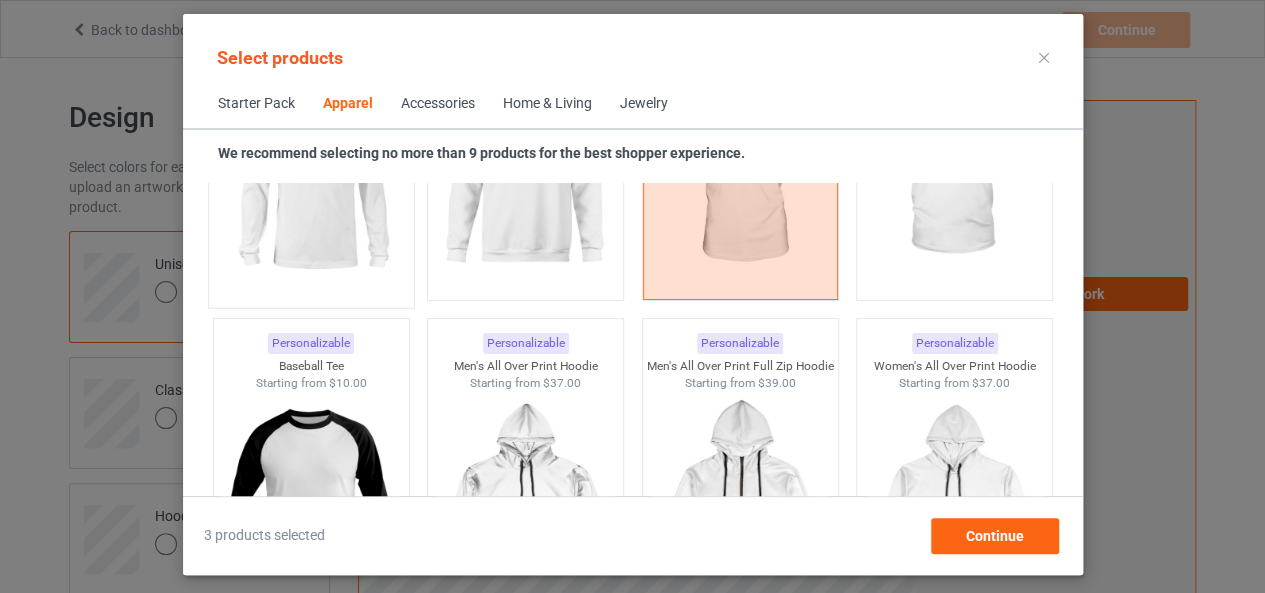 click at bounding box center [311, 179] 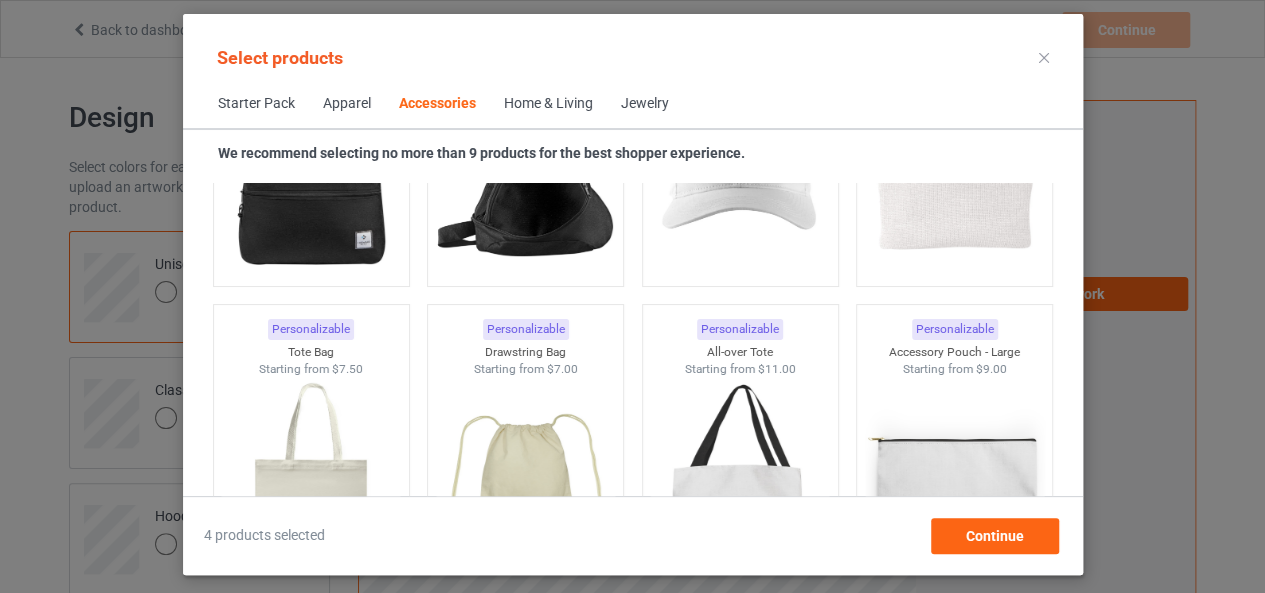 scroll, scrollTop: 5940, scrollLeft: 0, axis: vertical 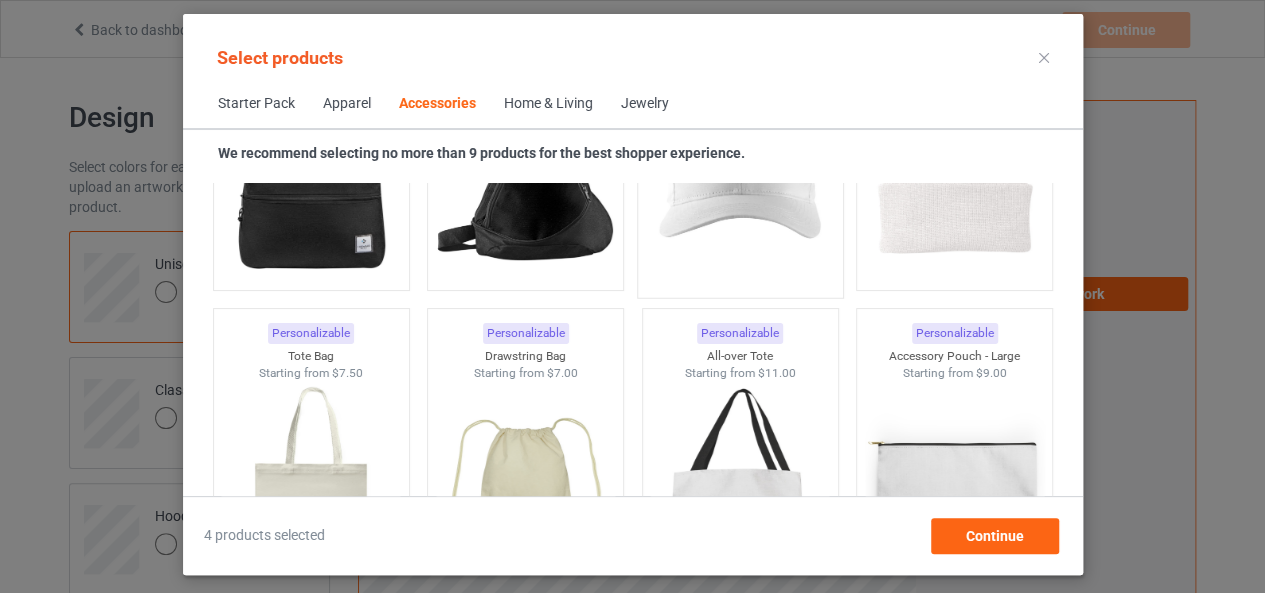click at bounding box center (740, 169) 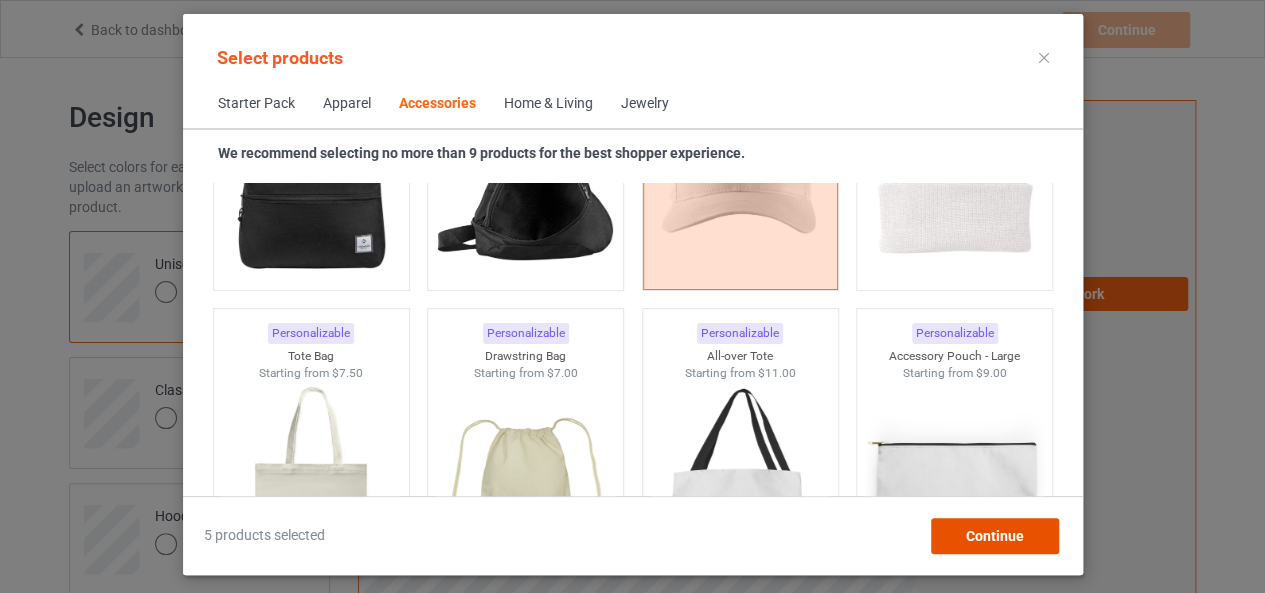 click on "Continue" at bounding box center (994, 536) 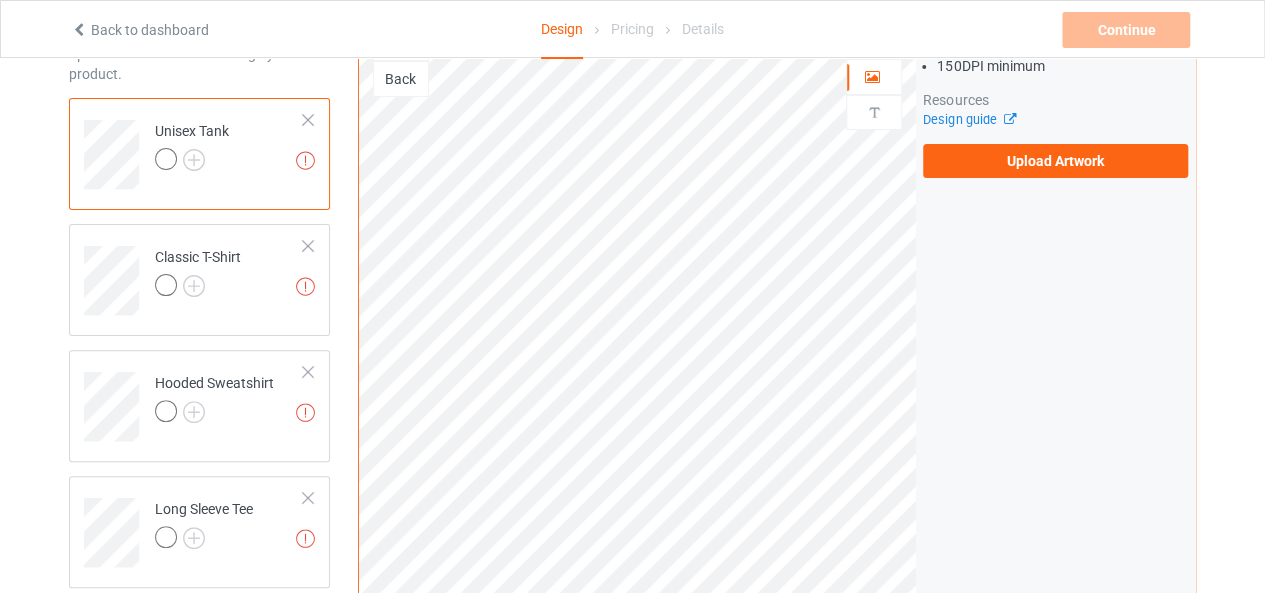 scroll, scrollTop: 134, scrollLeft: 0, axis: vertical 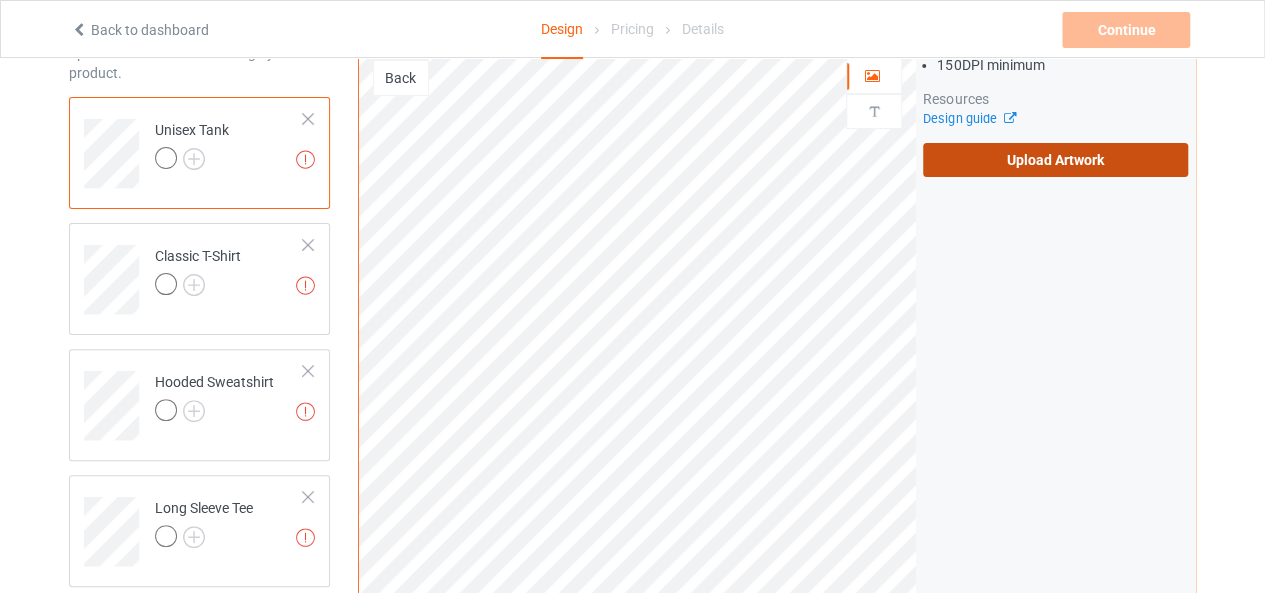 click on "Upload Artwork" at bounding box center (1055, 160) 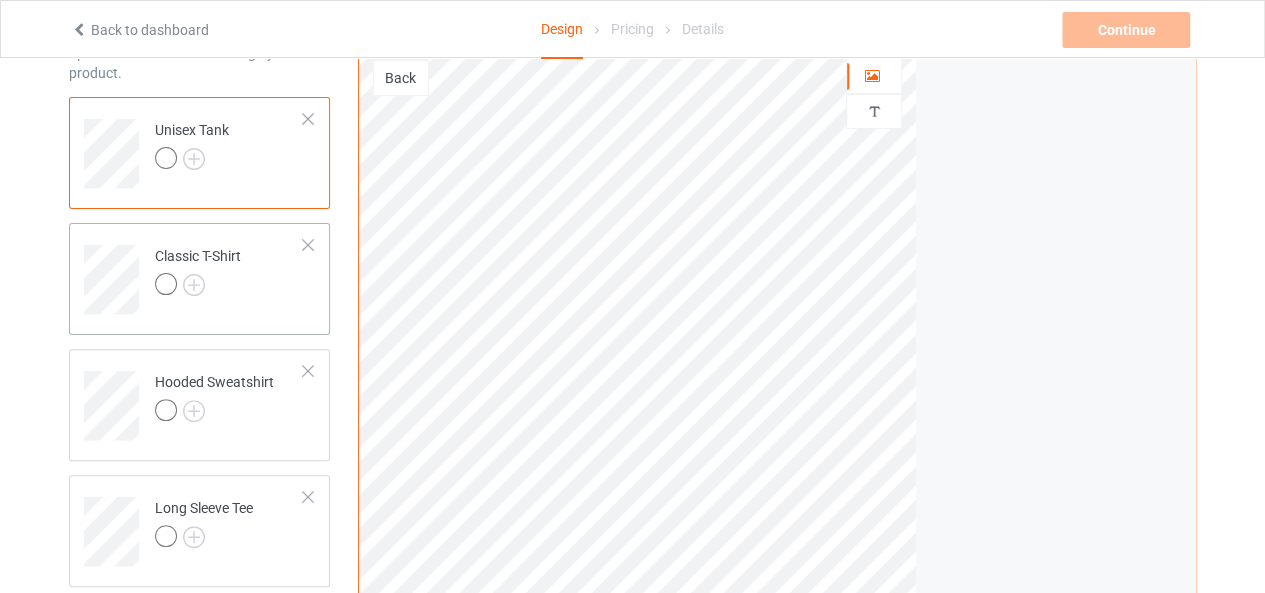 click on "Classic T-Shirt" at bounding box center (229, 272) 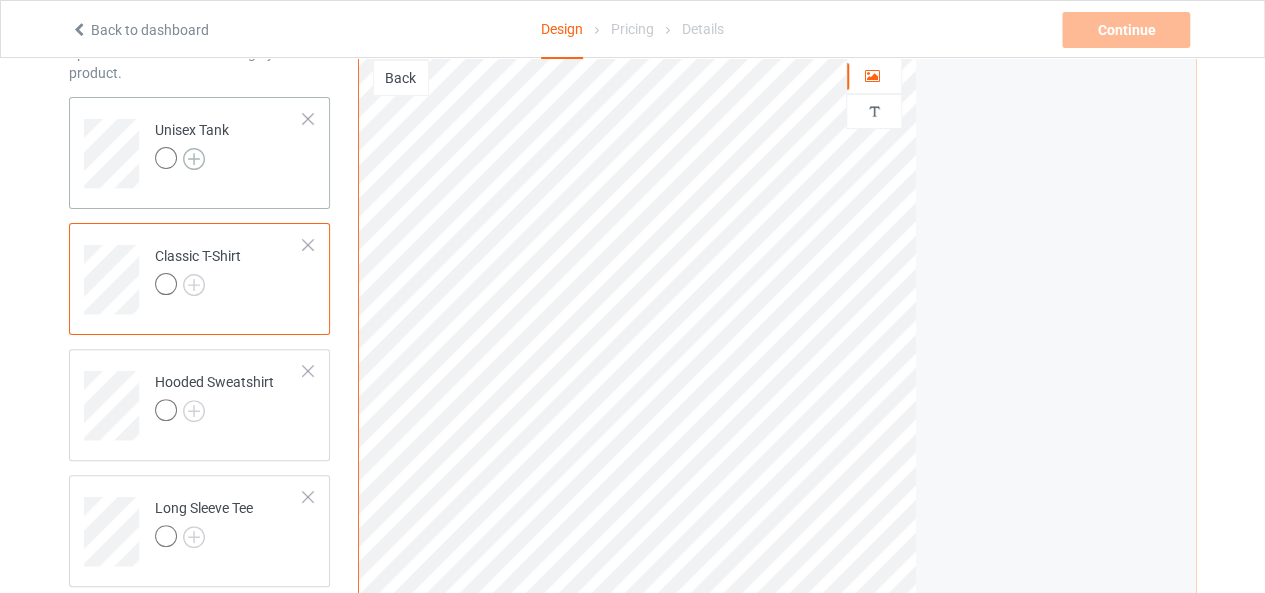 click at bounding box center [192, 161] 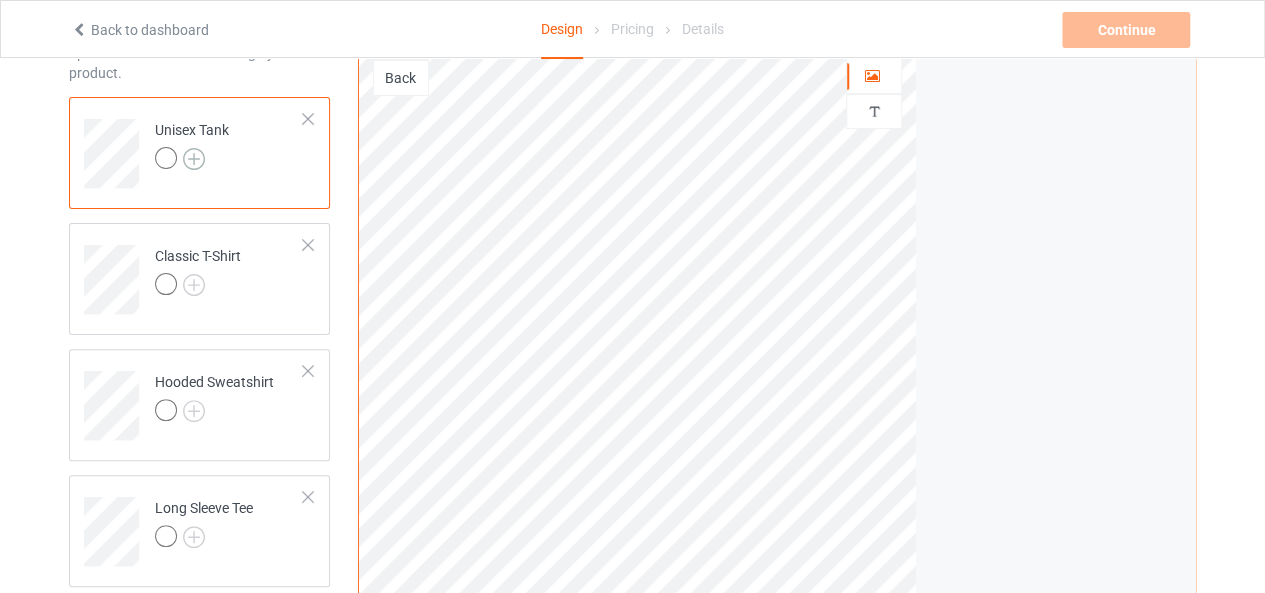 click at bounding box center [194, 159] 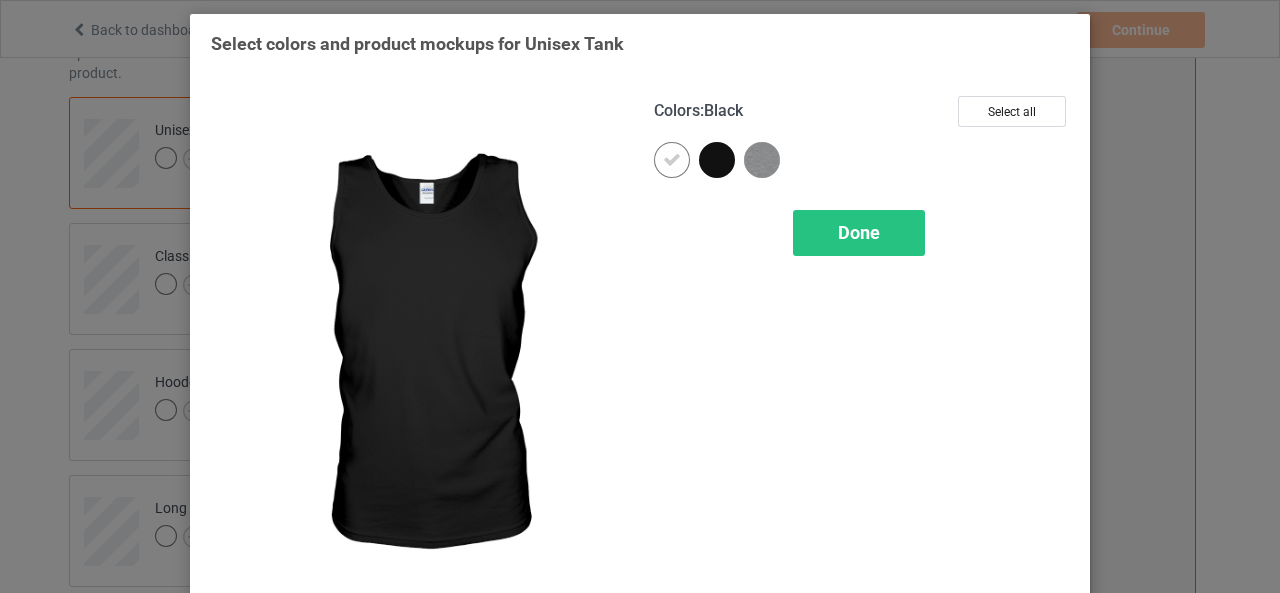 click at bounding box center (717, 160) 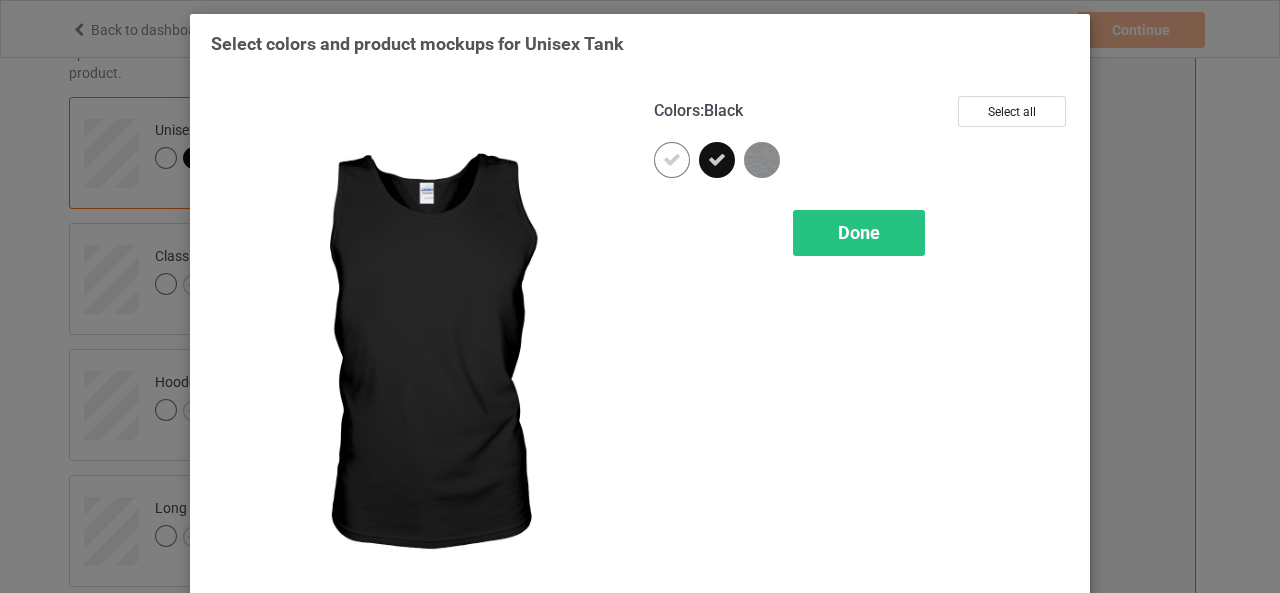 click at bounding box center (717, 160) 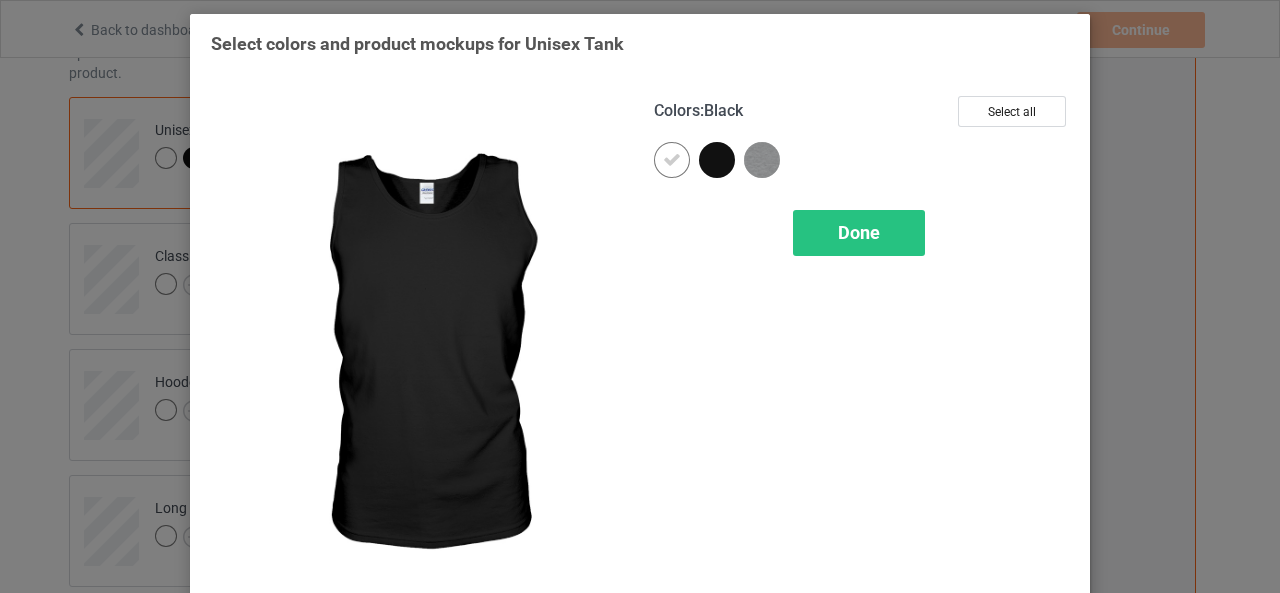 click at bounding box center (762, 160) 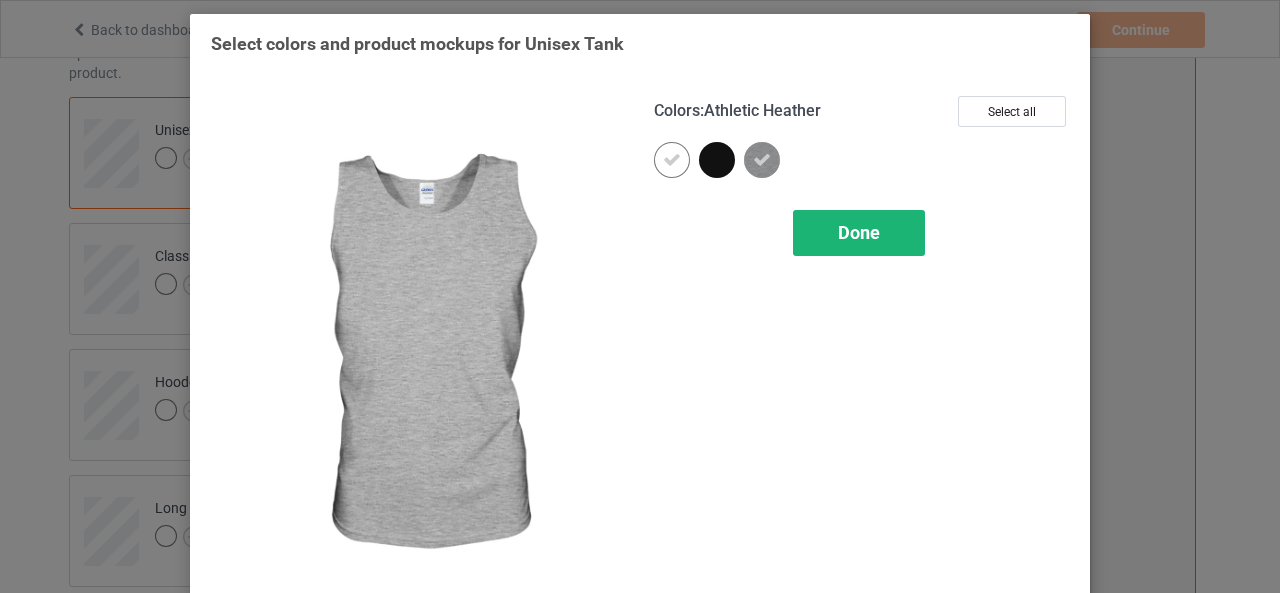 click on "Done" at bounding box center (859, 232) 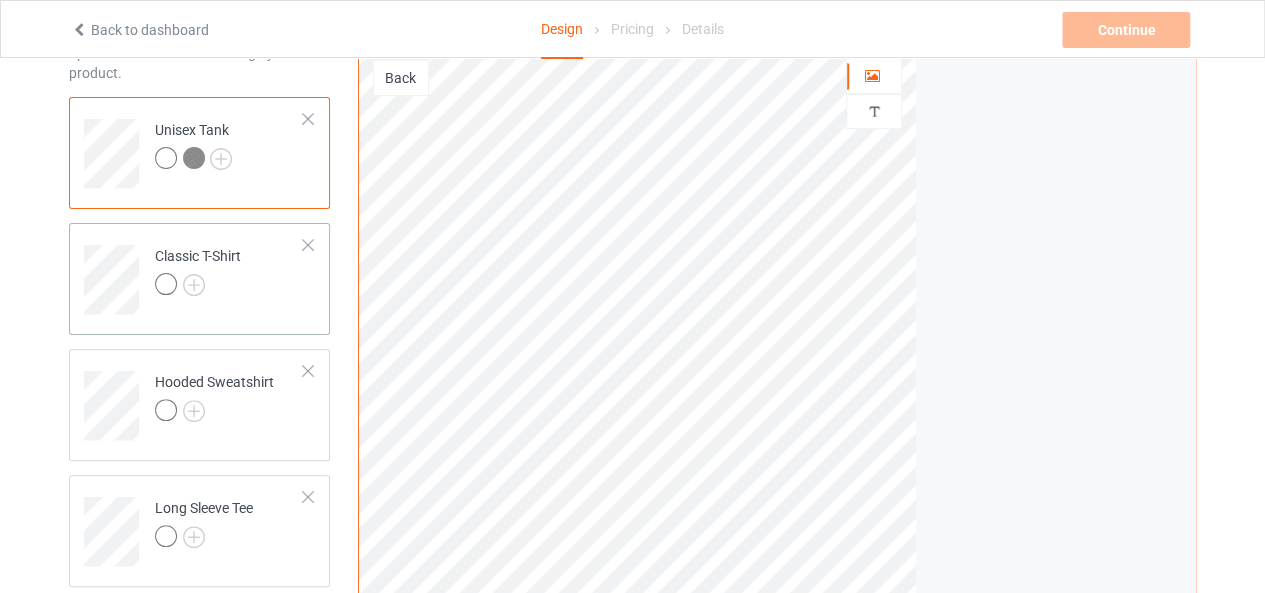 click at bounding box center [308, 119] 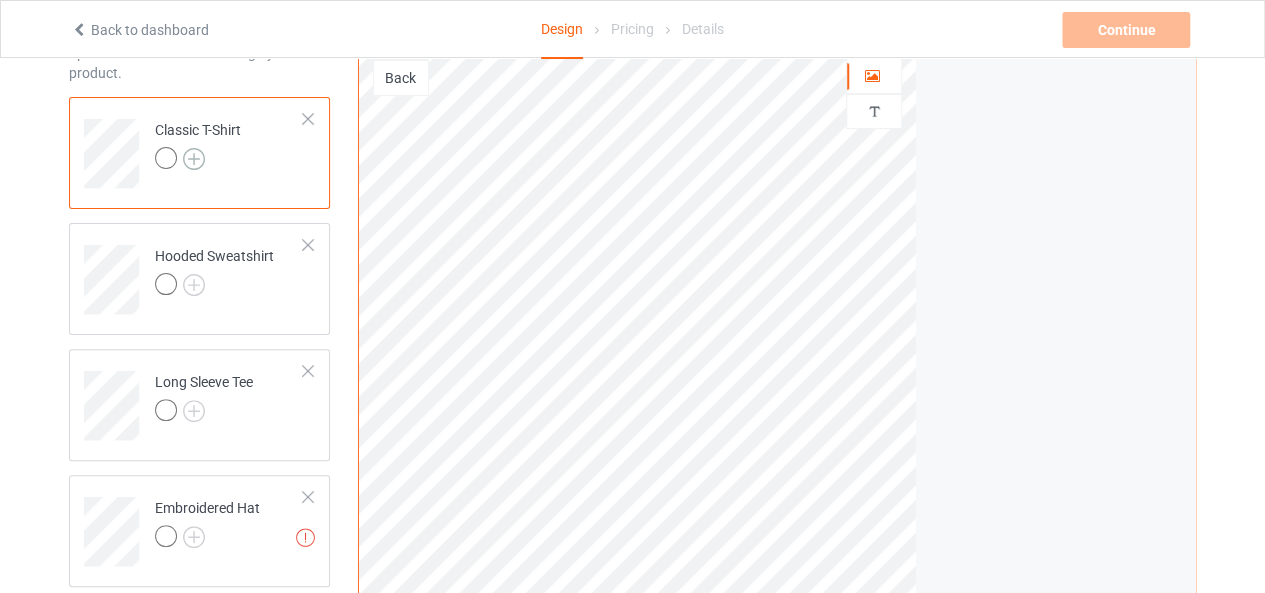click at bounding box center [194, 159] 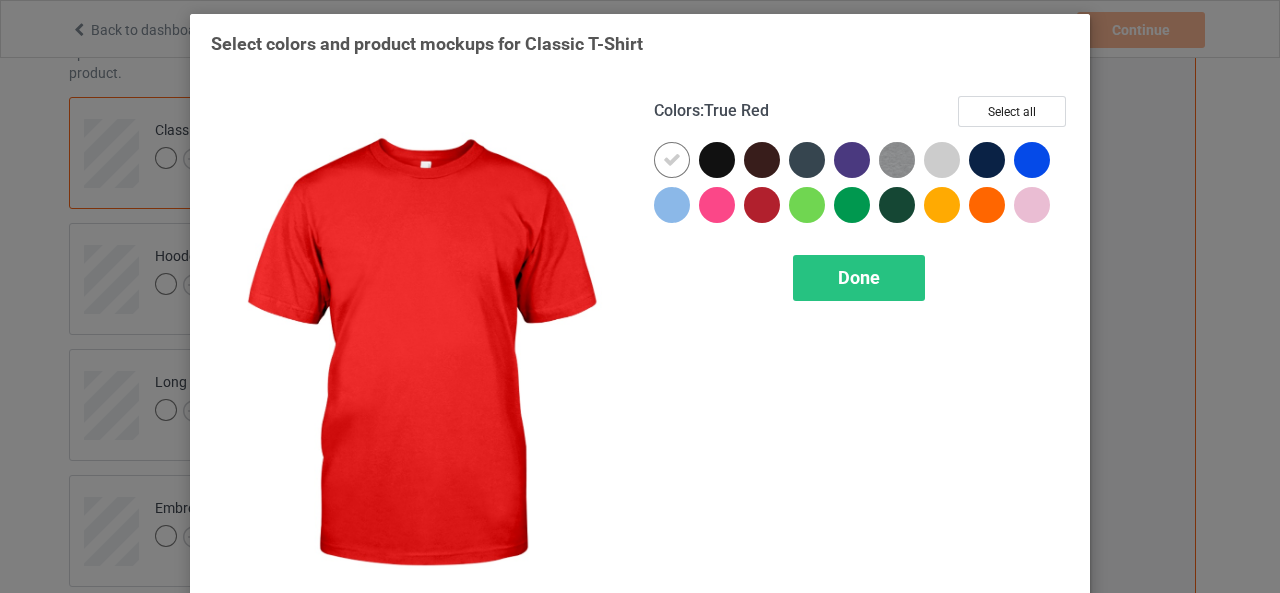 click at bounding box center [762, 205] 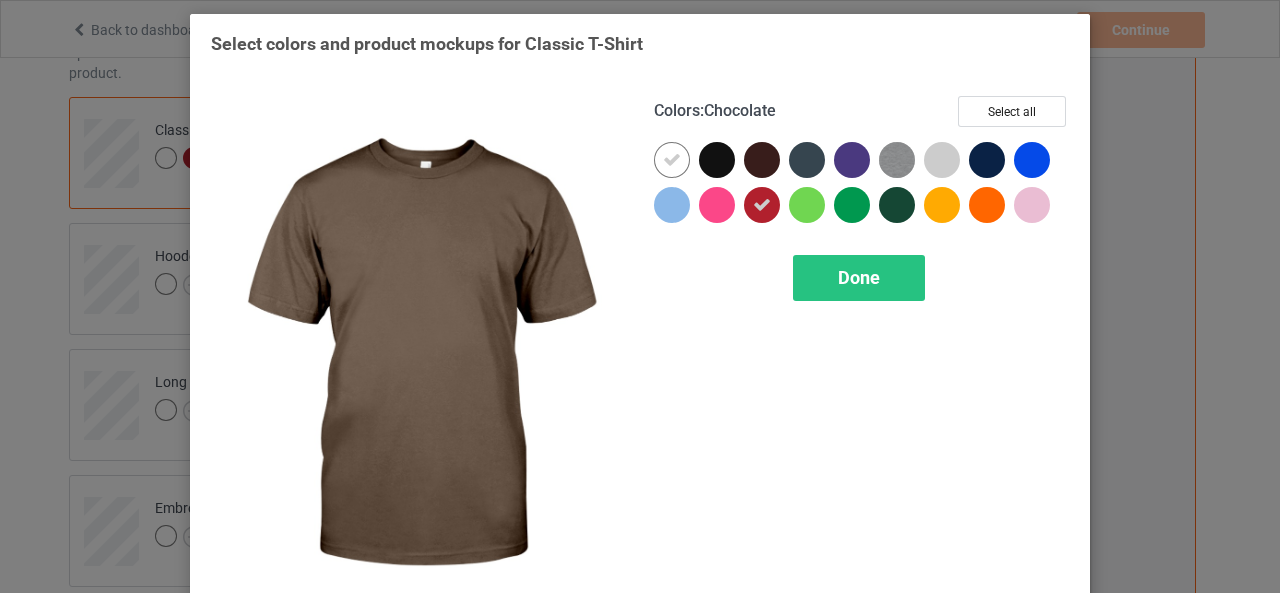 click at bounding box center [762, 160] 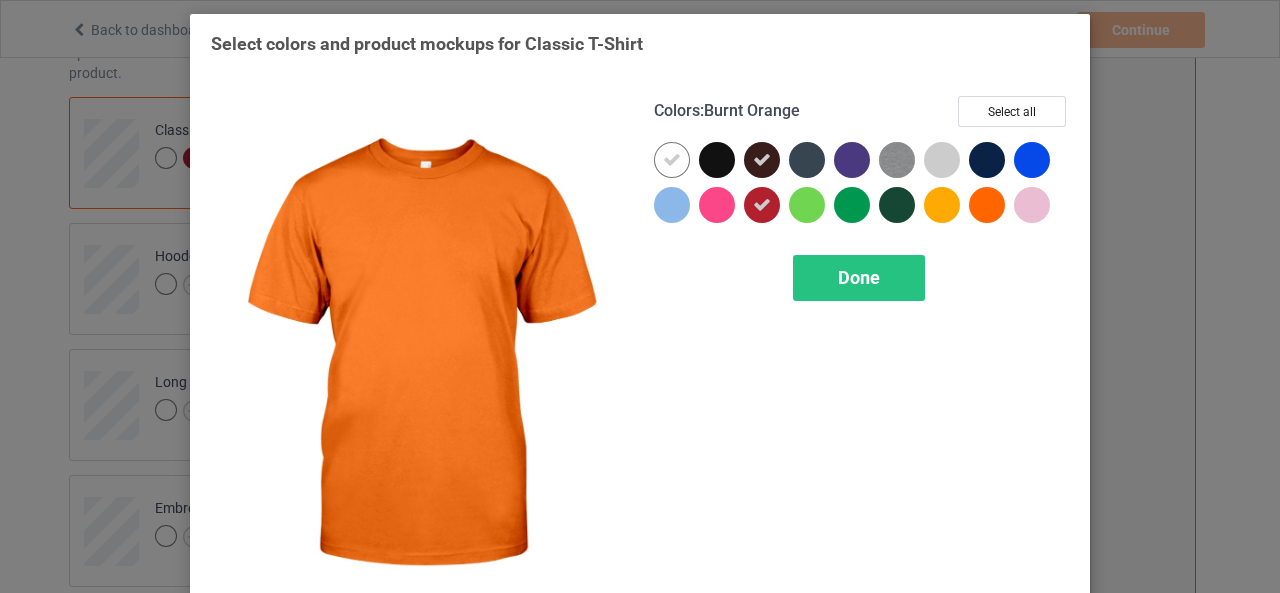 click at bounding box center [987, 205] 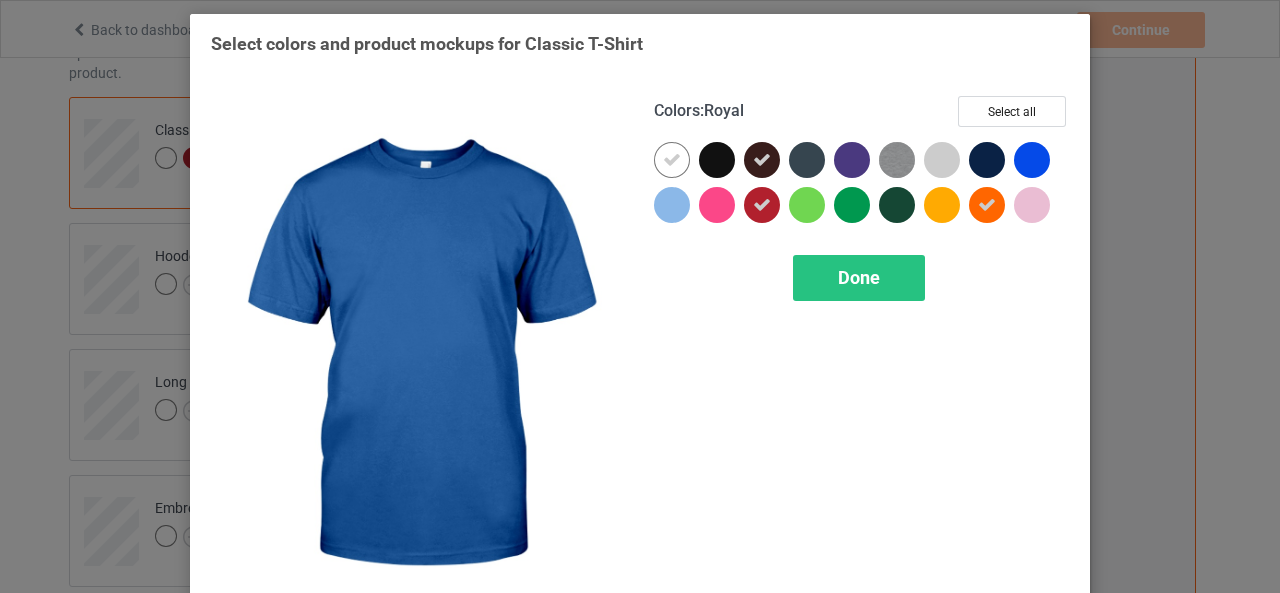 click at bounding box center (1032, 160) 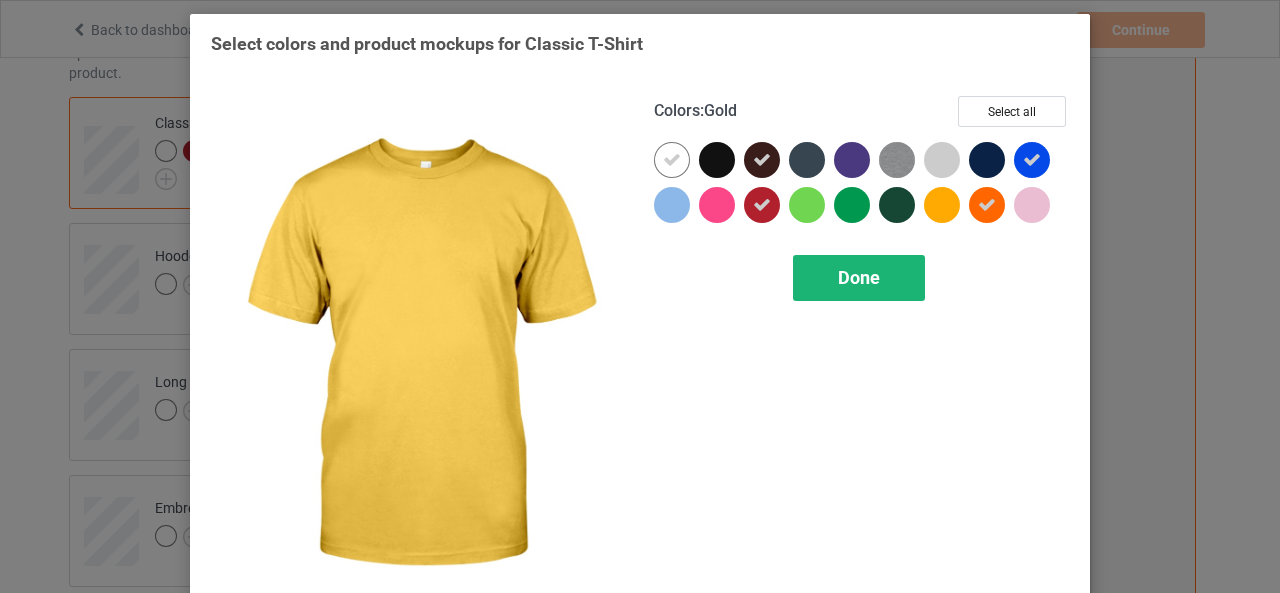 click on "Done" at bounding box center (859, 278) 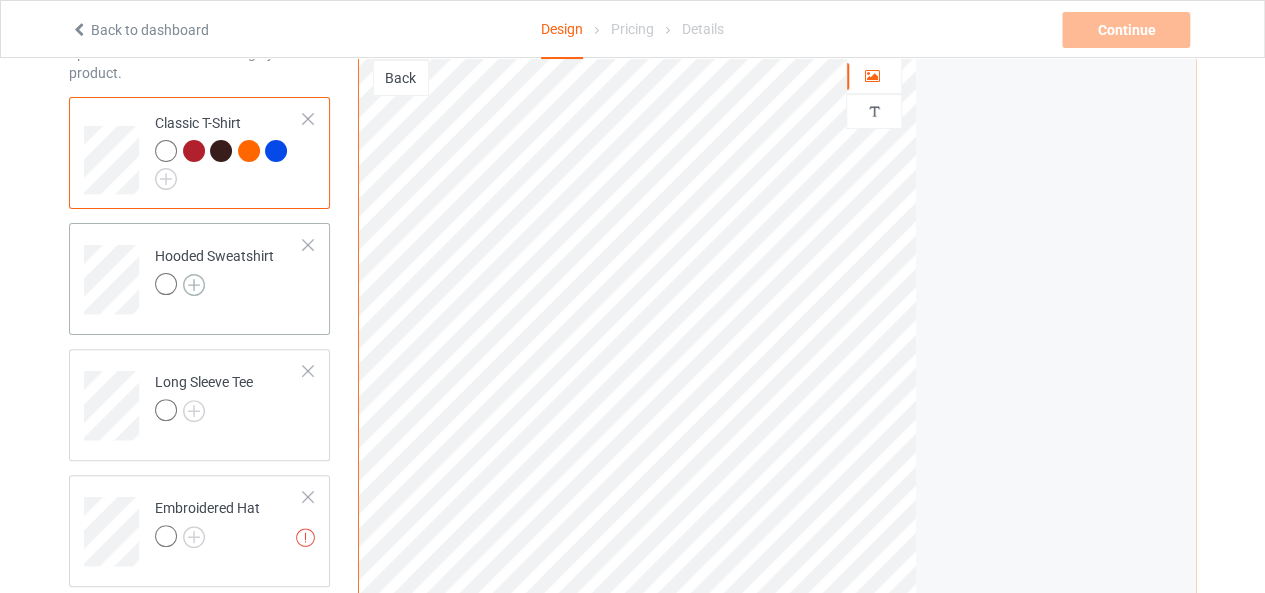 click at bounding box center (214, 287) 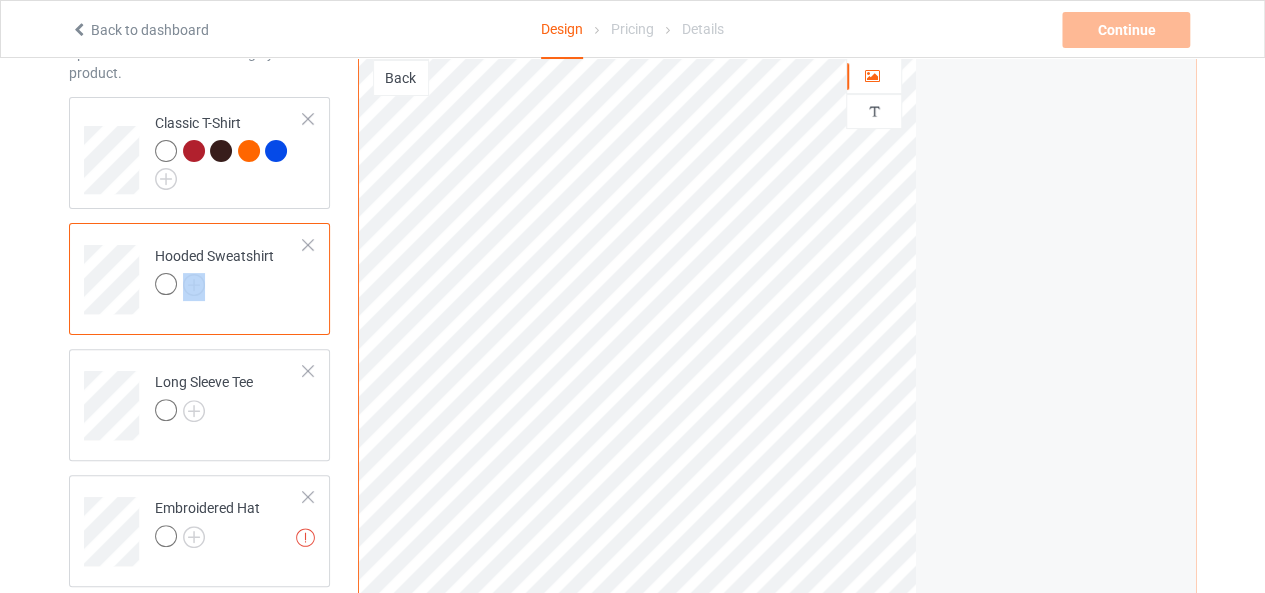 click on "Hooded Sweatshirt" at bounding box center (214, 270) 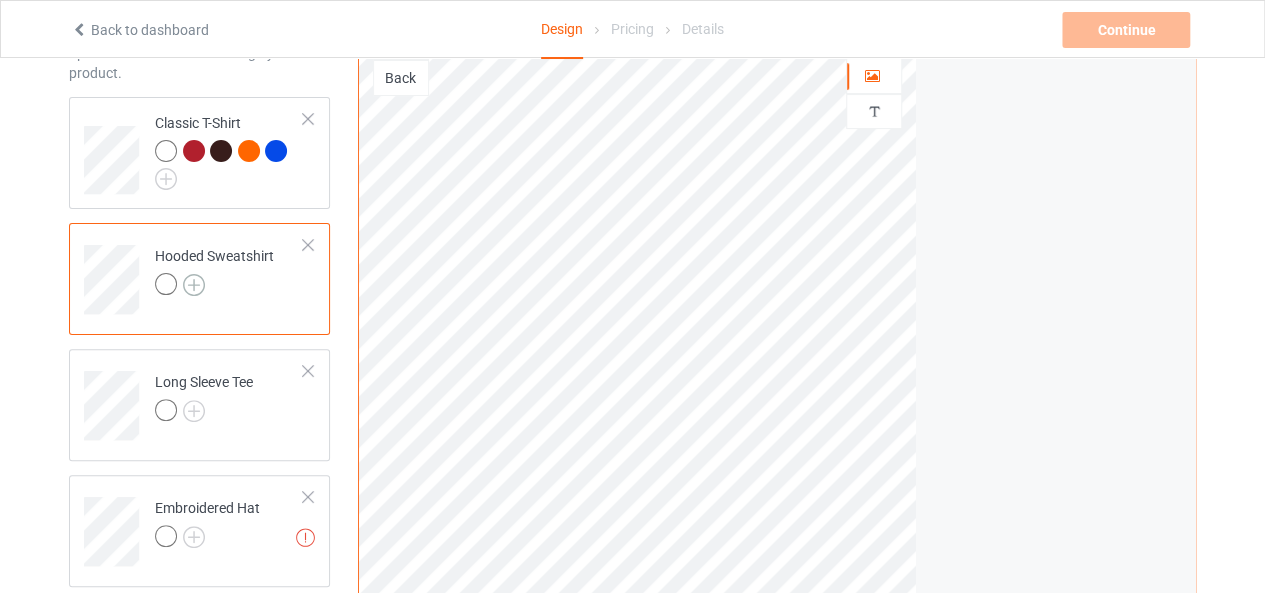 click at bounding box center (194, 285) 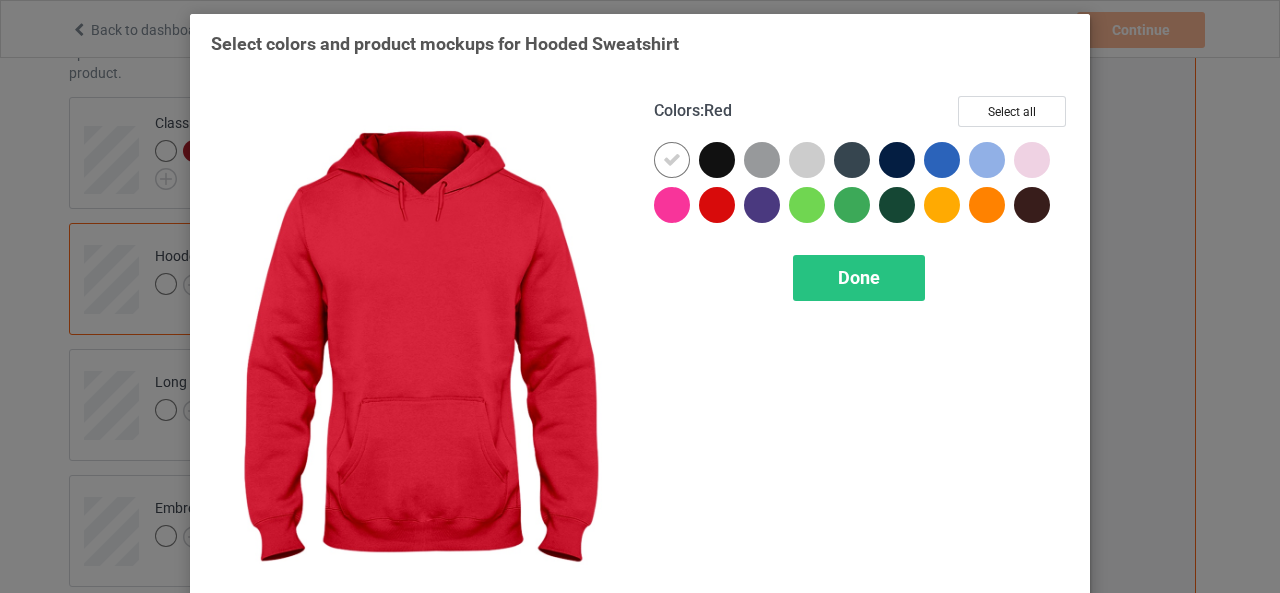 click at bounding box center [717, 205] 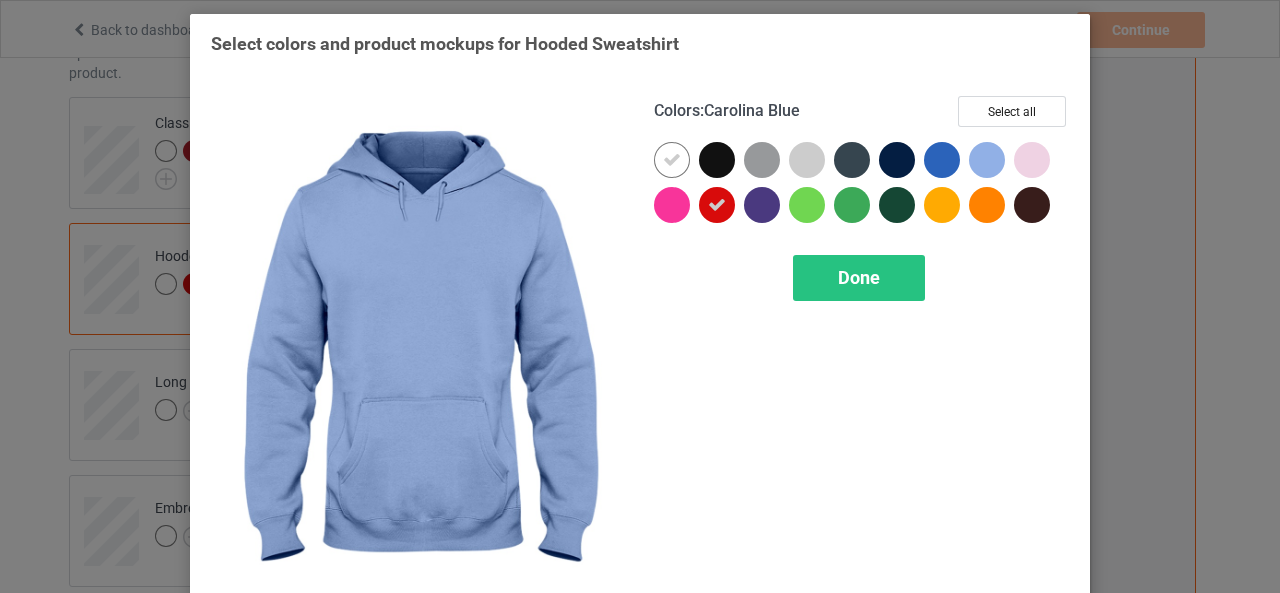 click at bounding box center [987, 160] 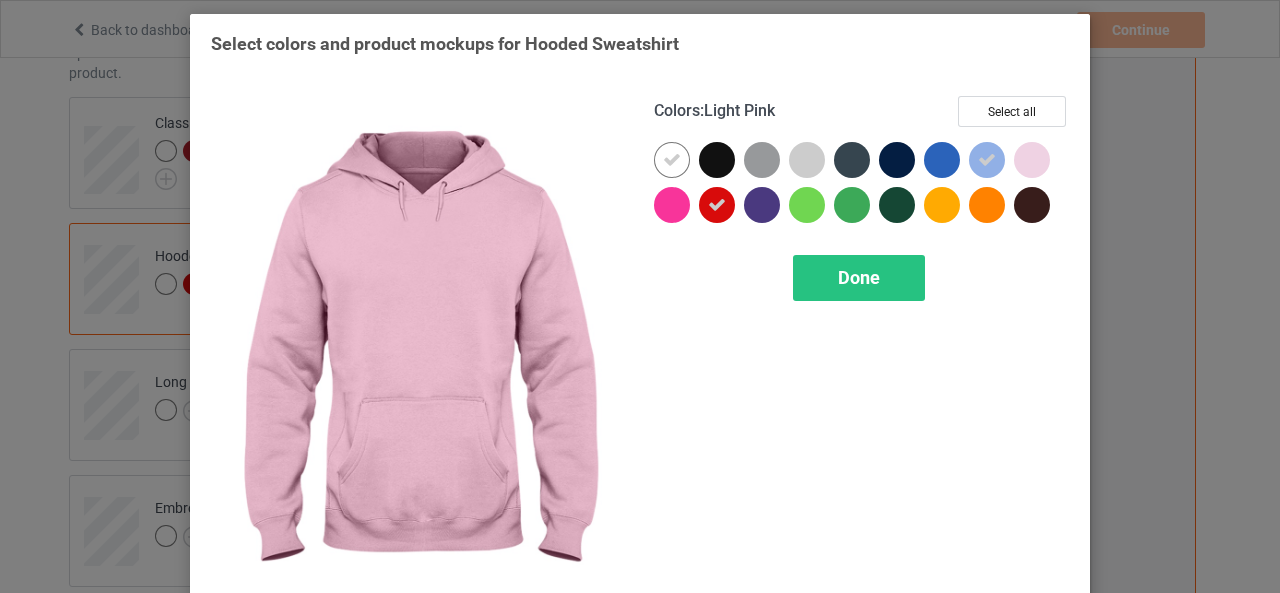 click at bounding box center (1032, 160) 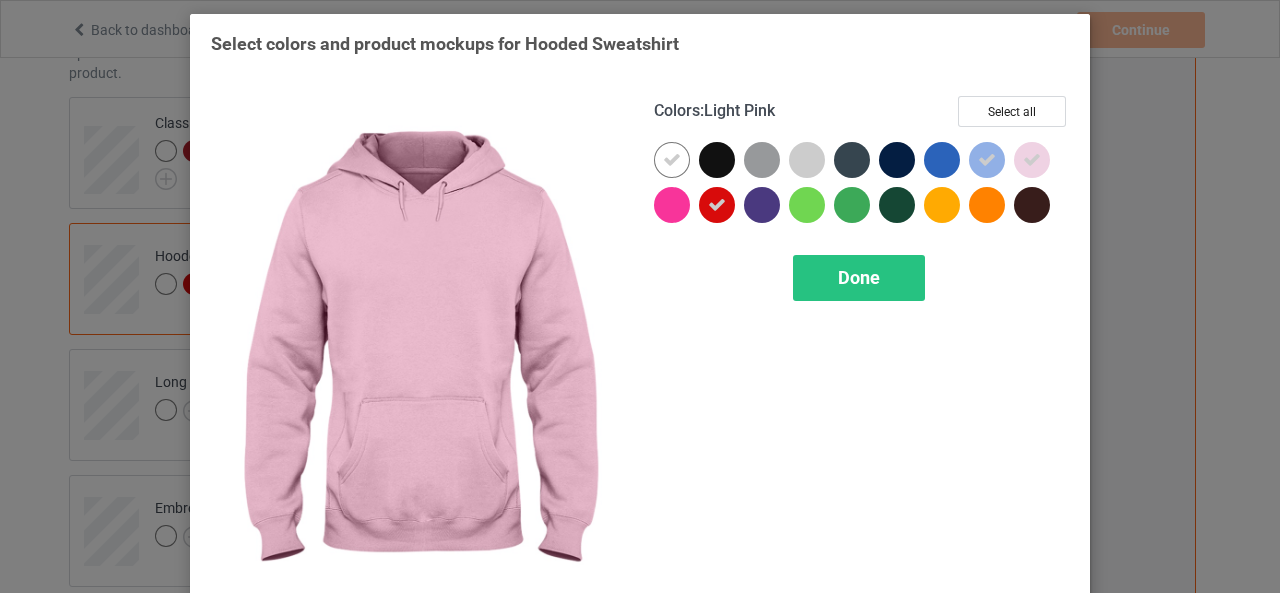 click at bounding box center (1032, 205) 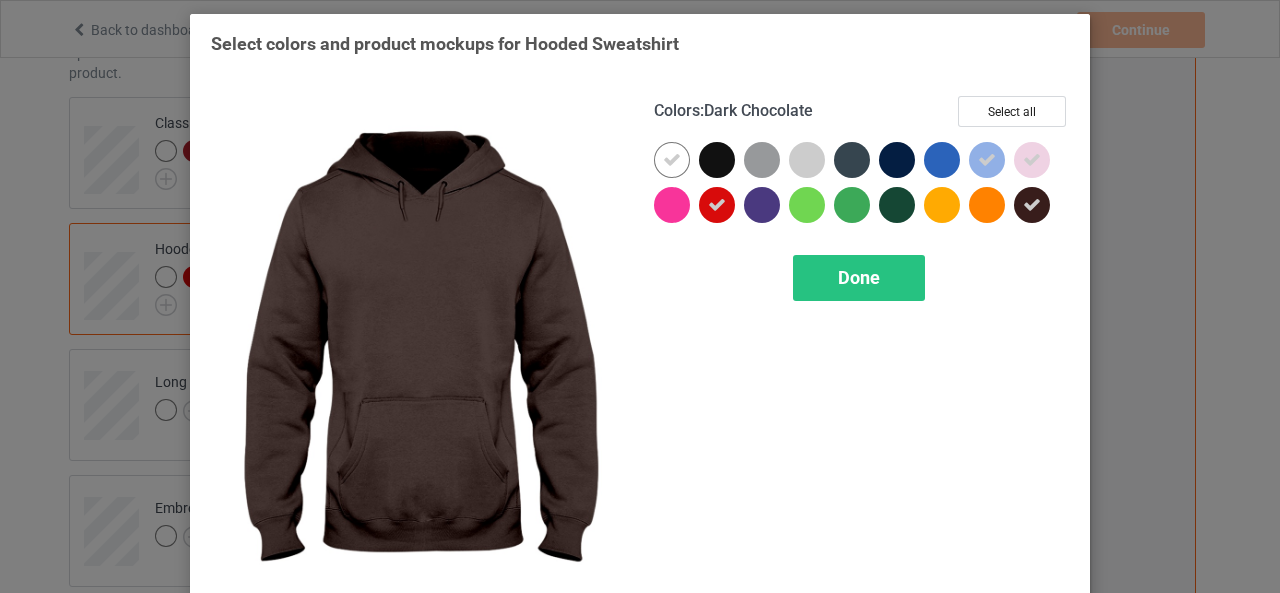 click at bounding box center [1032, 205] 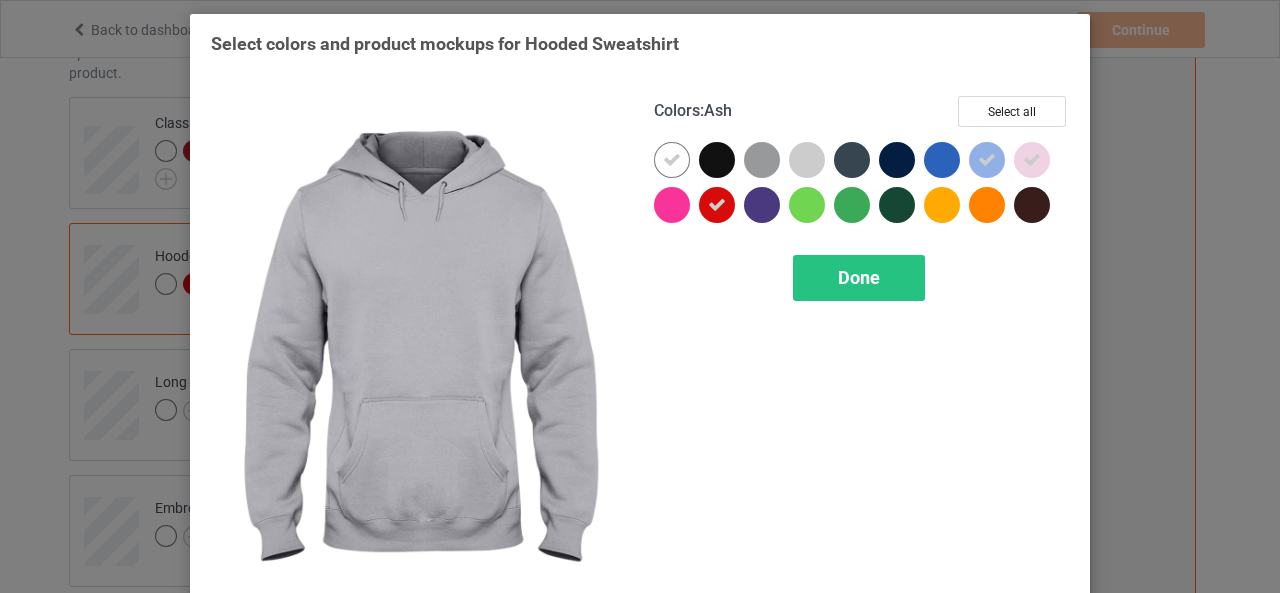 click at bounding box center [807, 160] 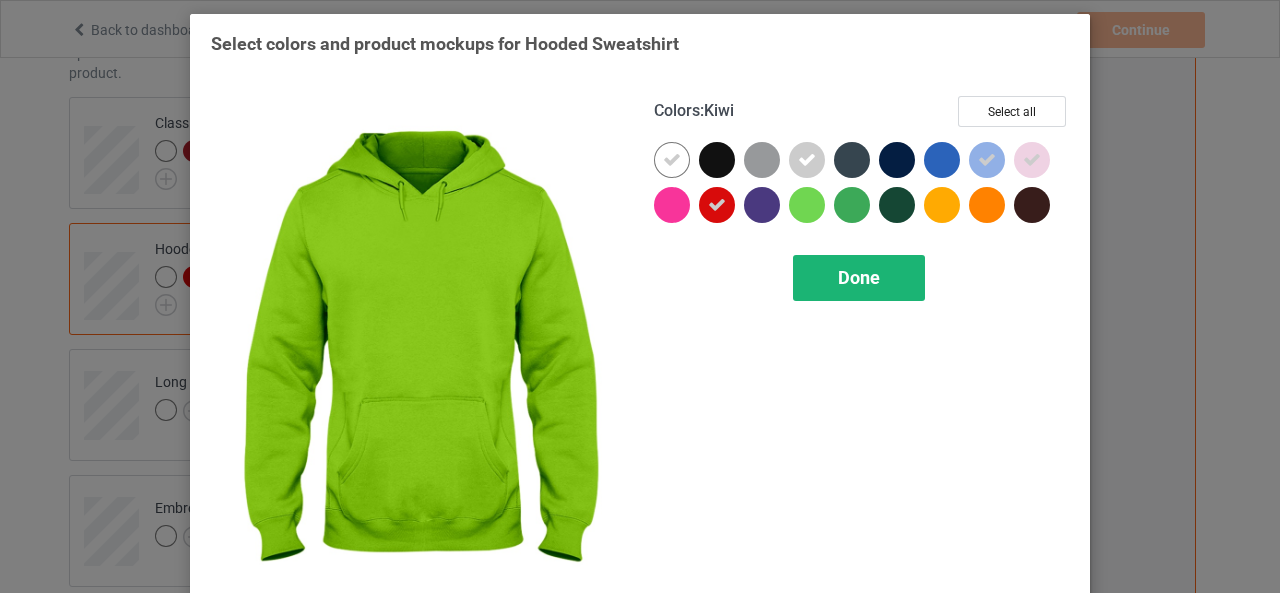 click on "Done" at bounding box center (859, 278) 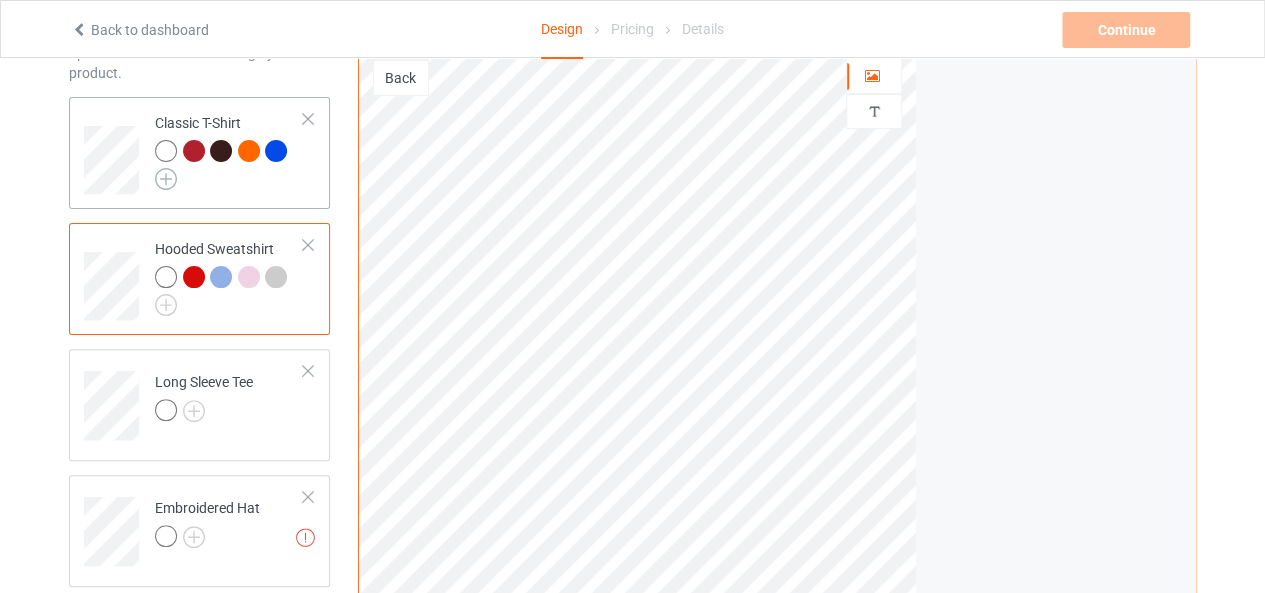 click at bounding box center [166, 179] 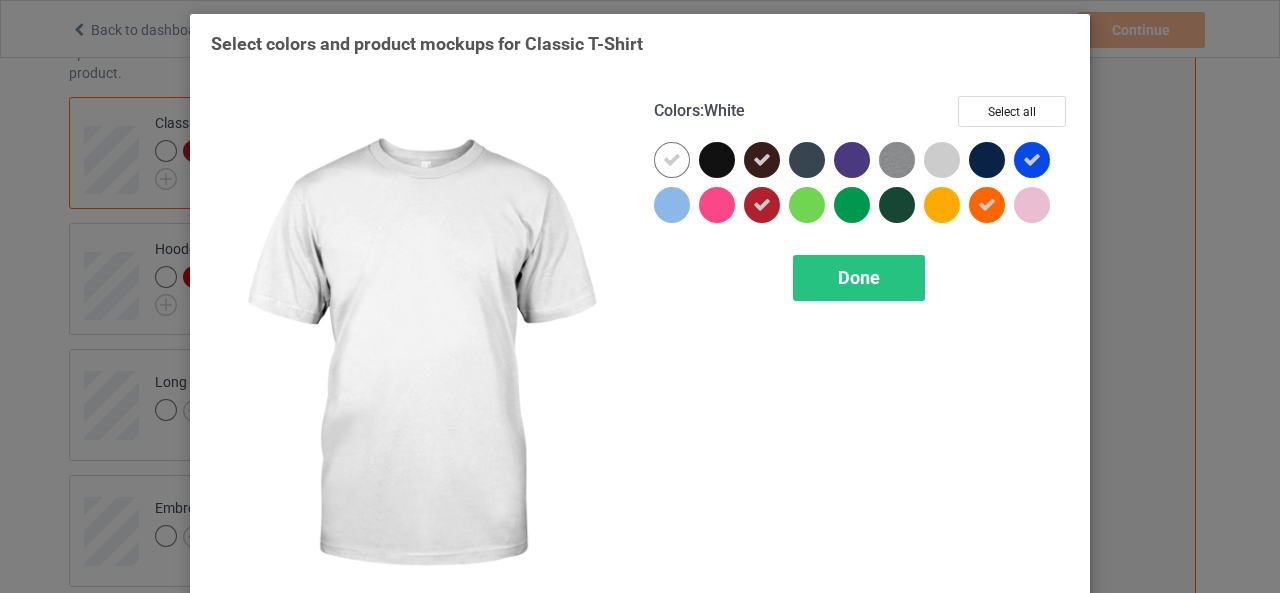 click at bounding box center (672, 160) 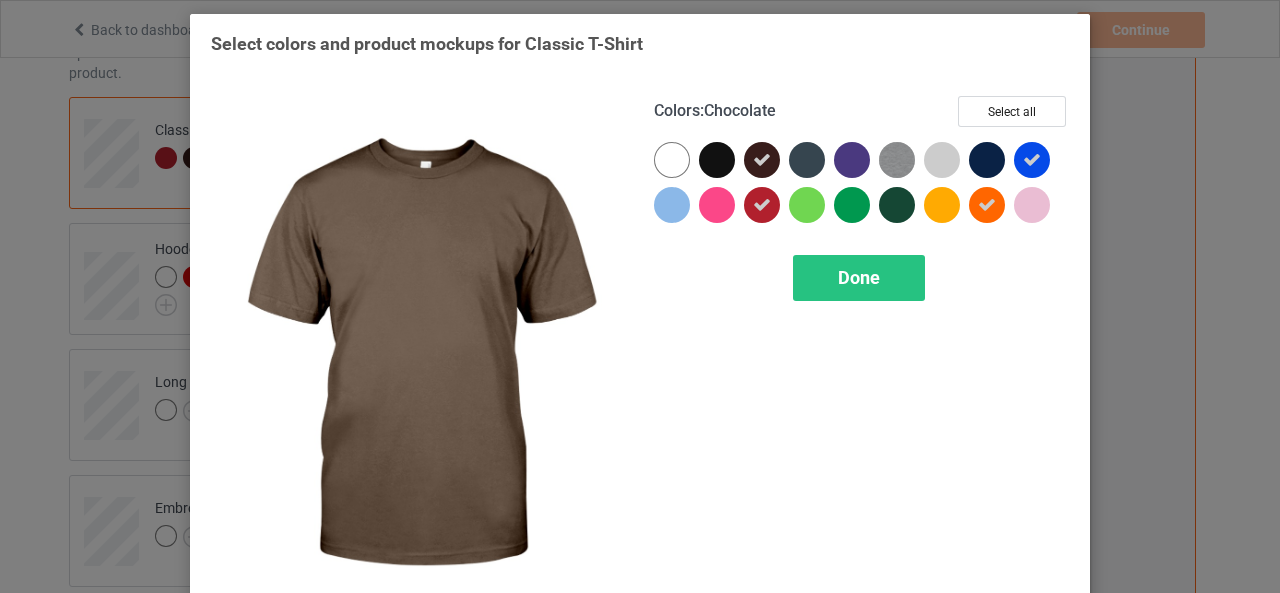 click at bounding box center [762, 160] 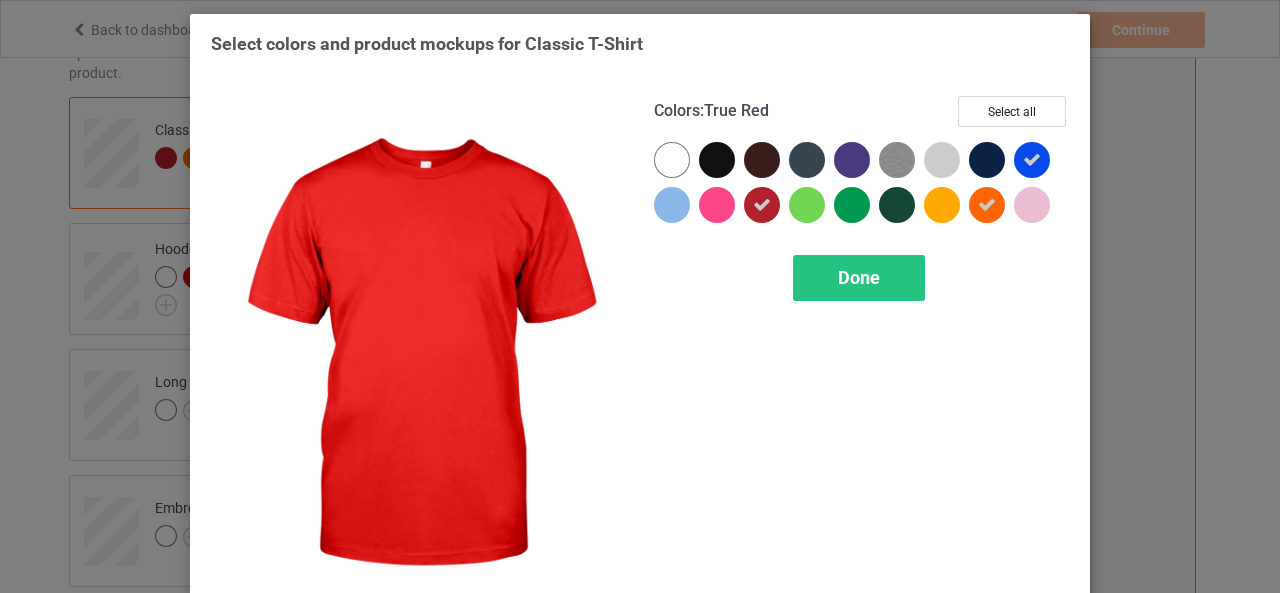 click at bounding box center (762, 205) 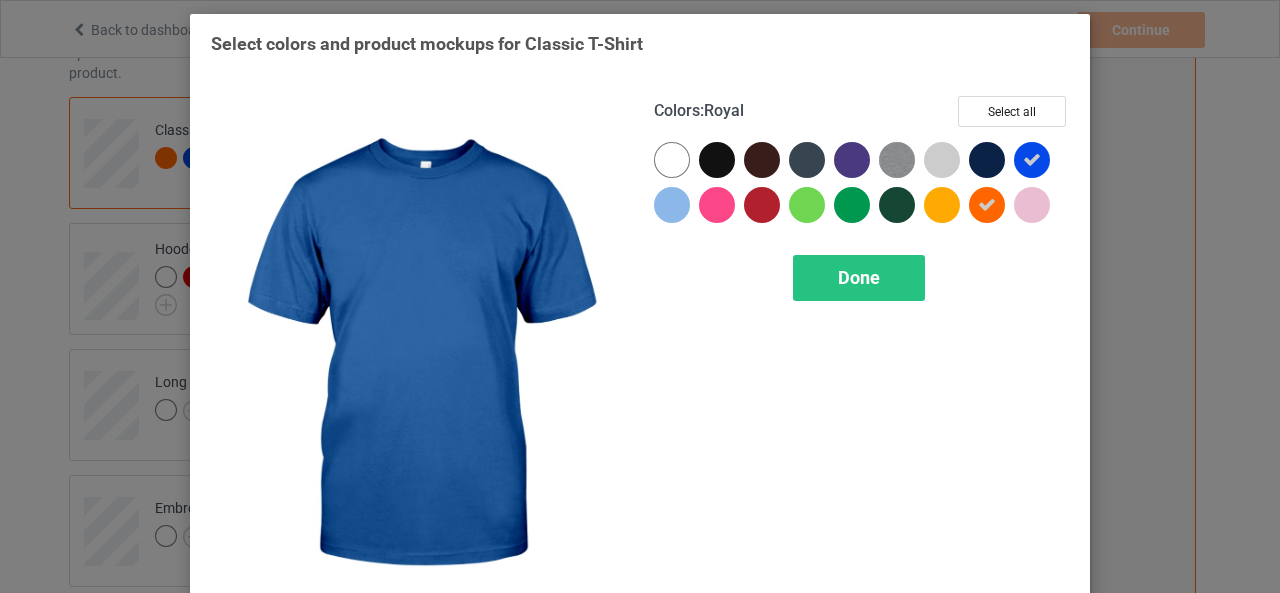 click at bounding box center (1032, 160) 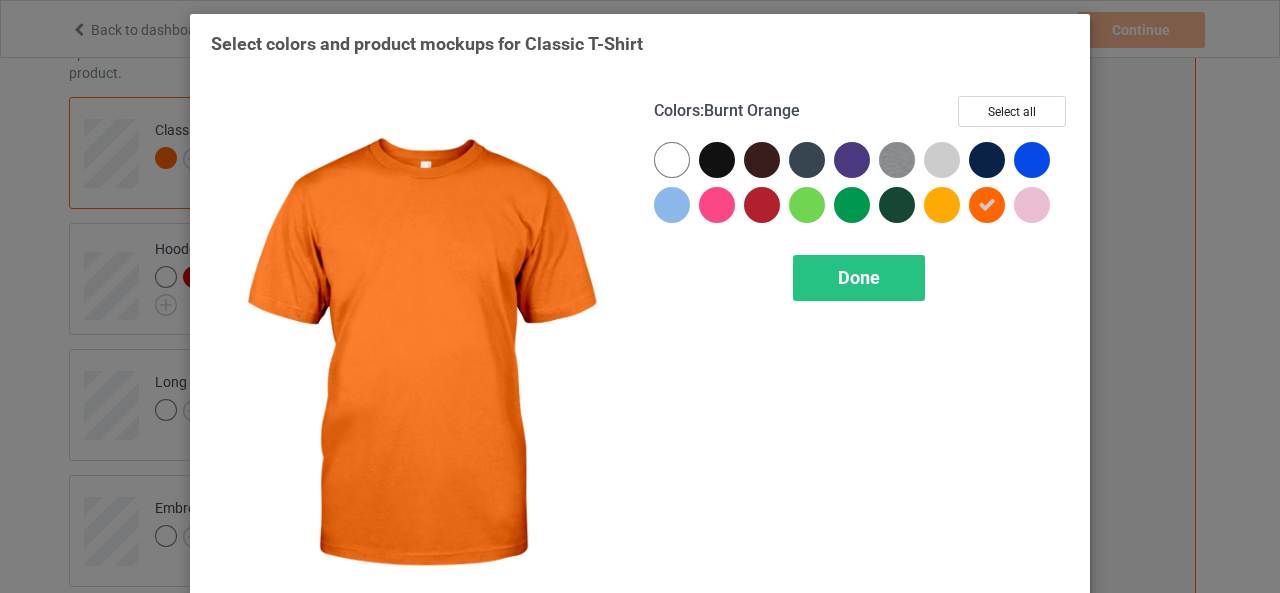 click at bounding box center (987, 205) 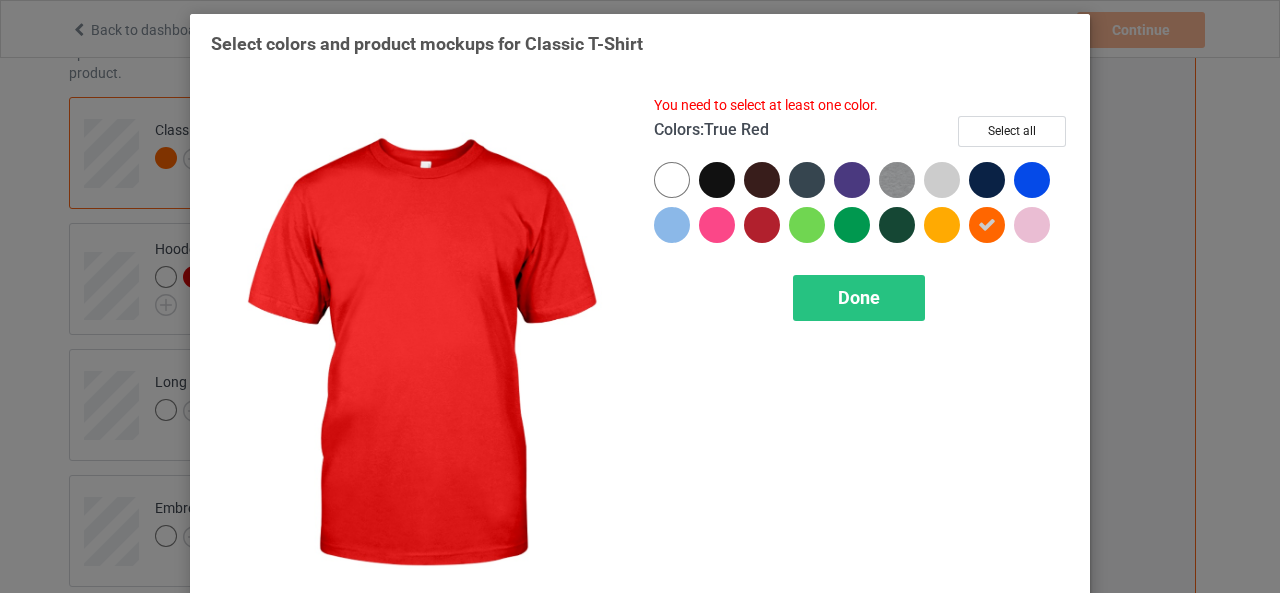 click at bounding box center [762, 225] 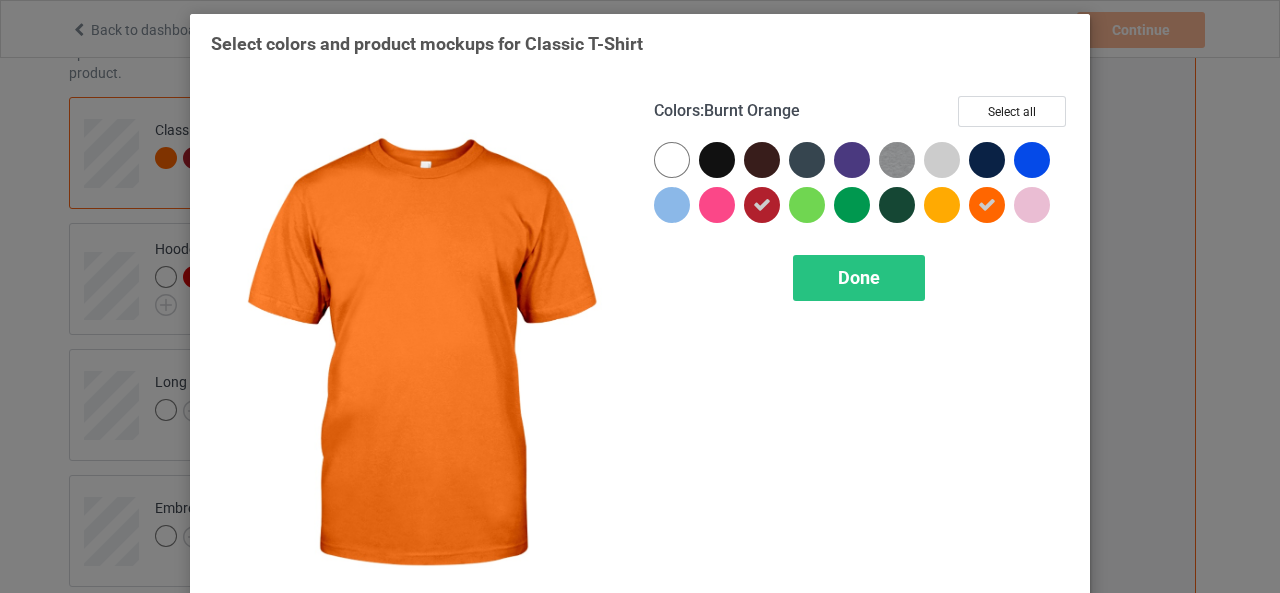 click at bounding box center [987, 205] 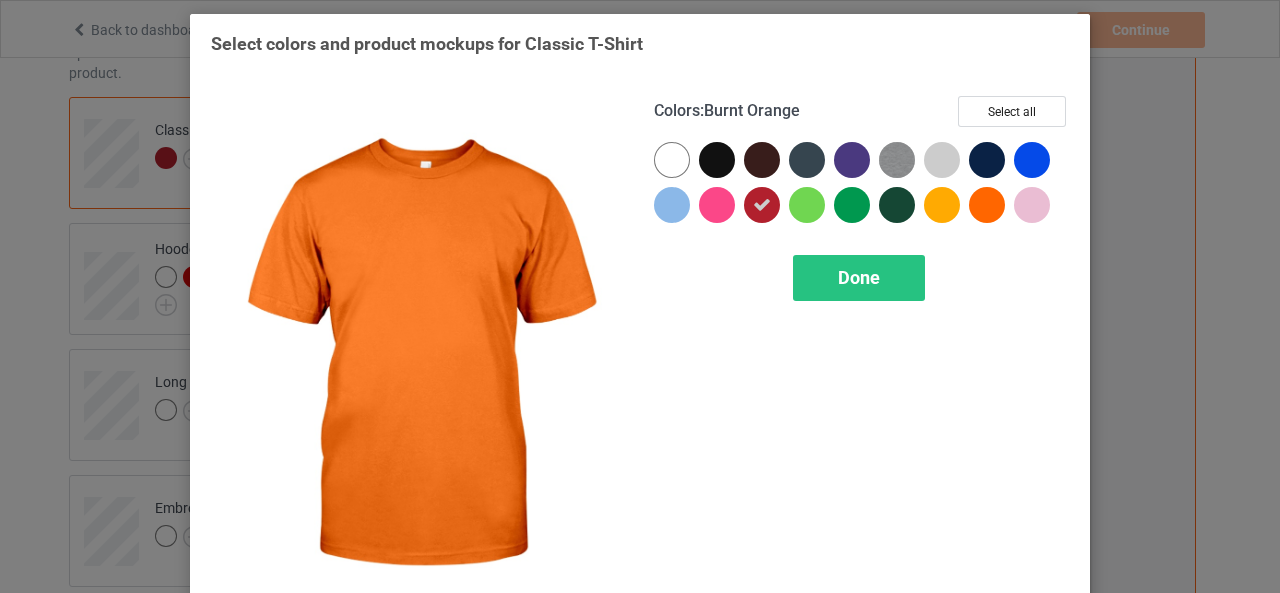 click at bounding box center [987, 205] 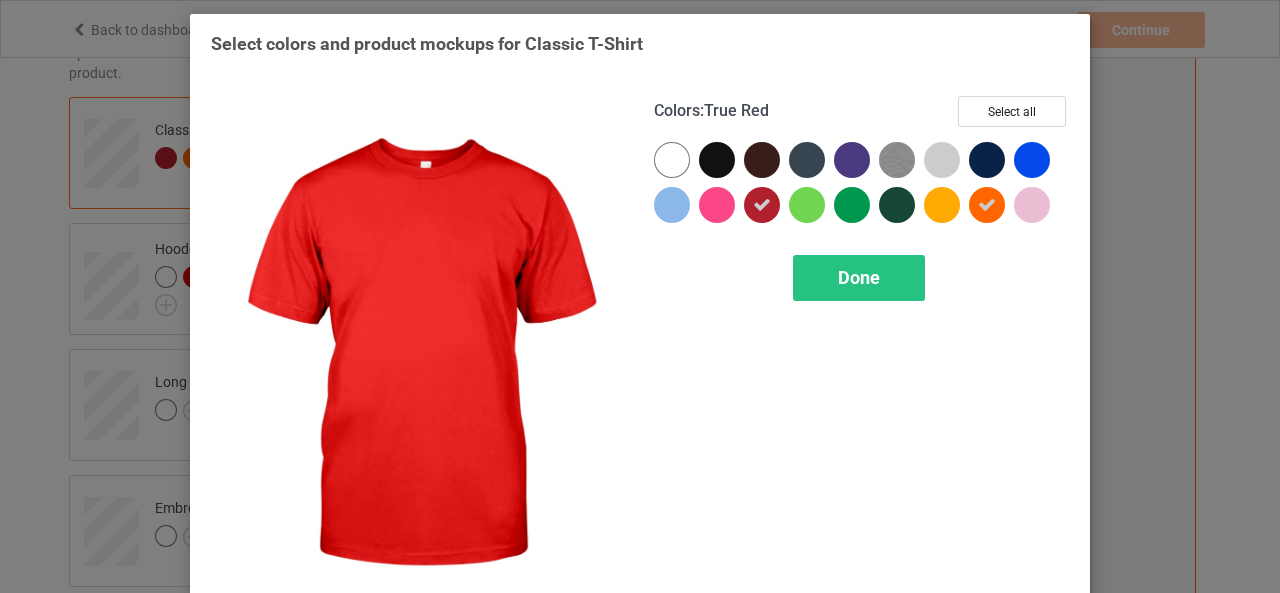 click at bounding box center (762, 205) 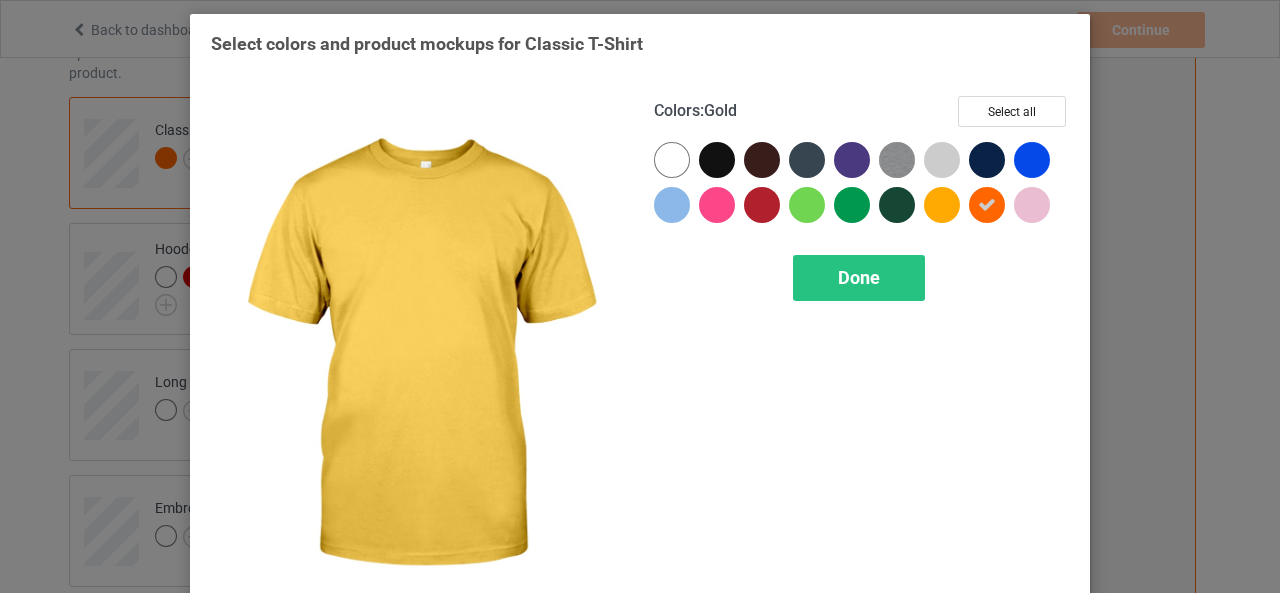 click at bounding box center [942, 205] 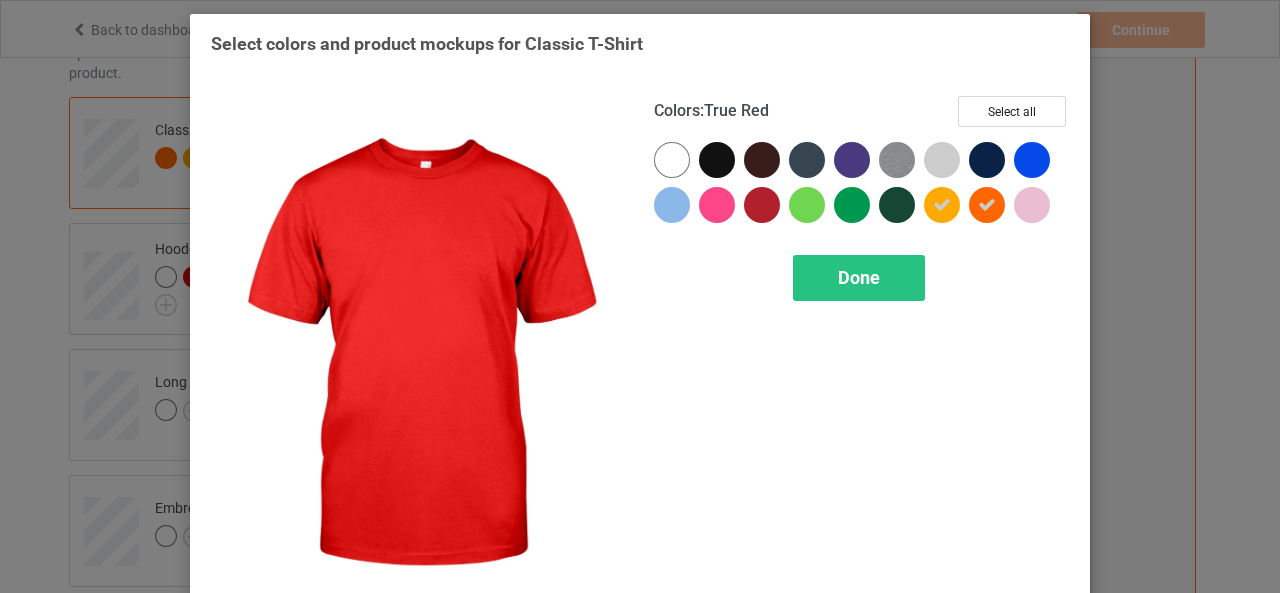 click at bounding box center [762, 205] 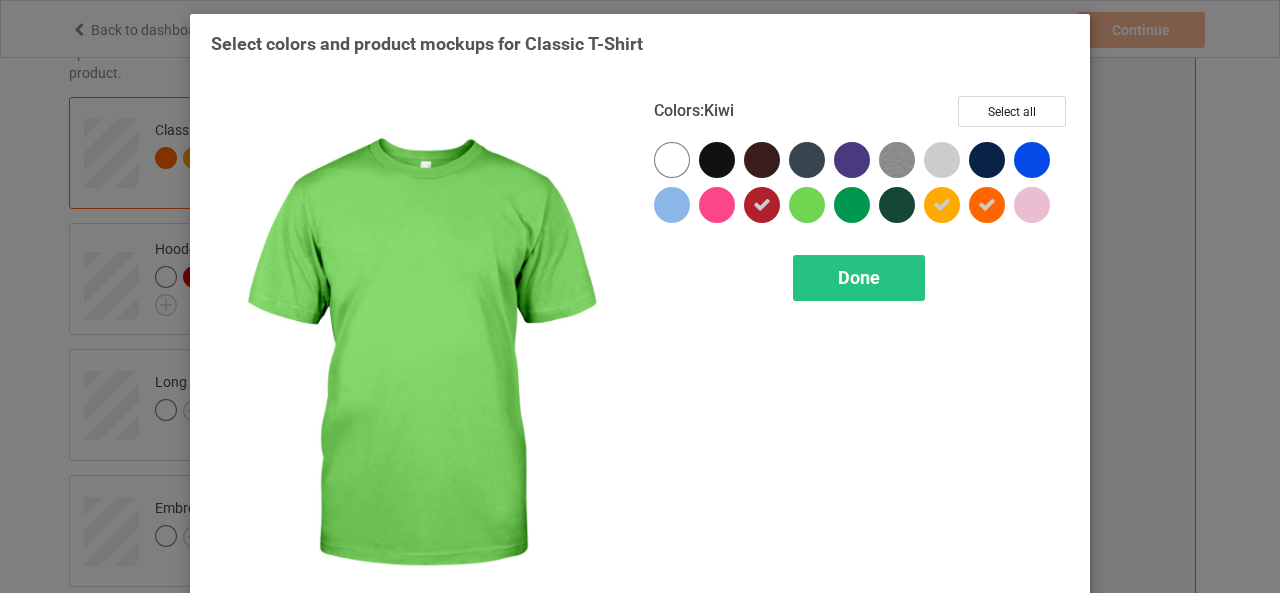 click at bounding box center (807, 205) 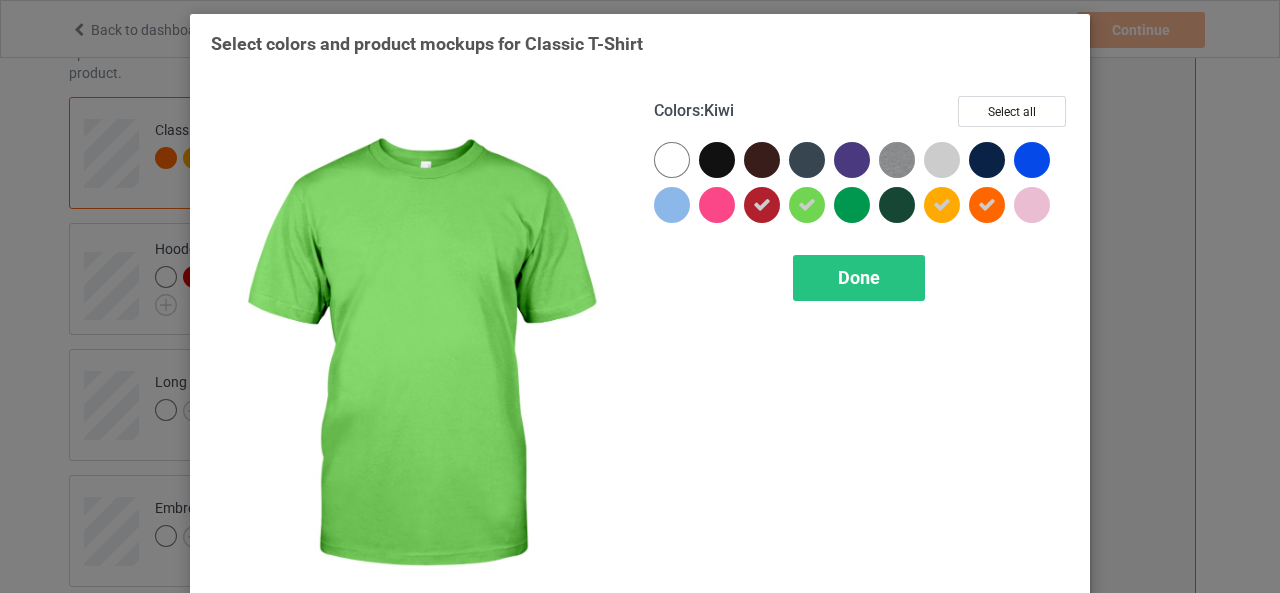 click at bounding box center [807, 205] 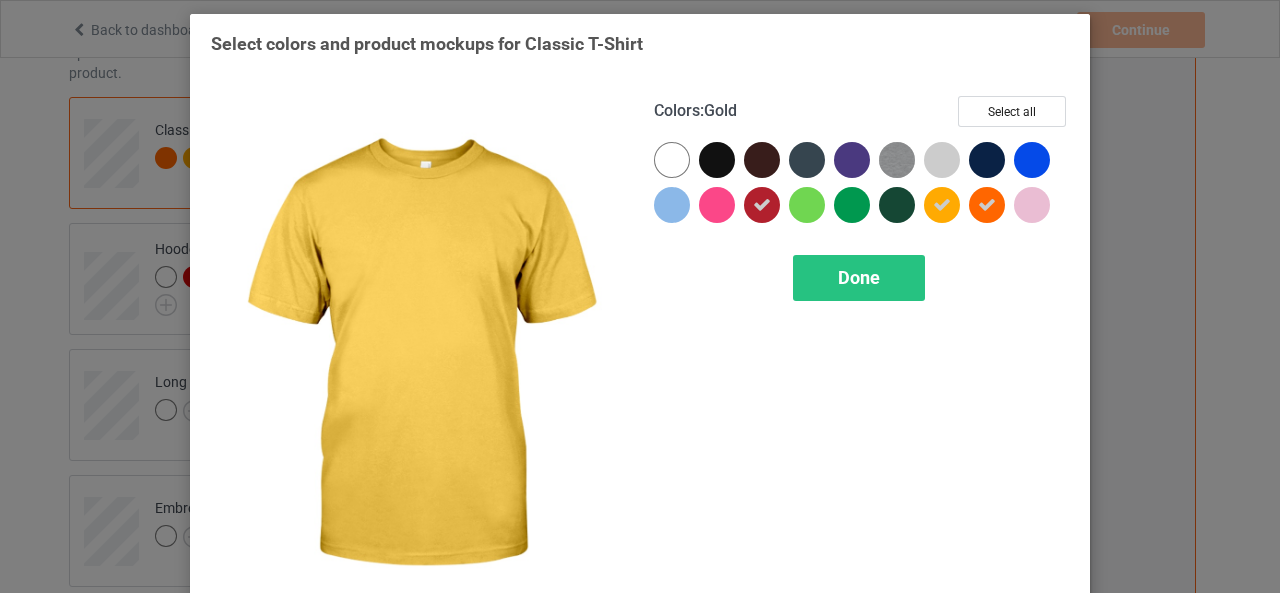 click at bounding box center [942, 205] 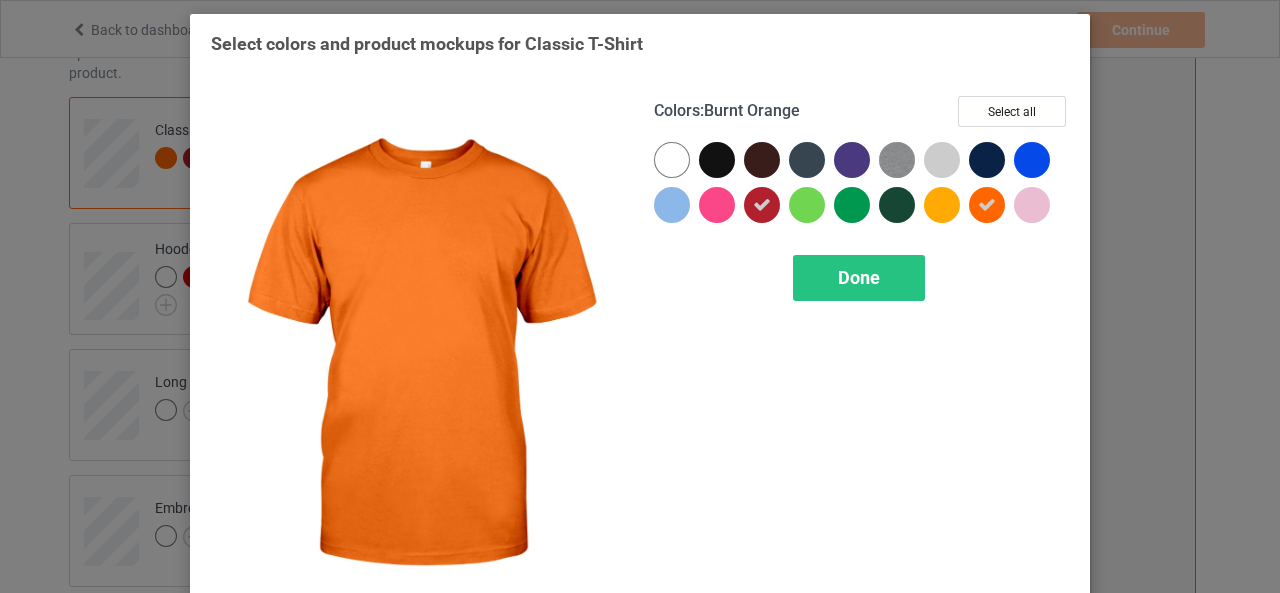 click at bounding box center [987, 205] 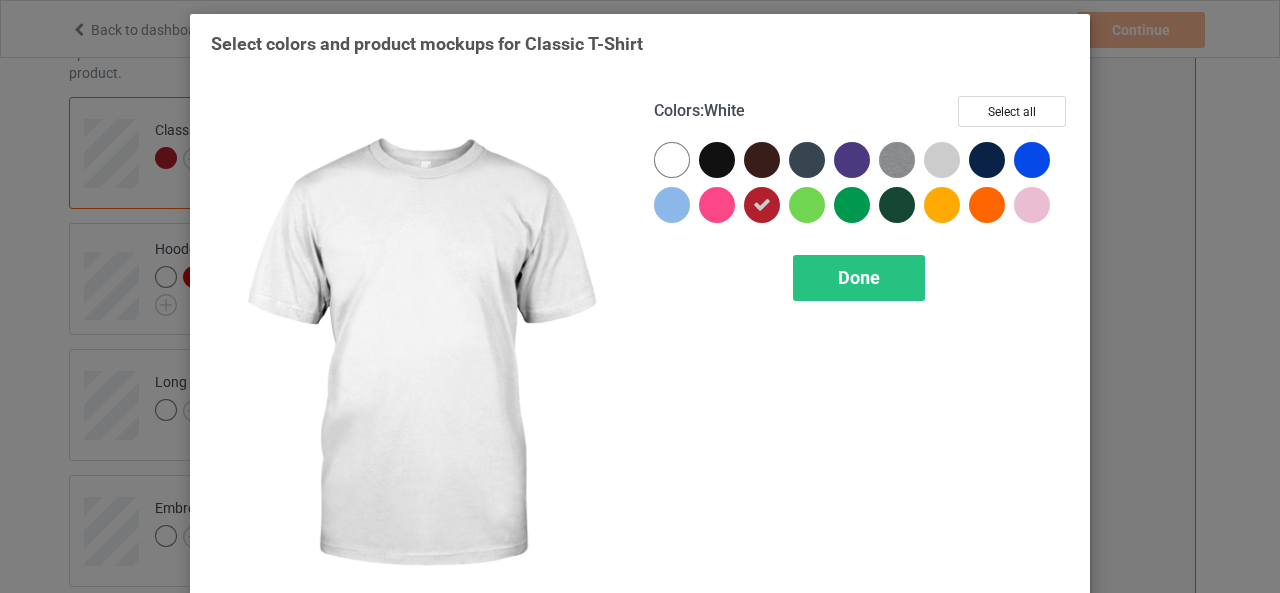 drag, startPoint x: 663, startPoint y: 166, endPoint x: 680, endPoint y: 165, distance: 17.029387 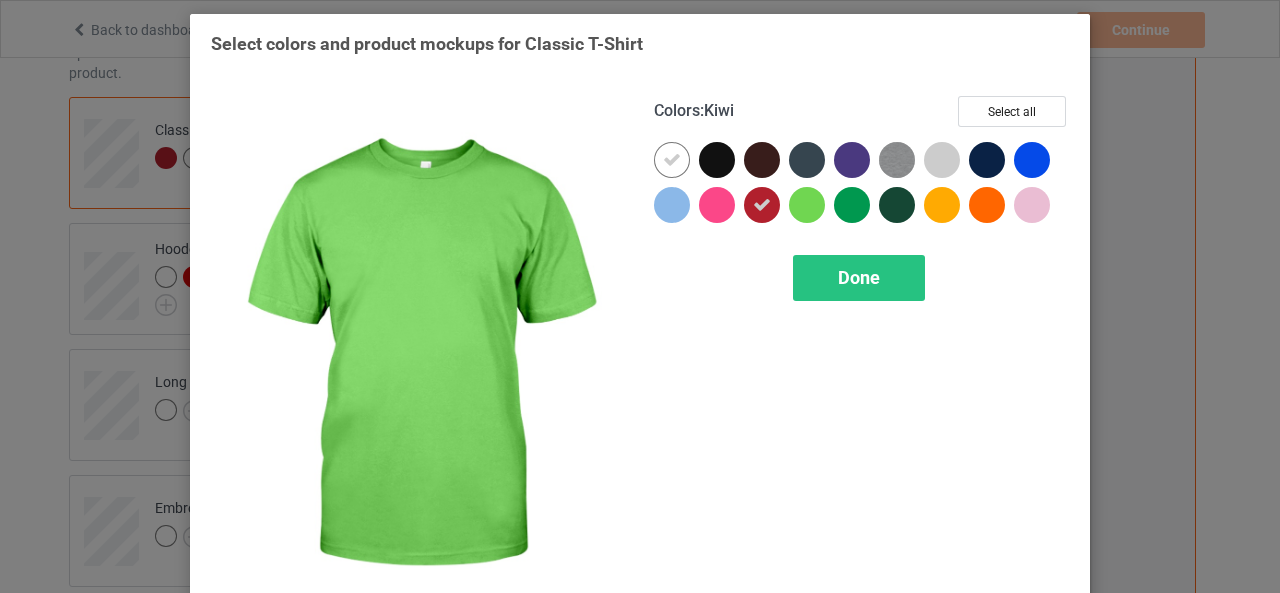 click at bounding box center [811, 209] 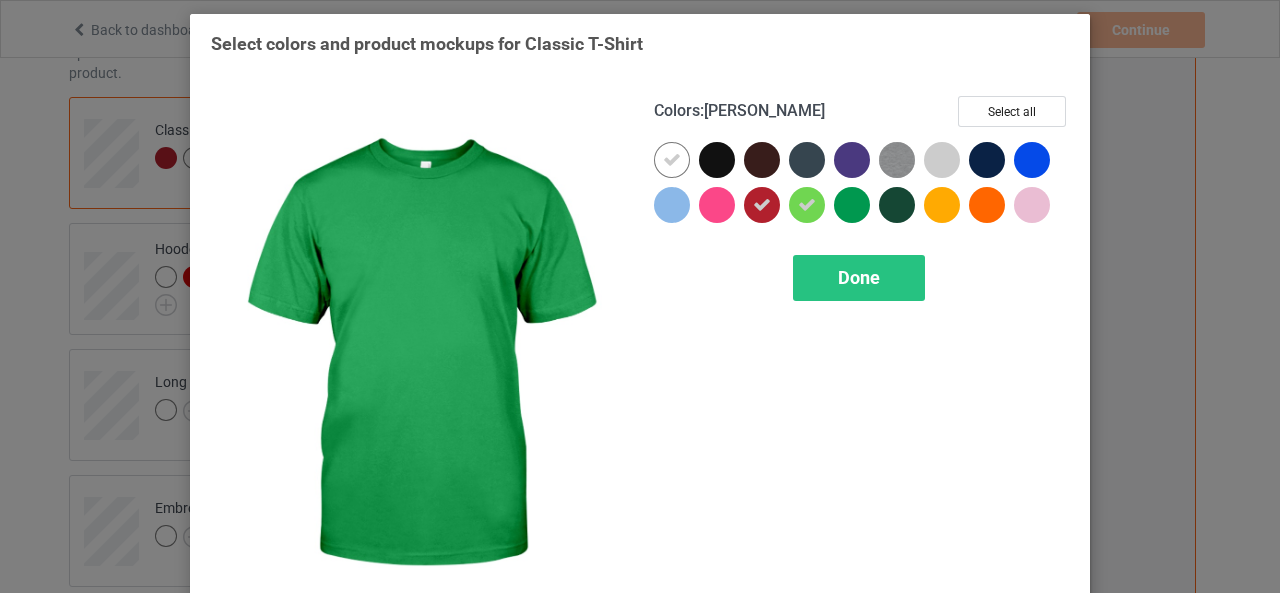 click at bounding box center [852, 205] 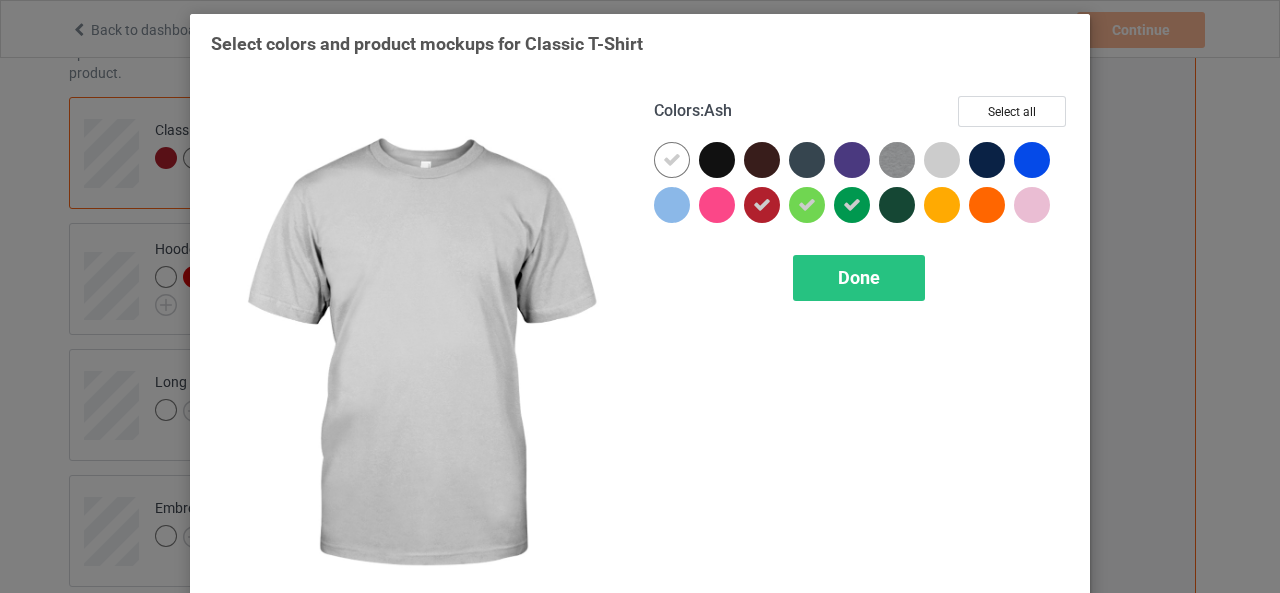 click at bounding box center [942, 160] 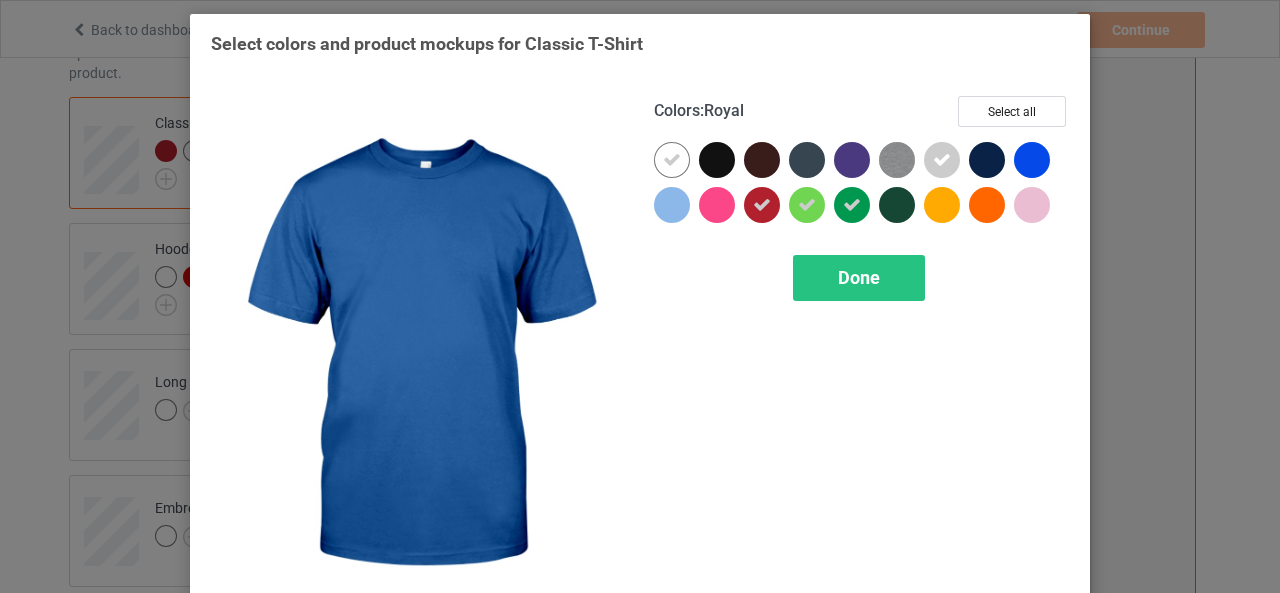 click at bounding box center [1032, 160] 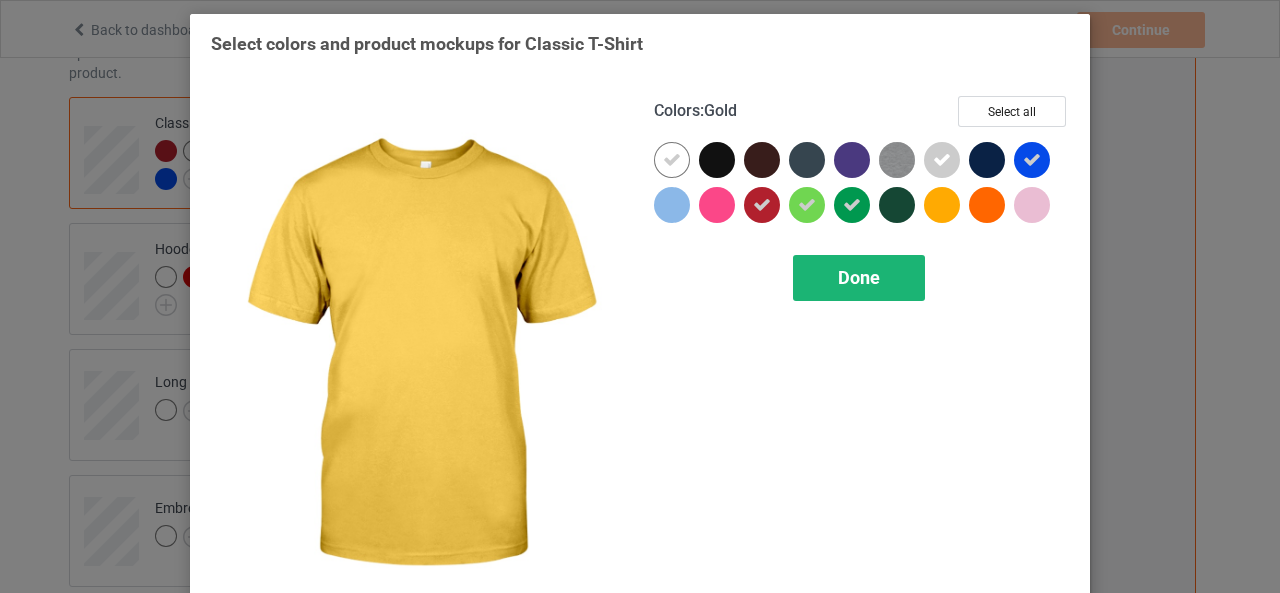 click on "Done" at bounding box center (859, 278) 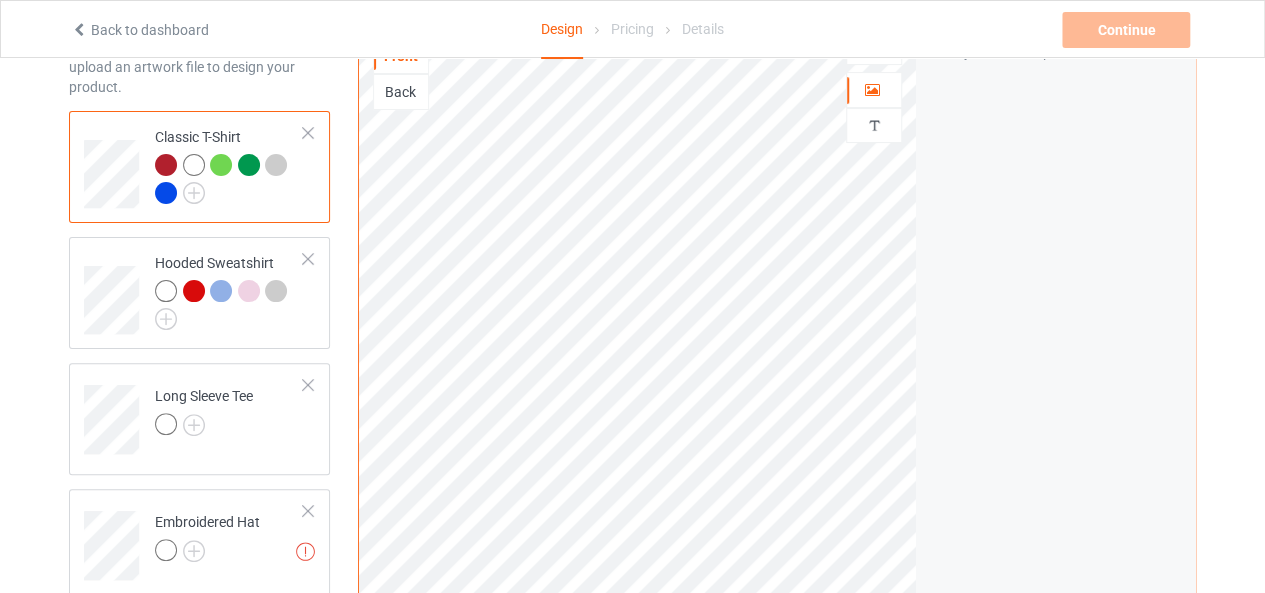 scroll, scrollTop: 117, scrollLeft: 0, axis: vertical 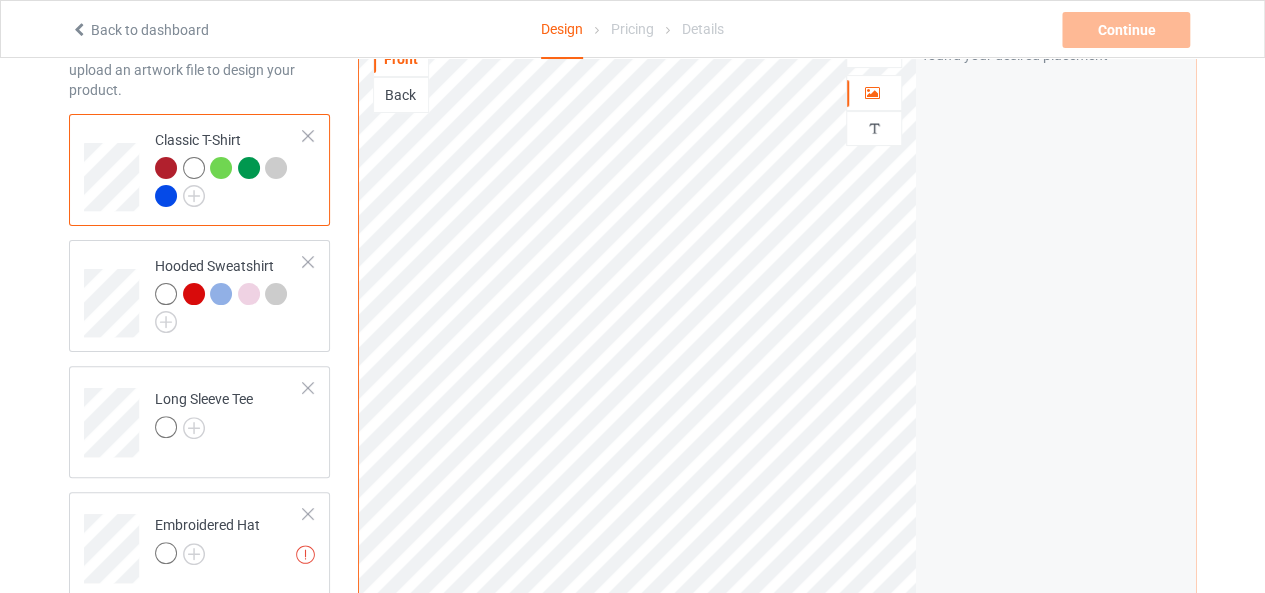 click at bounding box center (229, 184) 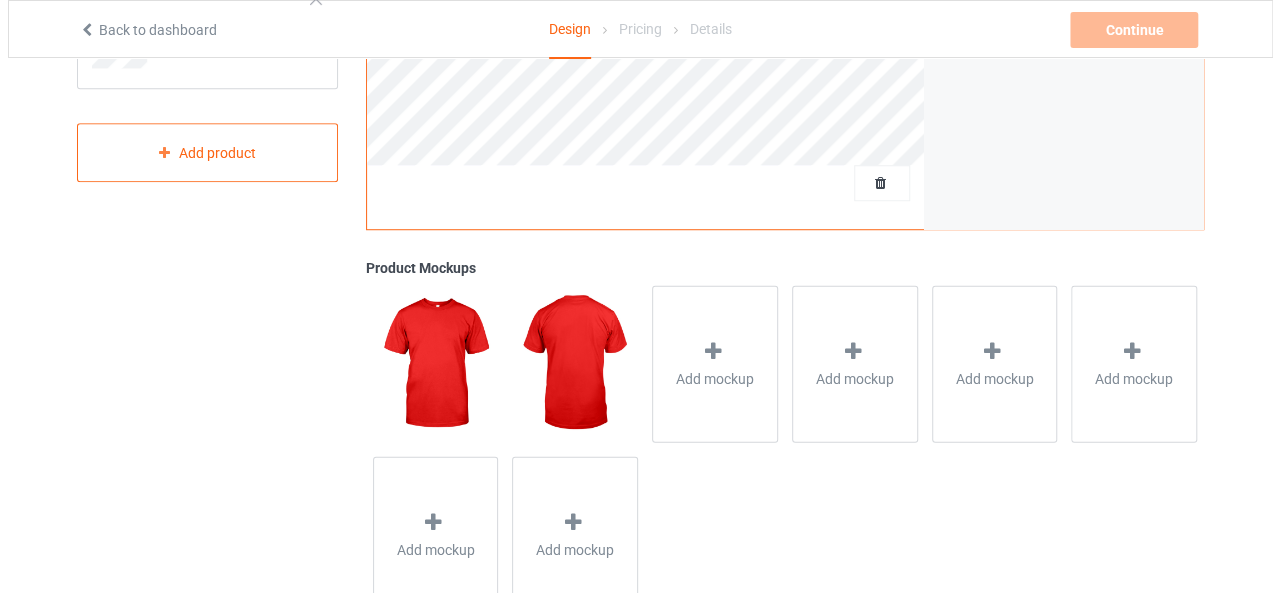 scroll, scrollTop: 633, scrollLeft: 0, axis: vertical 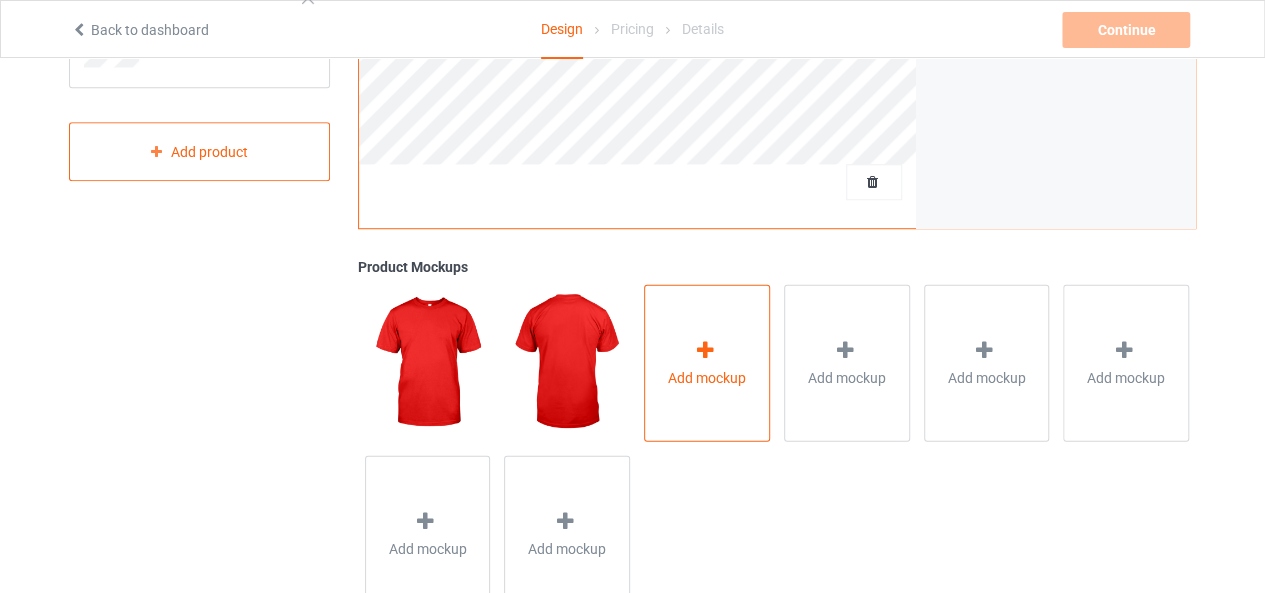 click on "Add mockup" at bounding box center [707, 362] 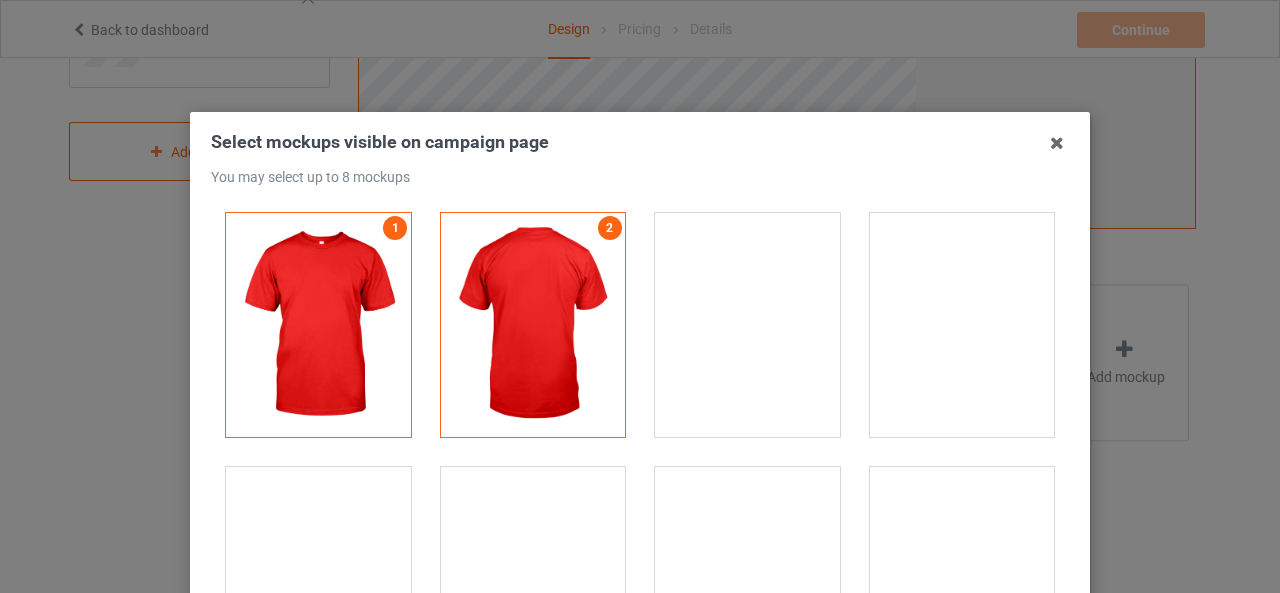 scroll, scrollTop: 1, scrollLeft: 0, axis: vertical 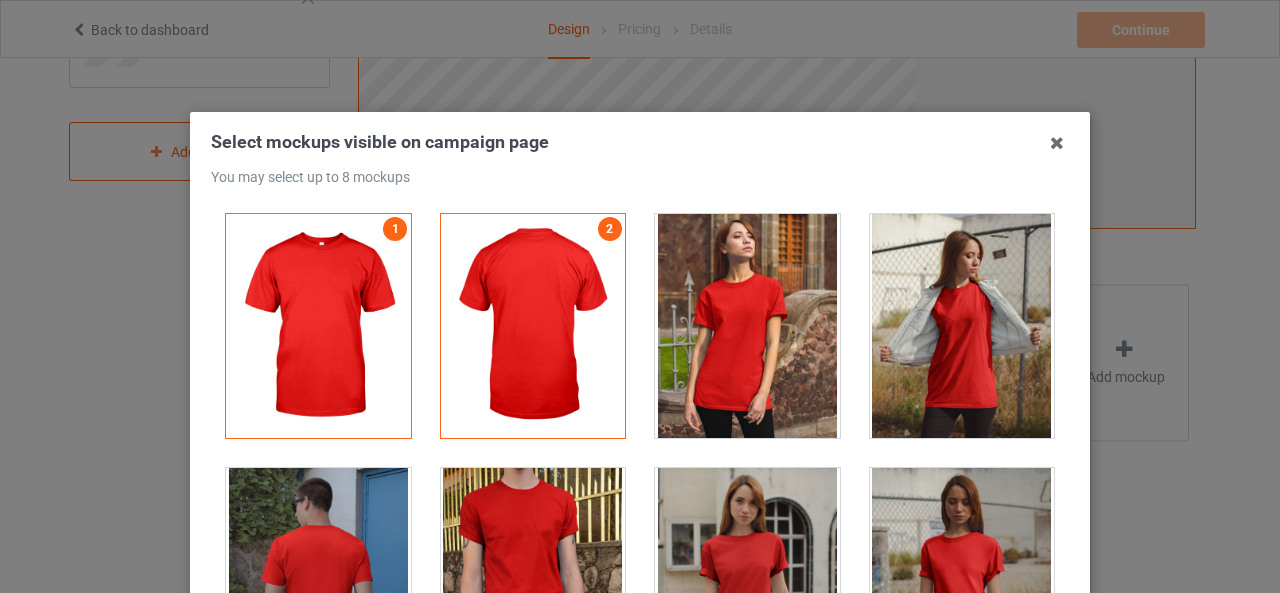 click at bounding box center (747, 326) 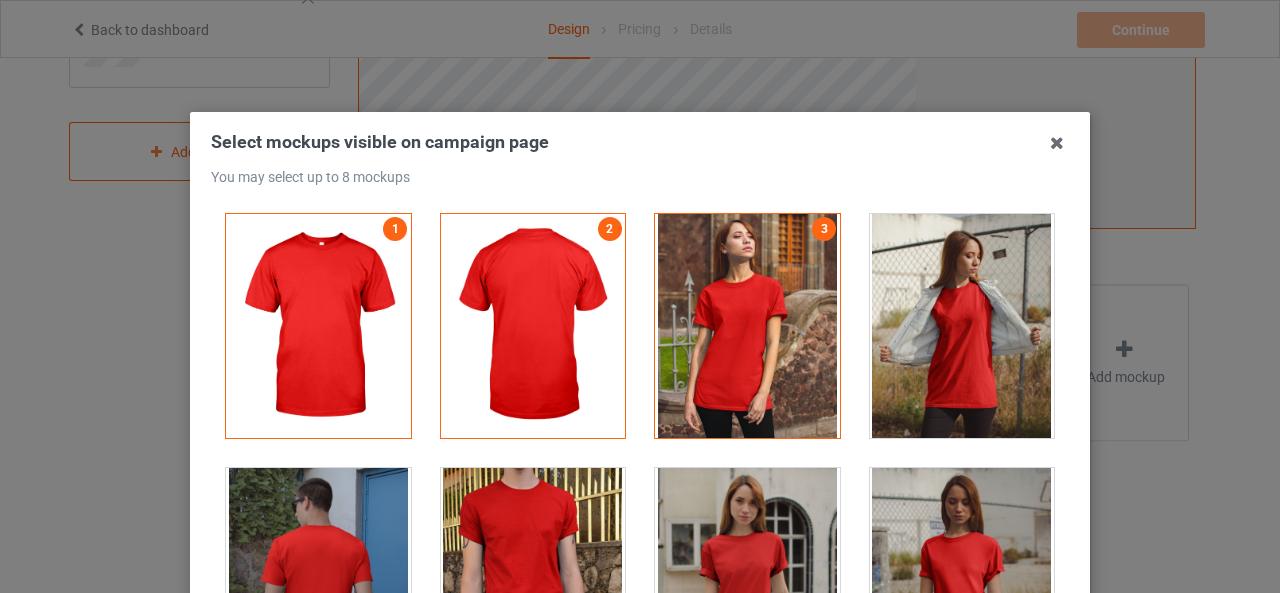 drag, startPoint x: 874, startPoint y: 325, endPoint x: 799, endPoint y: 364, distance: 84.53402 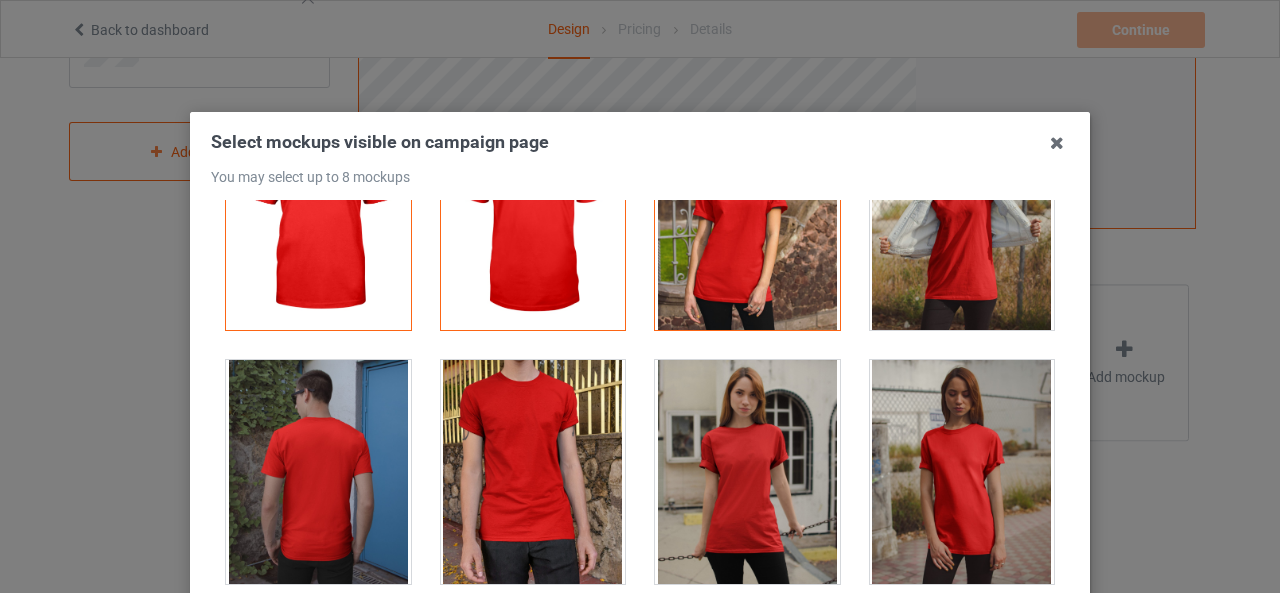 click at bounding box center [962, 218] 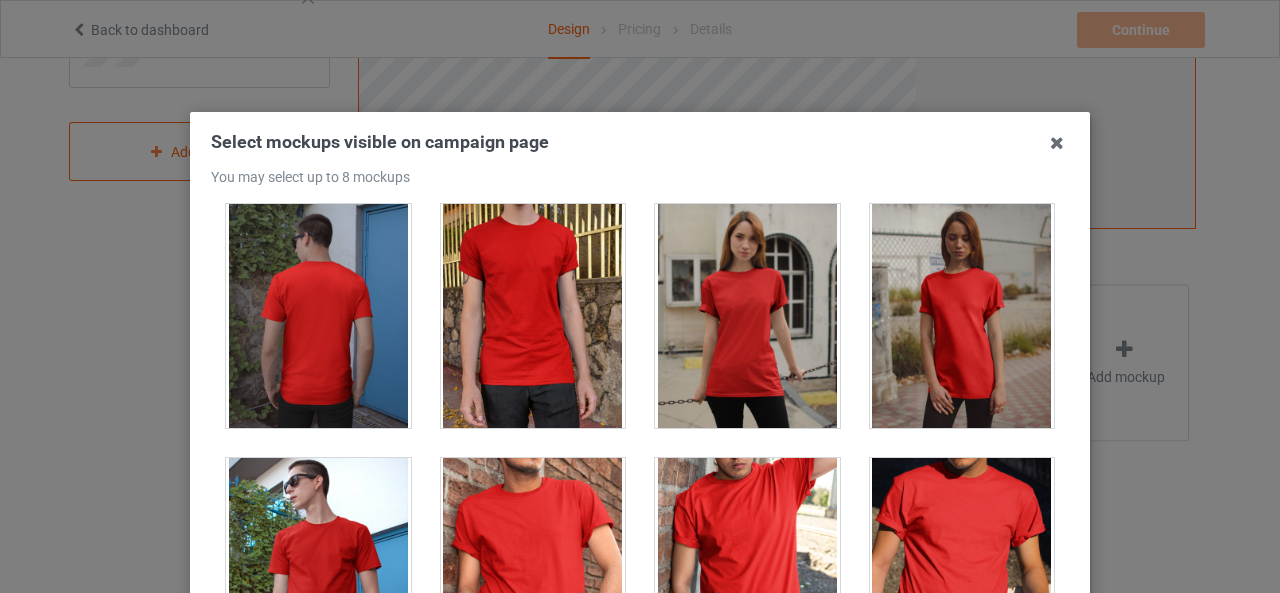 scroll, scrollTop: 267, scrollLeft: 0, axis: vertical 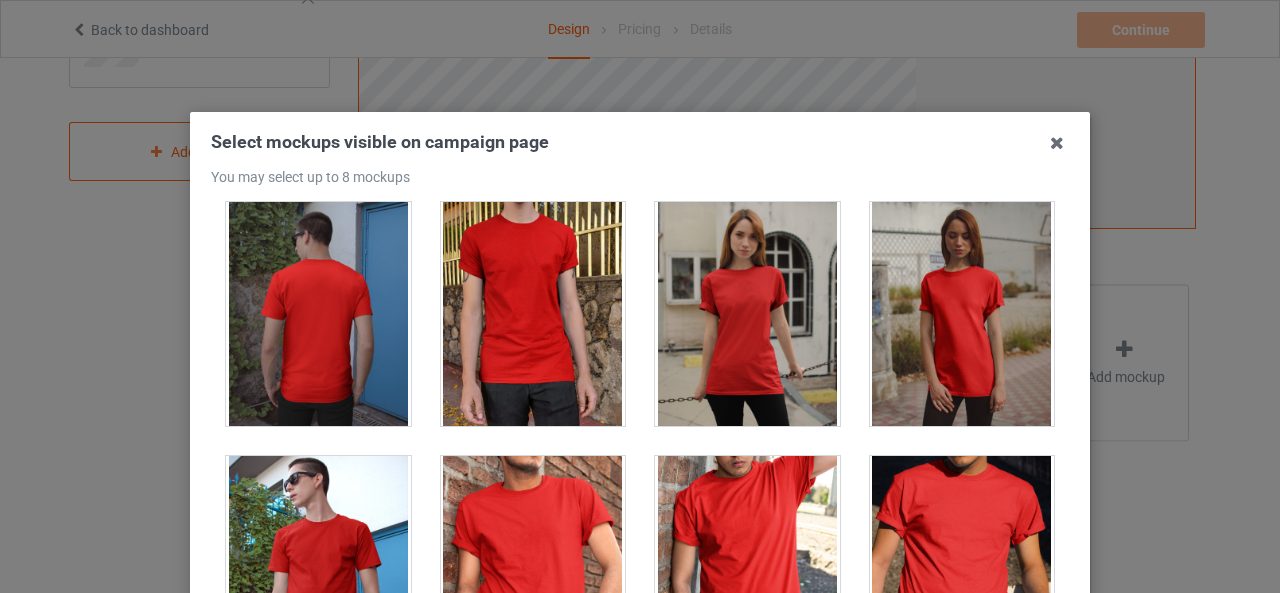 drag, startPoint x: 356, startPoint y: 337, endPoint x: 406, endPoint y: 332, distance: 50.24938 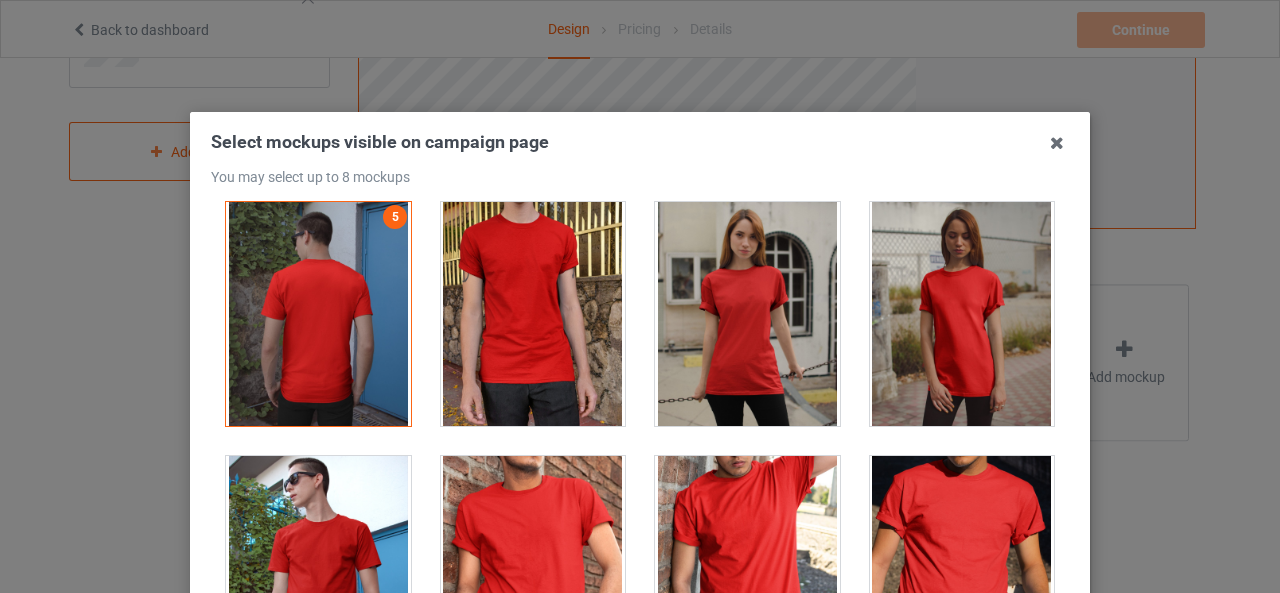 click at bounding box center (533, 314) 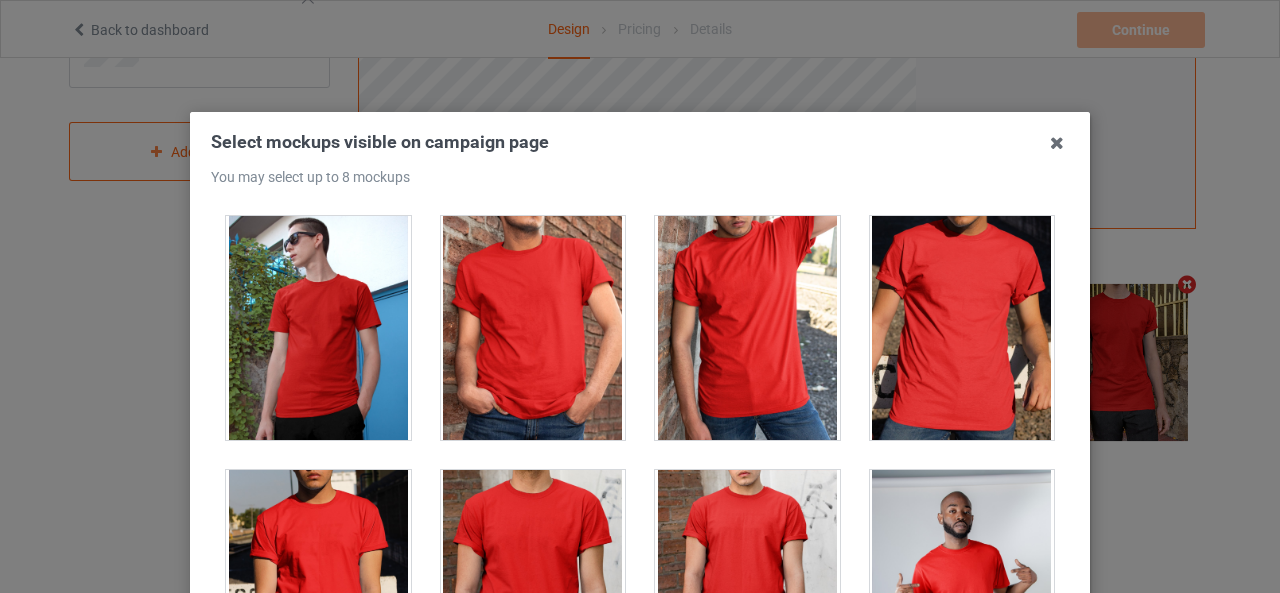 click at bounding box center (318, 328) 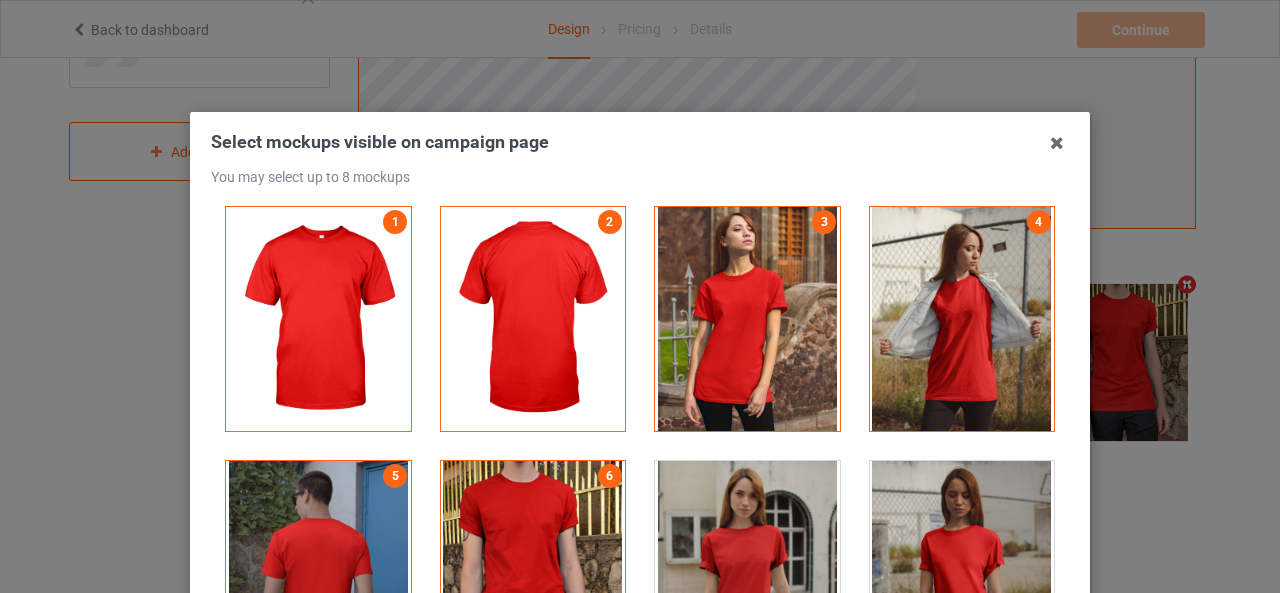 scroll, scrollTop: 0, scrollLeft: 0, axis: both 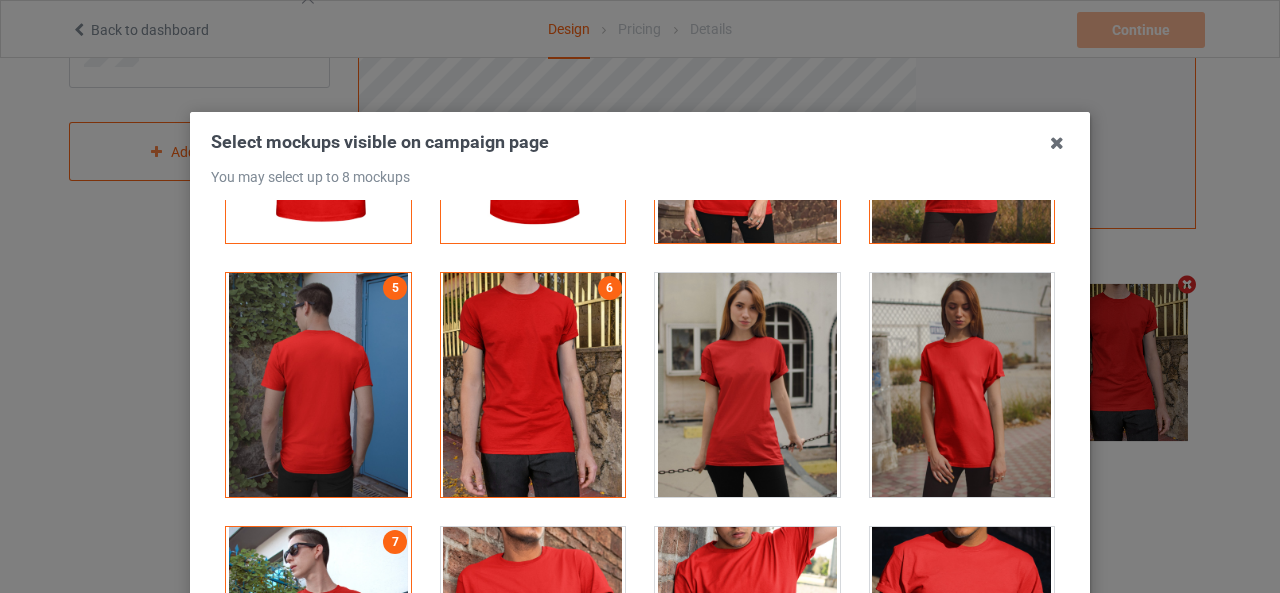 click at bounding box center [747, 385] 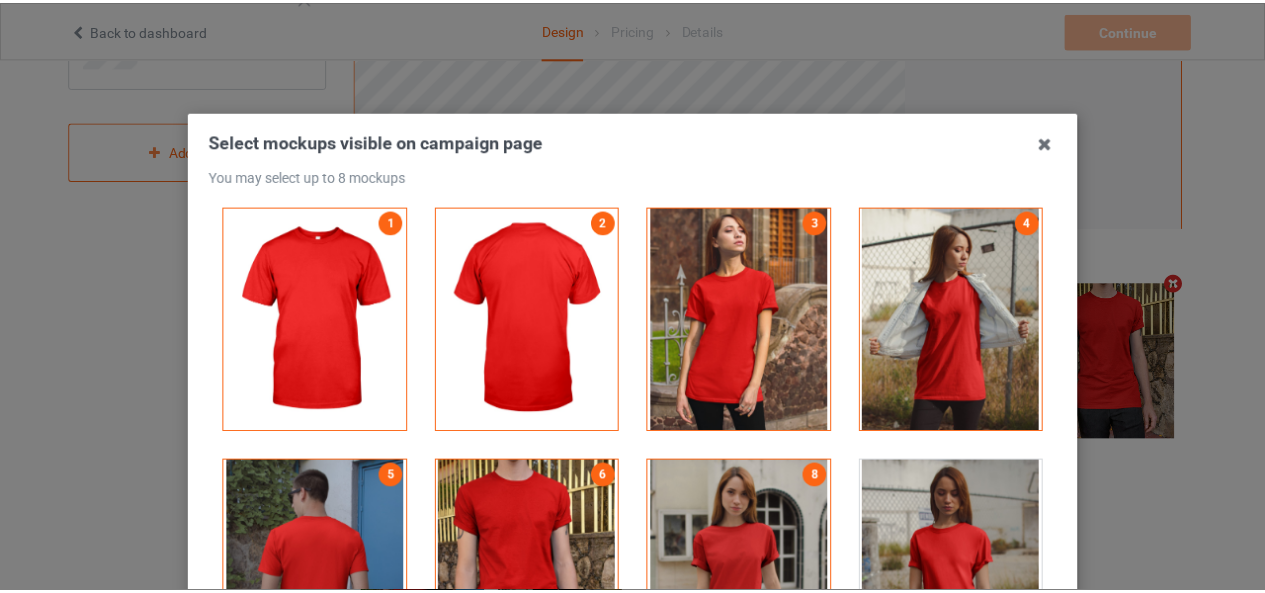 scroll, scrollTop: 0, scrollLeft: 0, axis: both 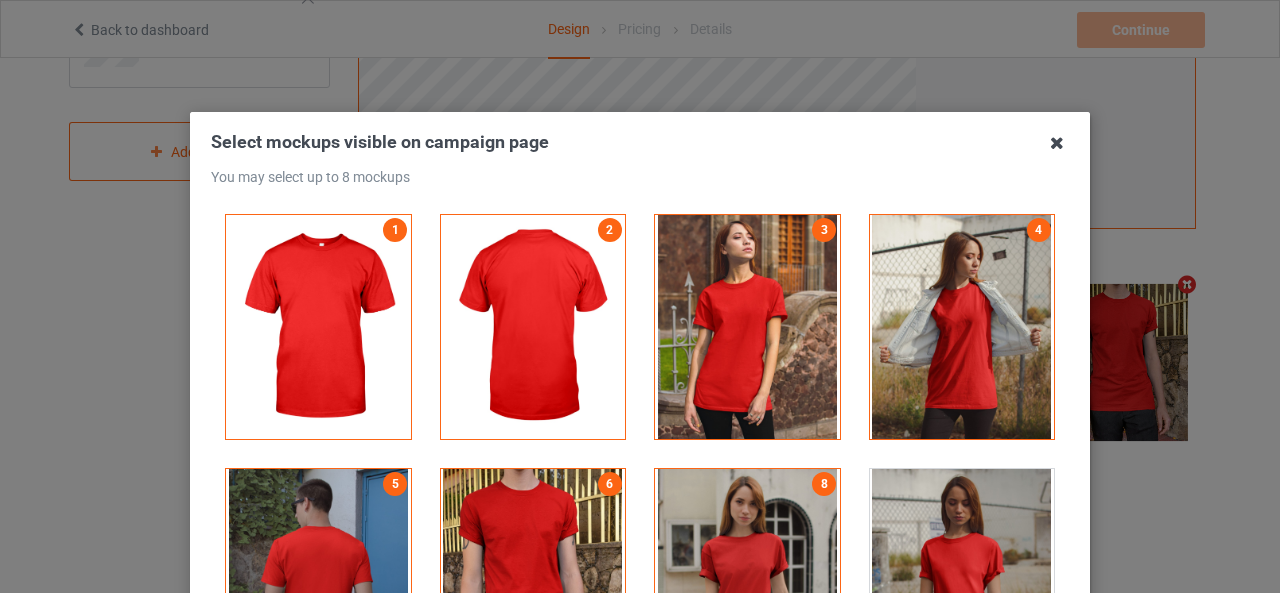 click at bounding box center (1057, 143) 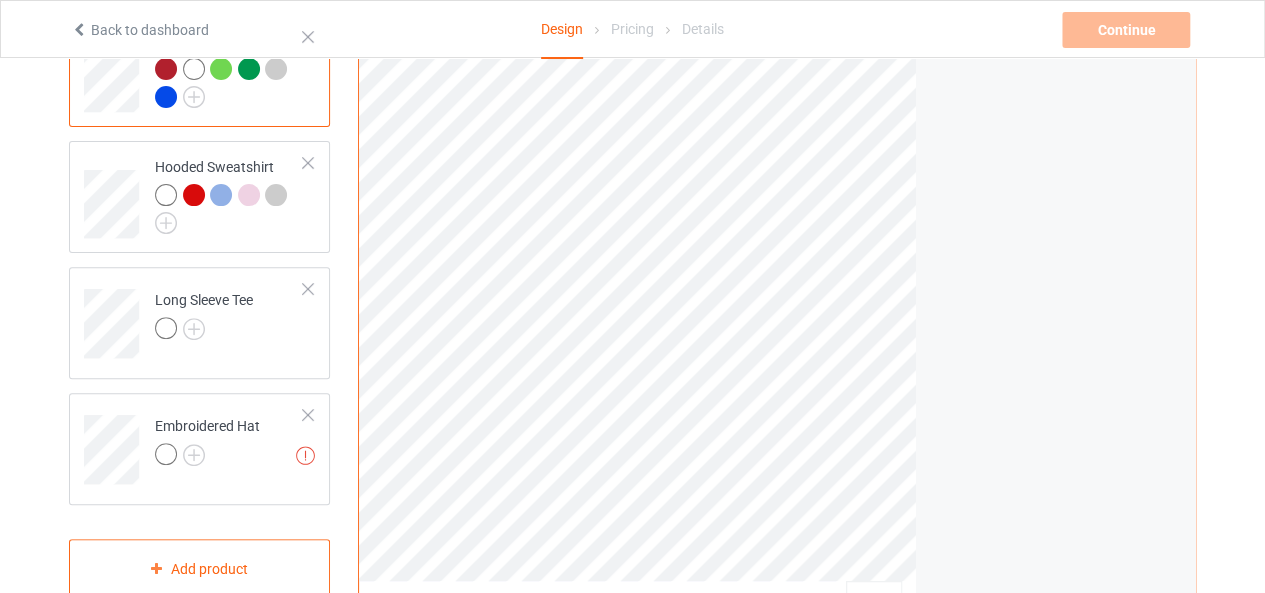 scroll, scrollTop: 205, scrollLeft: 0, axis: vertical 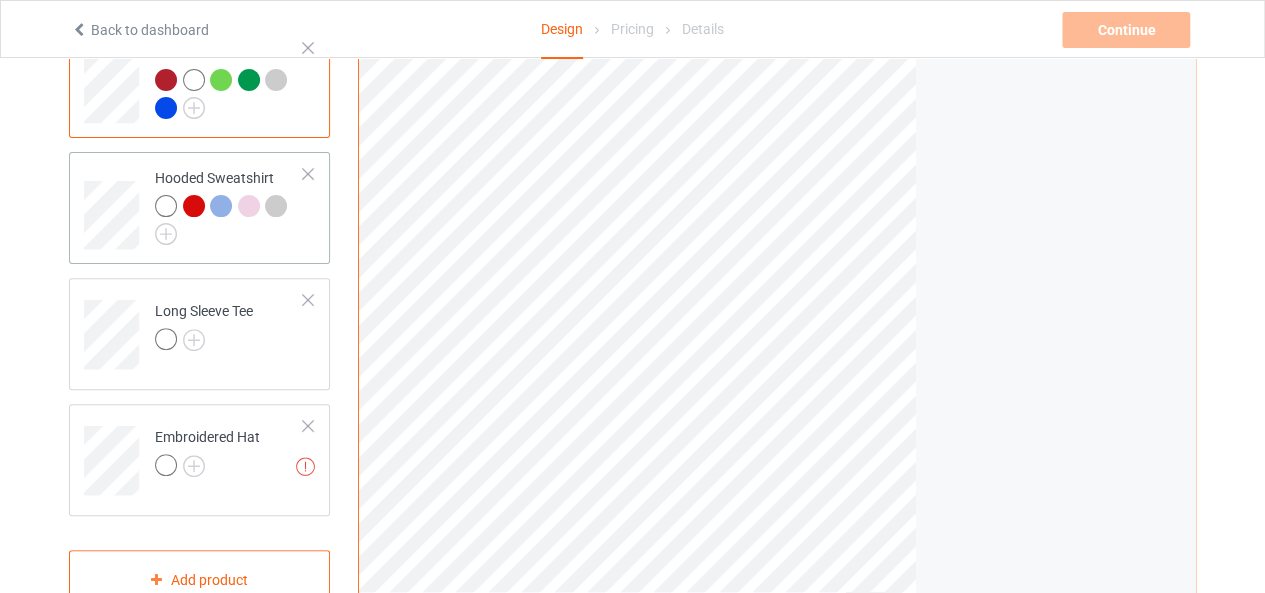 click on "Hooded Sweatshirt" at bounding box center (229, 208) 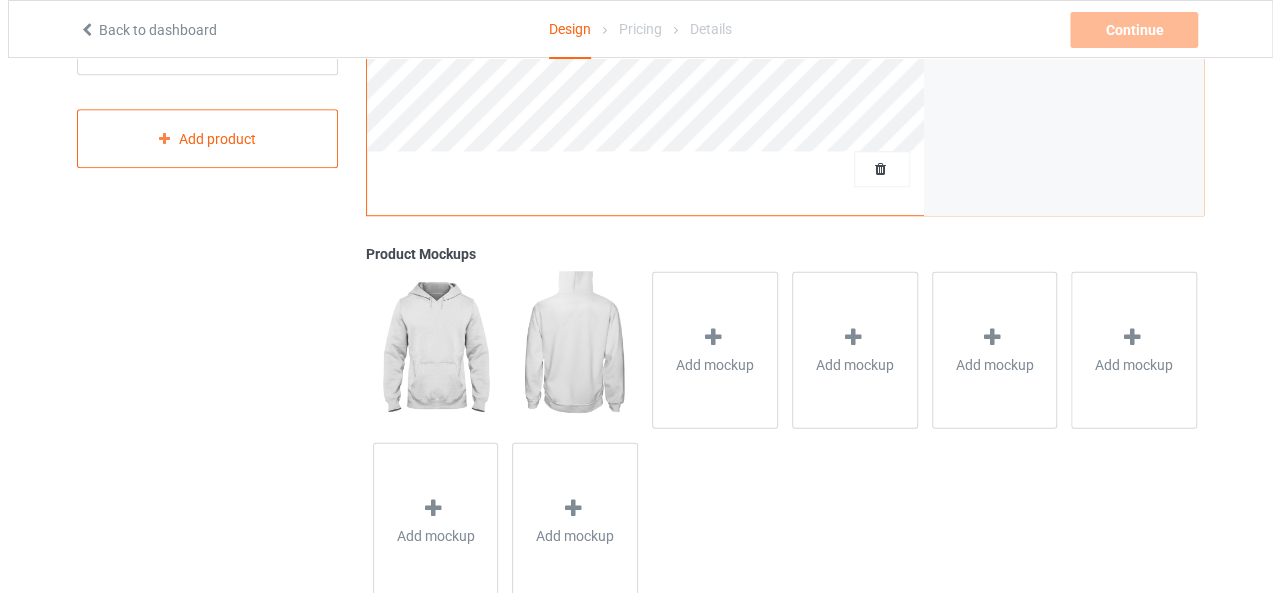 scroll, scrollTop: 649, scrollLeft: 0, axis: vertical 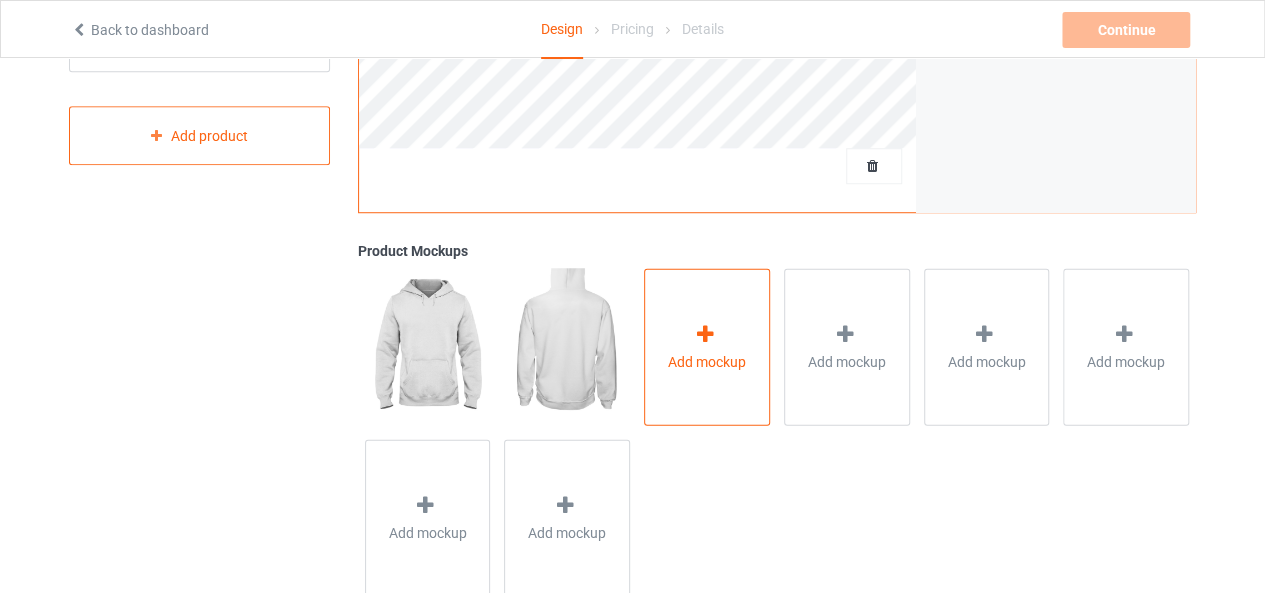 click on "Add mockup" at bounding box center (707, 346) 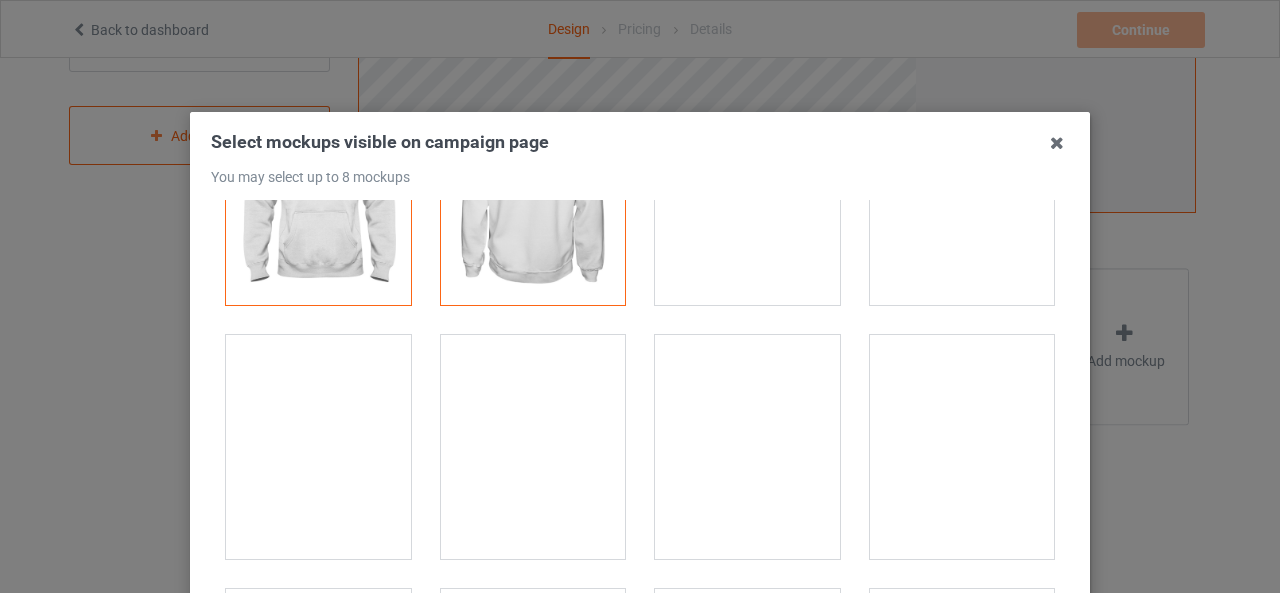 scroll, scrollTop: 136, scrollLeft: 0, axis: vertical 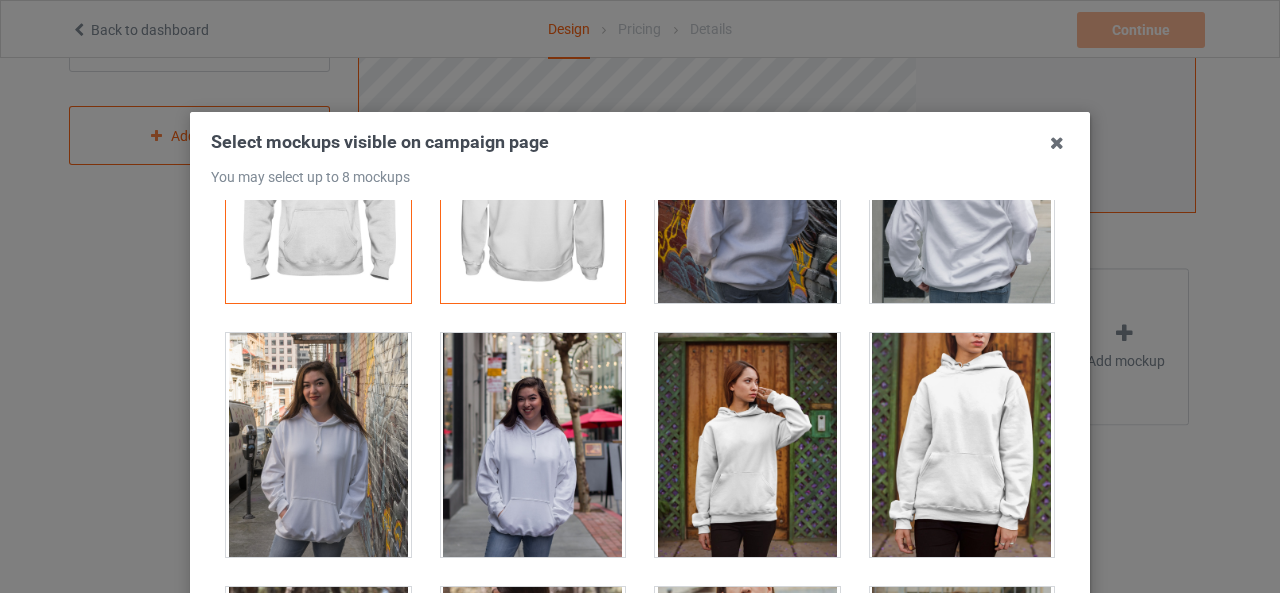 click at bounding box center (318, 445) 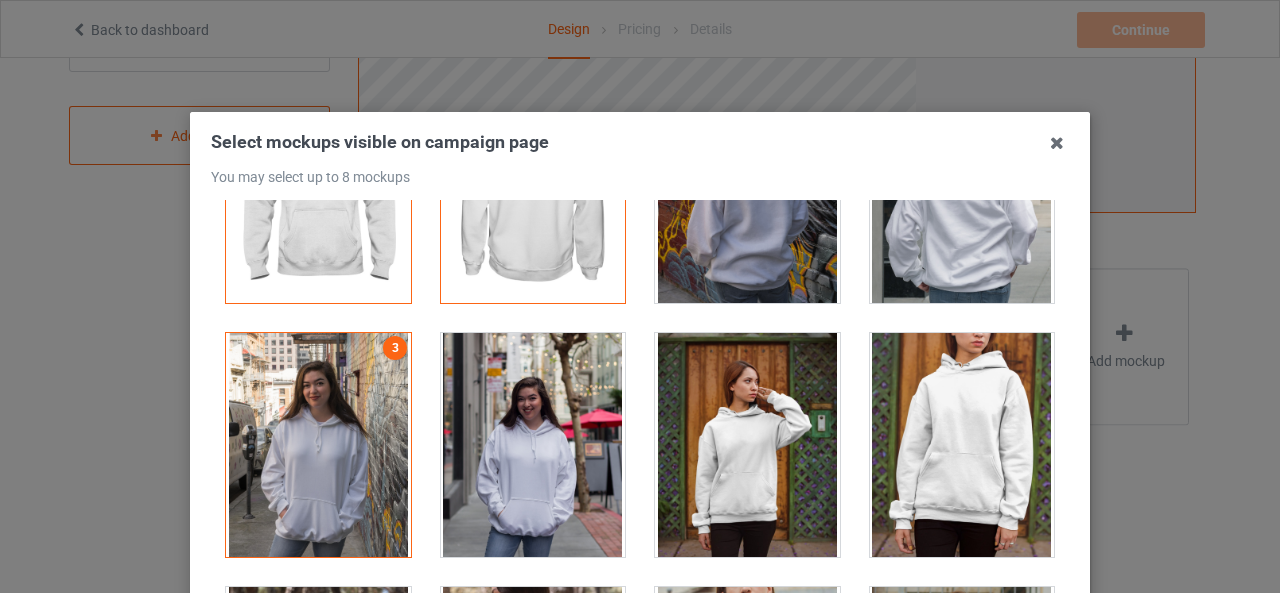 click at bounding box center [318, 445] 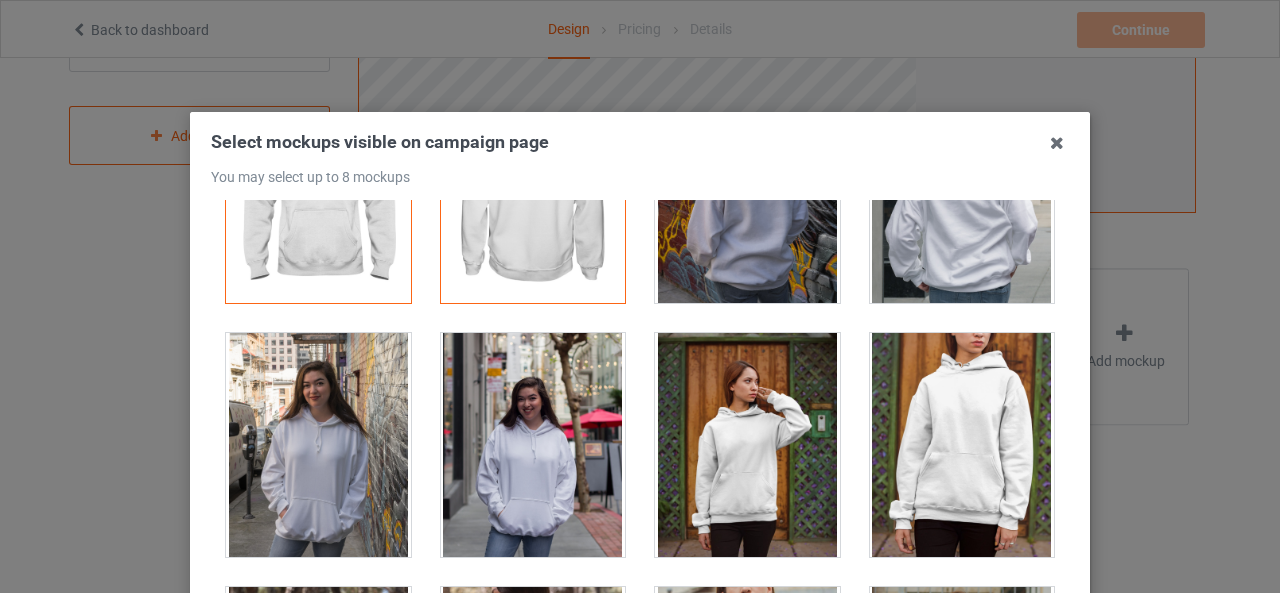 scroll, scrollTop: 0, scrollLeft: 0, axis: both 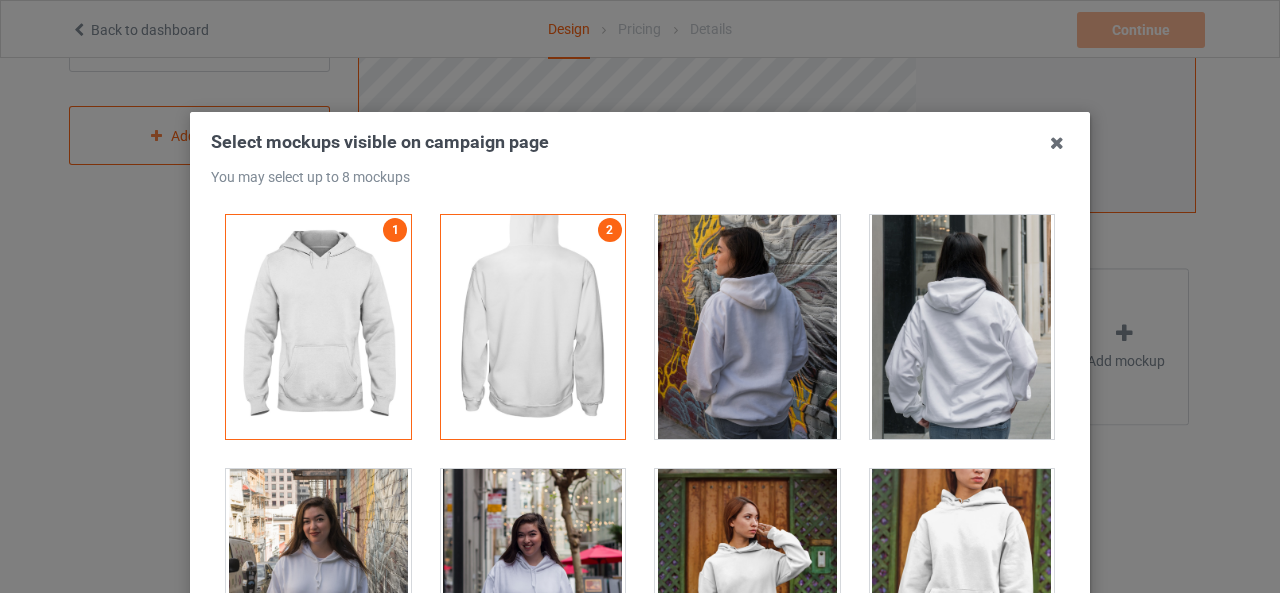 click at bounding box center (747, 327) 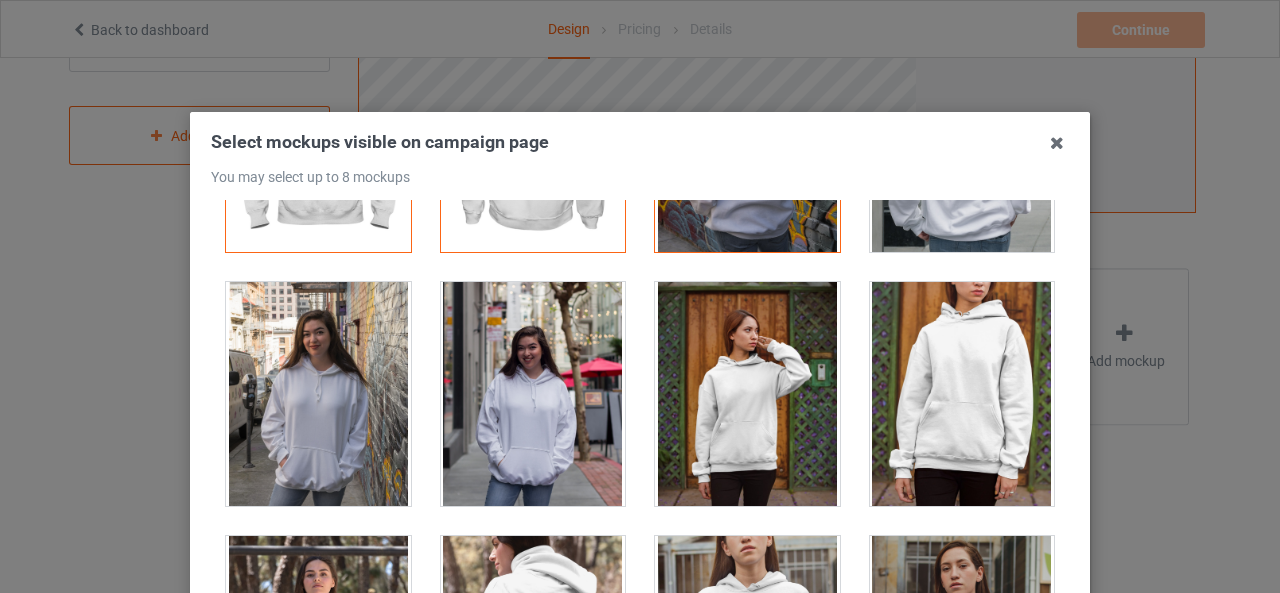 scroll, scrollTop: 190, scrollLeft: 0, axis: vertical 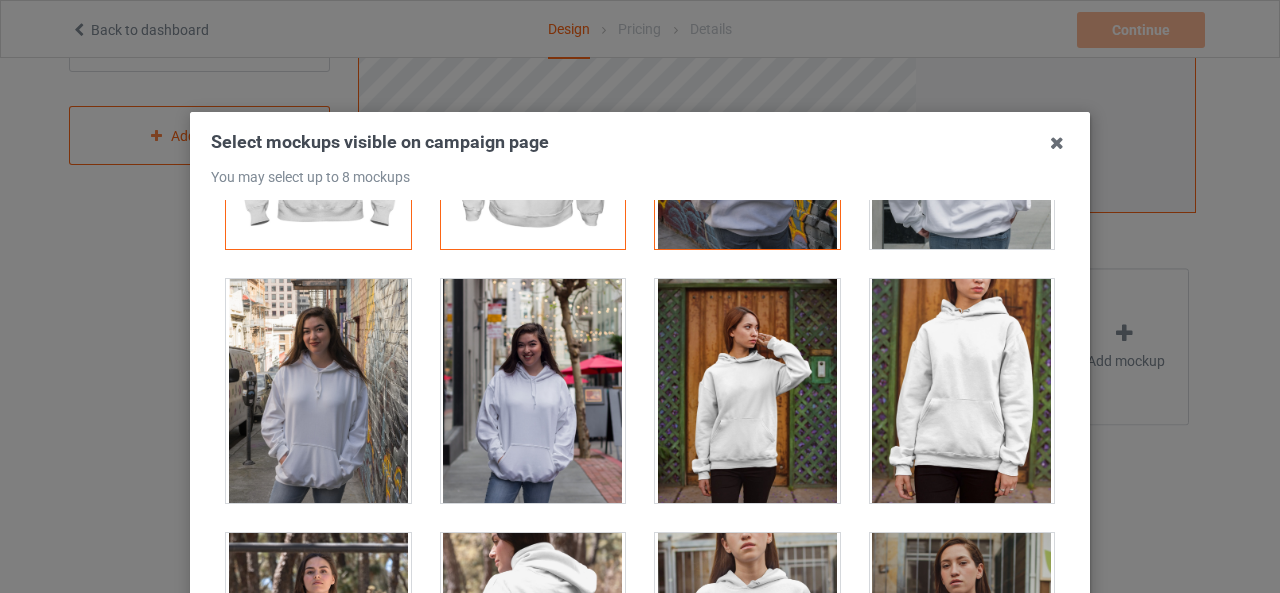 drag, startPoint x: 498, startPoint y: 403, endPoint x: 370, endPoint y: 391, distance: 128.56126 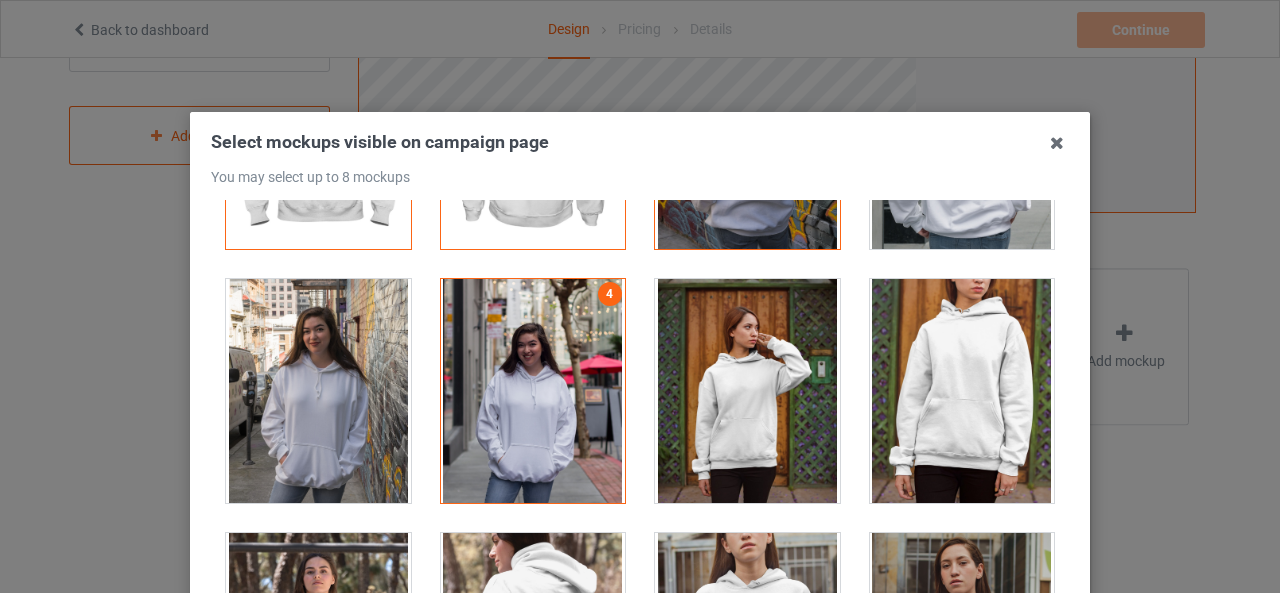click at bounding box center [318, 391] 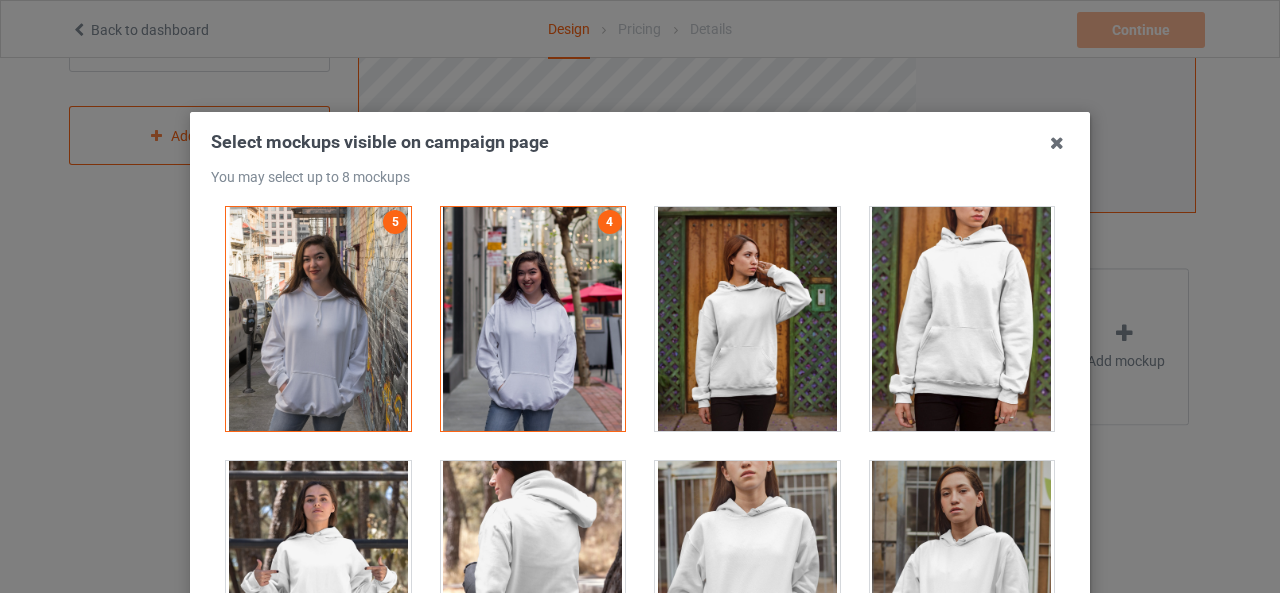 scroll, scrollTop: 310, scrollLeft: 0, axis: vertical 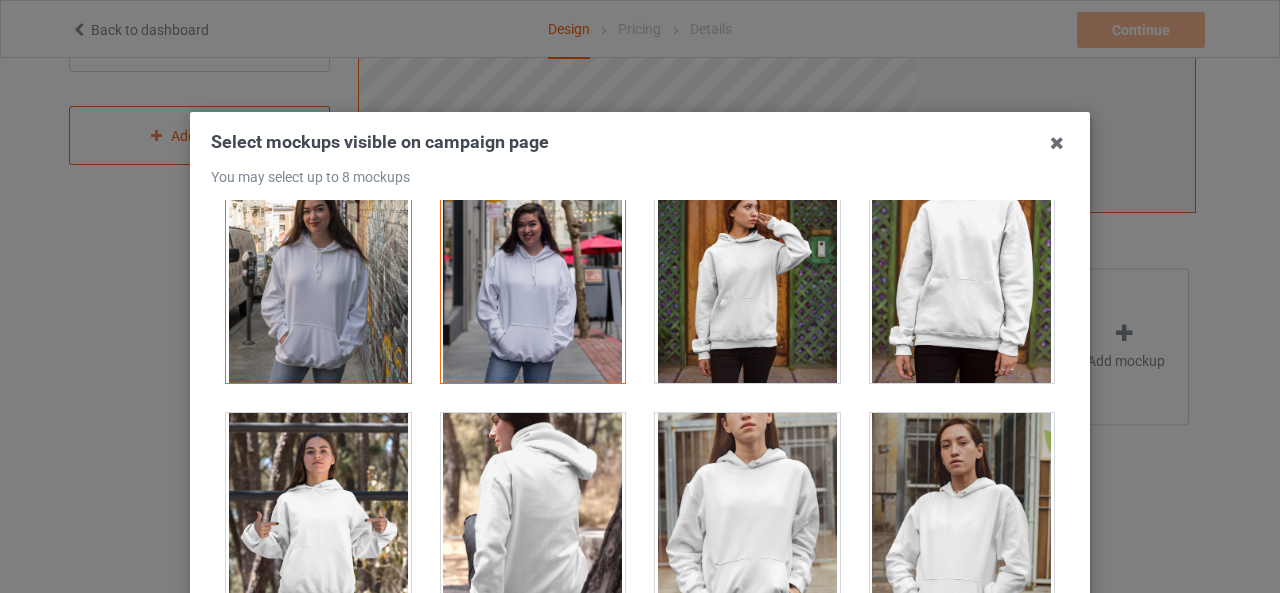 click at bounding box center [747, 271] 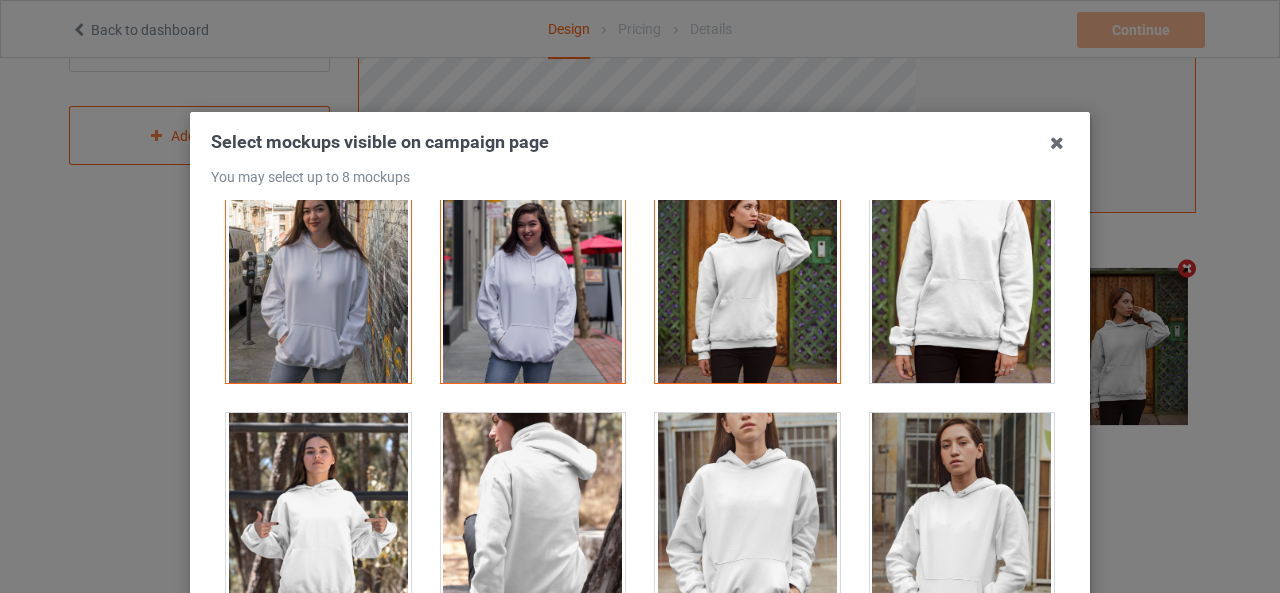 click at bounding box center (962, 271) 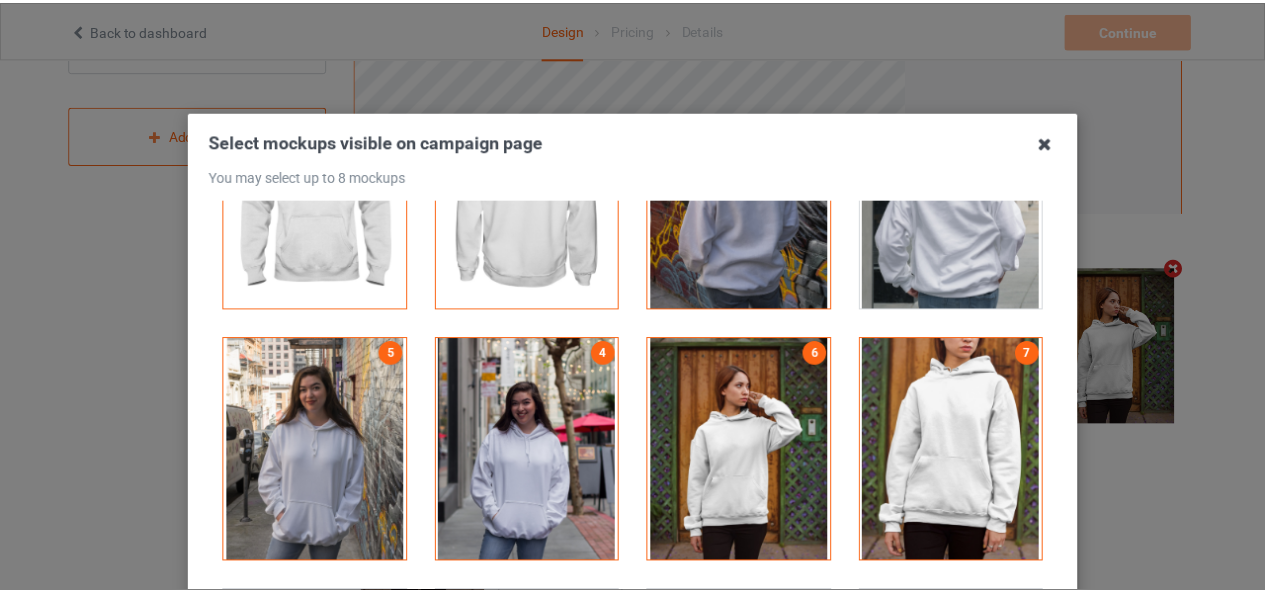 scroll, scrollTop: 96, scrollLeft: 0, axis: vertical 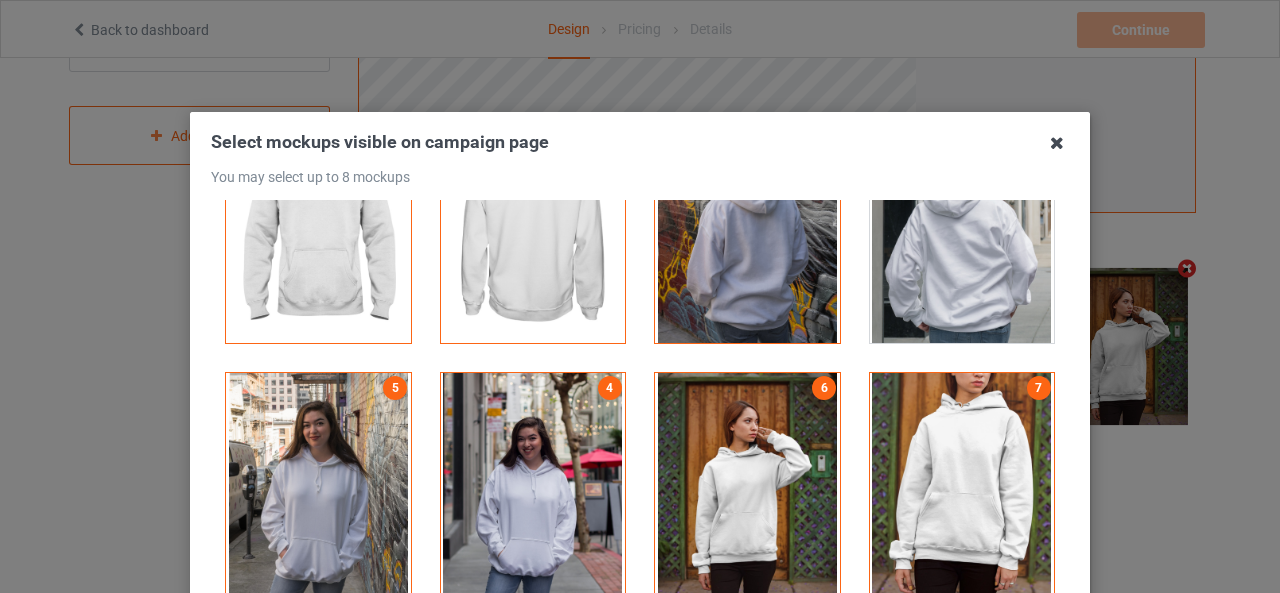 click at bounding box center [1057, 143] 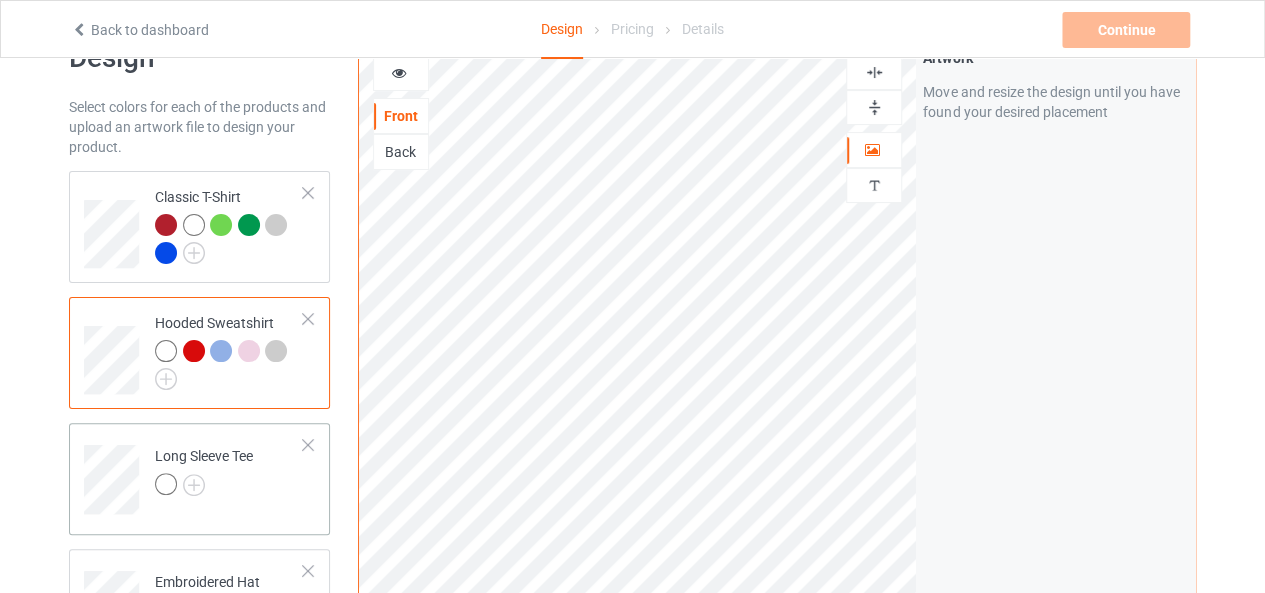 click at bounding box center (204, 487) 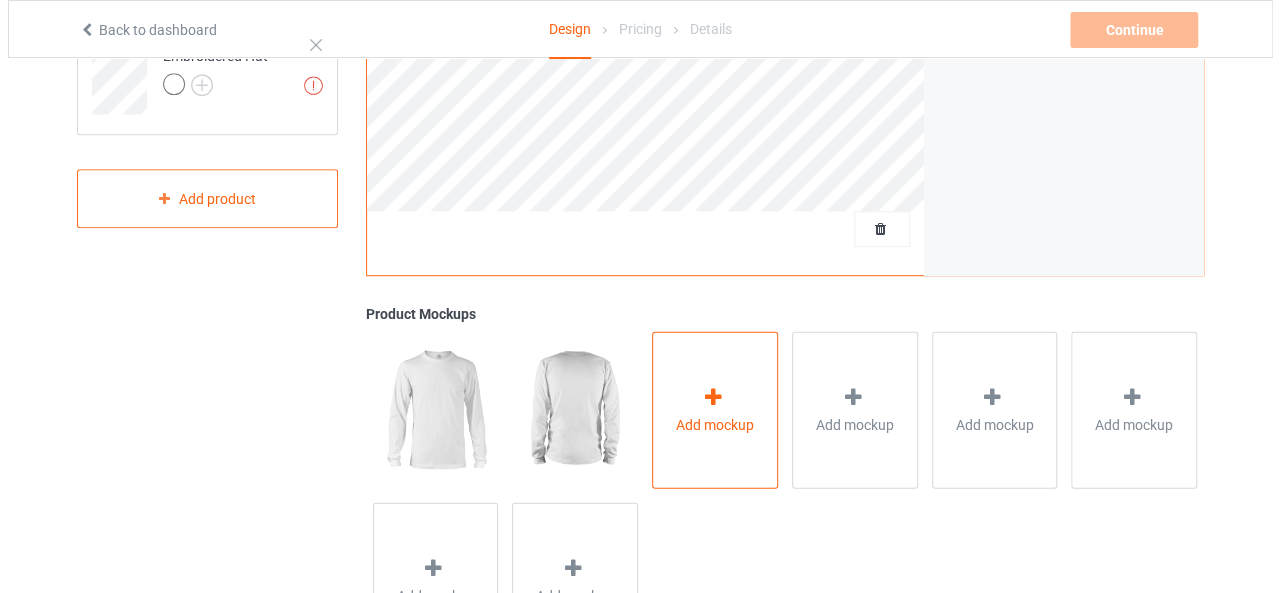 scroll, scrollTop: 593, scrollLeft: 0, axis: vertical 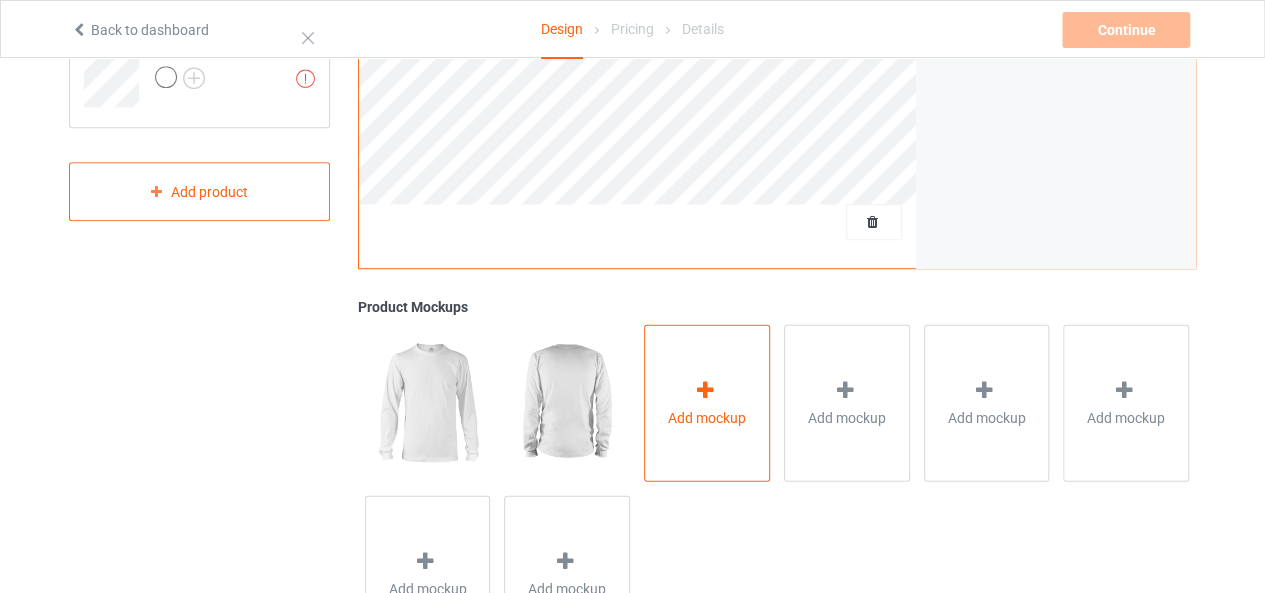 click on "Add mockup" at bounding box center [707, 402] 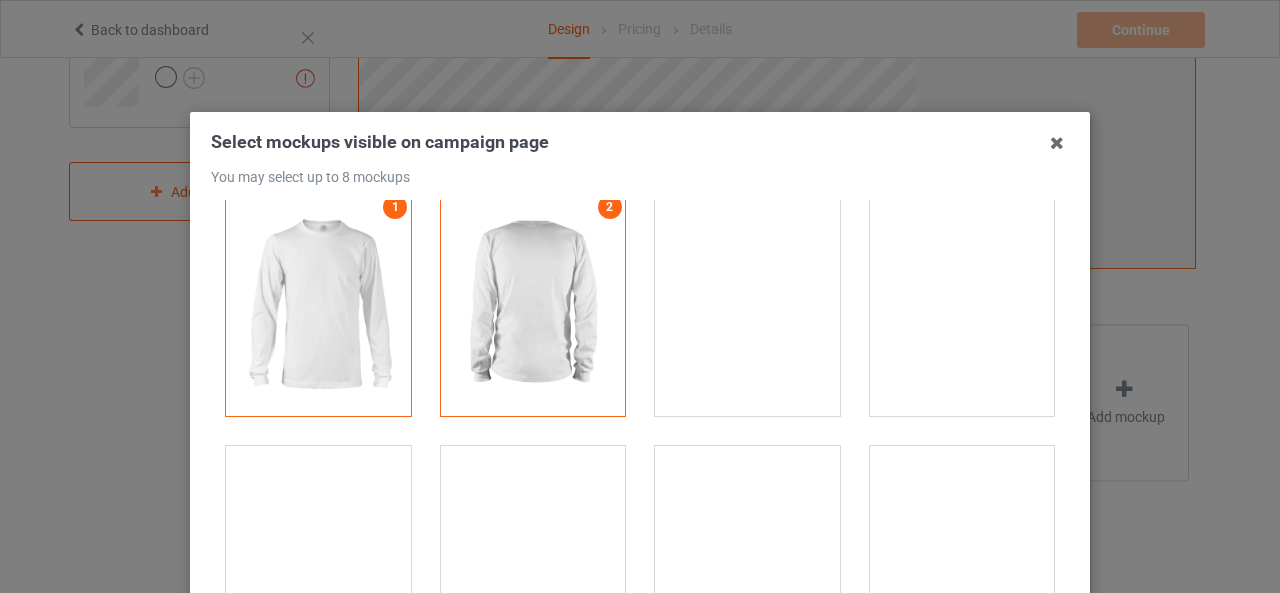 scroll, scrollTop: 0, scrollLeft: 0, axis: both 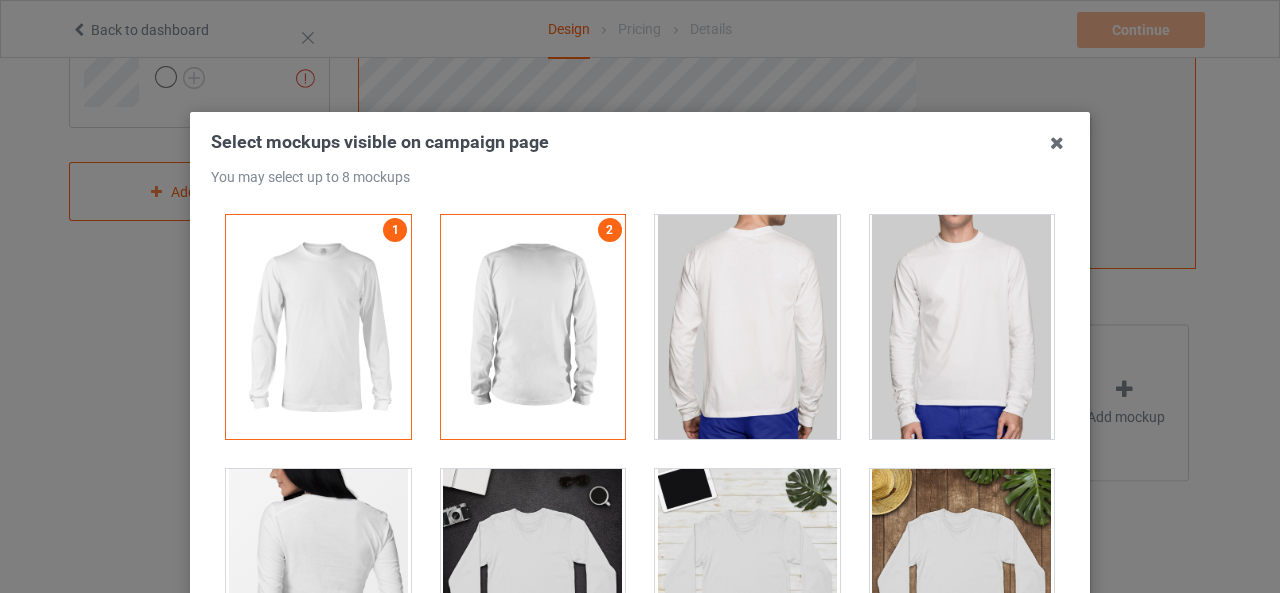 click at bounding box center (962, 327) 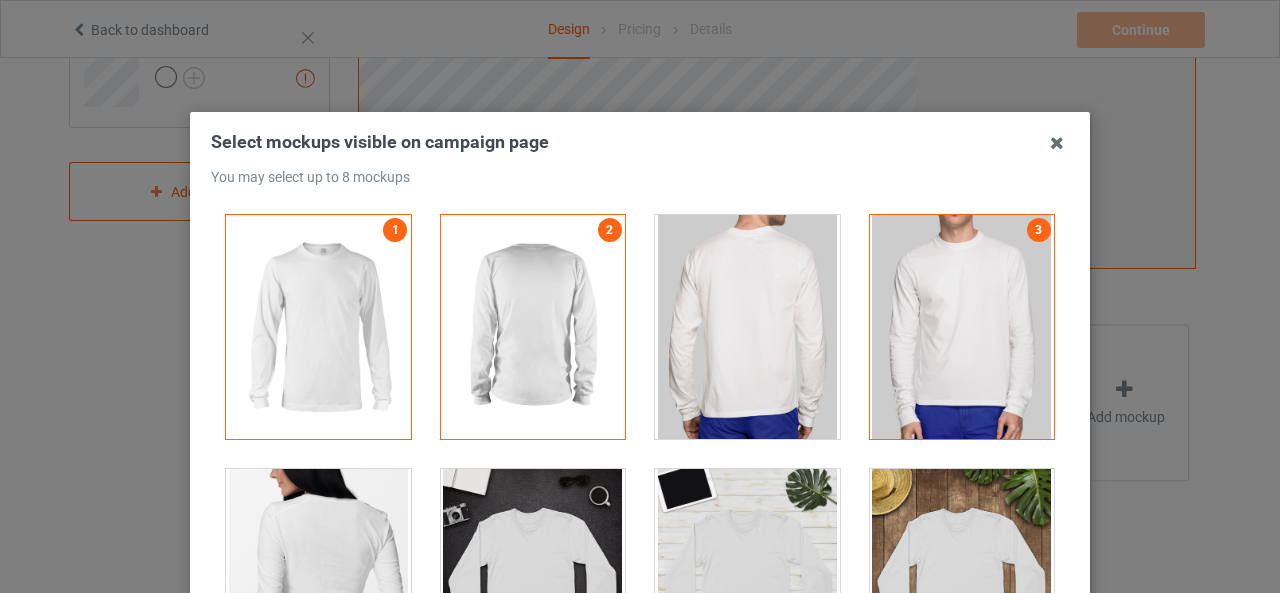 click at bounding box center [747, 327] 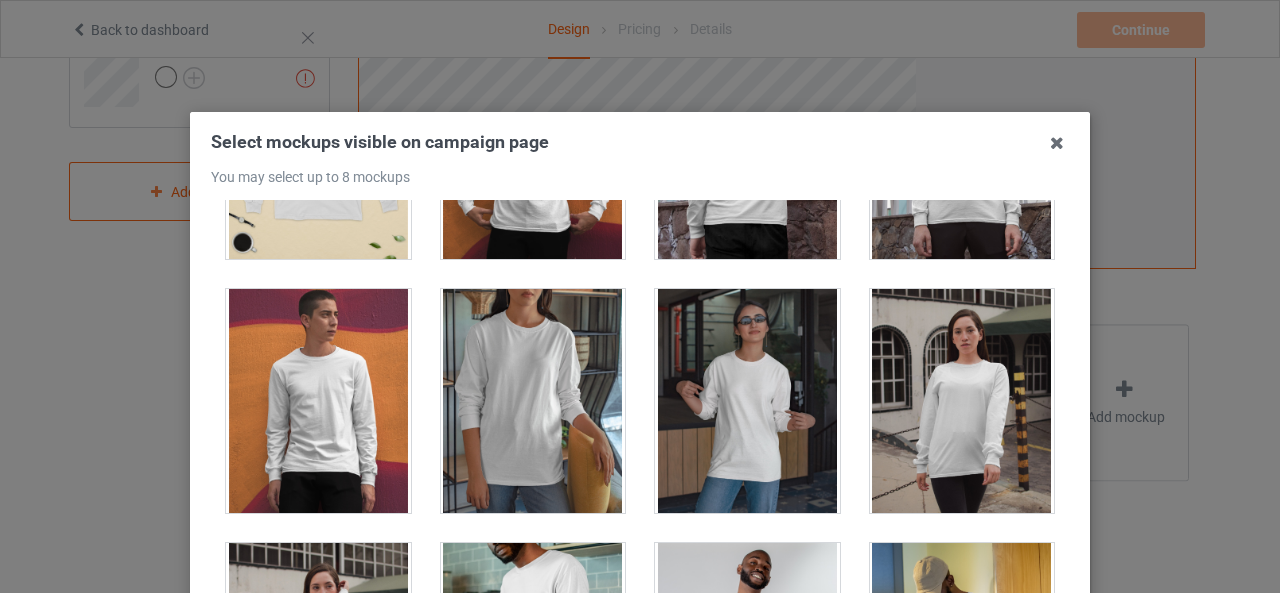 scroll, scrollTop: 689, scrollLeft: 0, axis: vertical 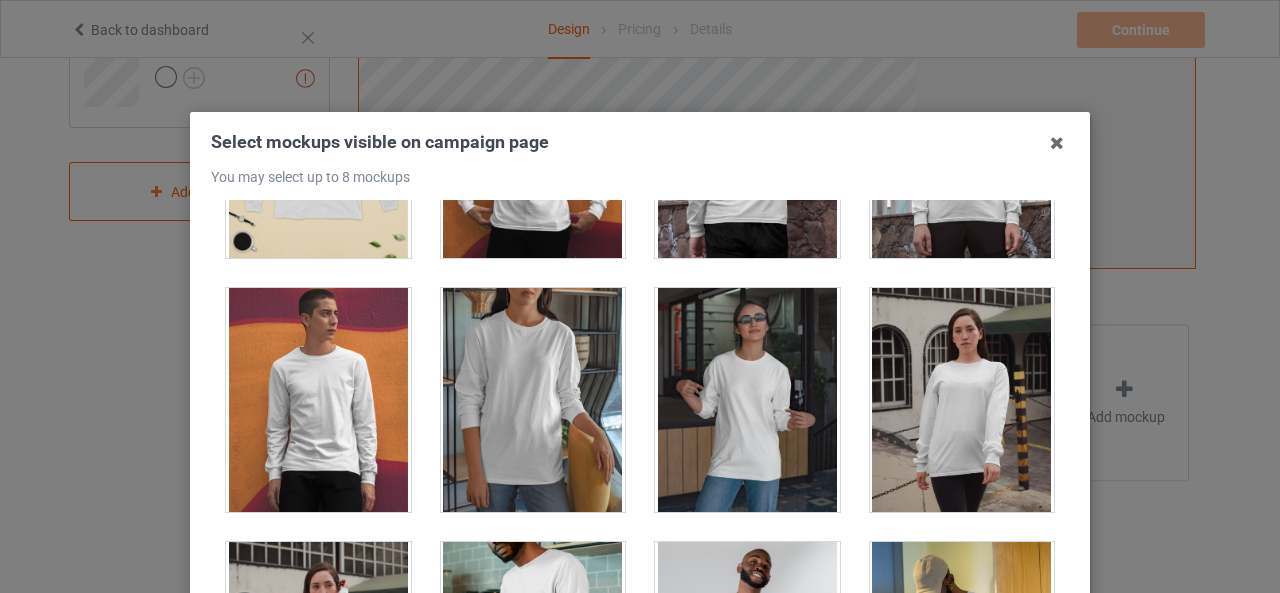 click at bounding box center (747, 400) 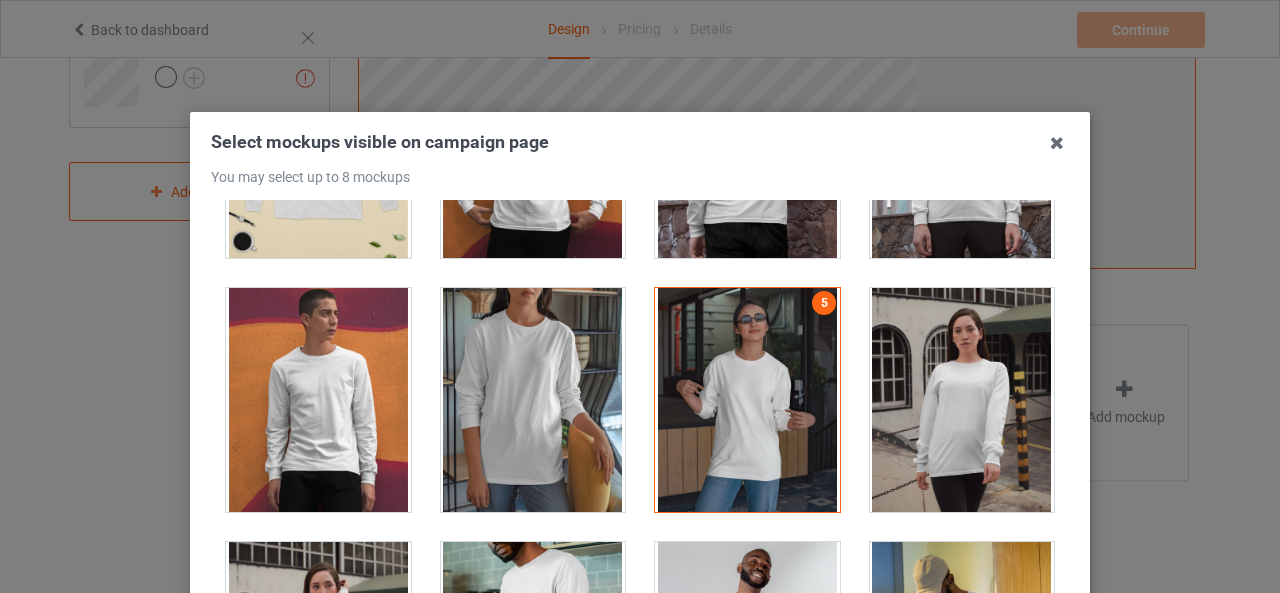 click at bounding box center (962, 400) 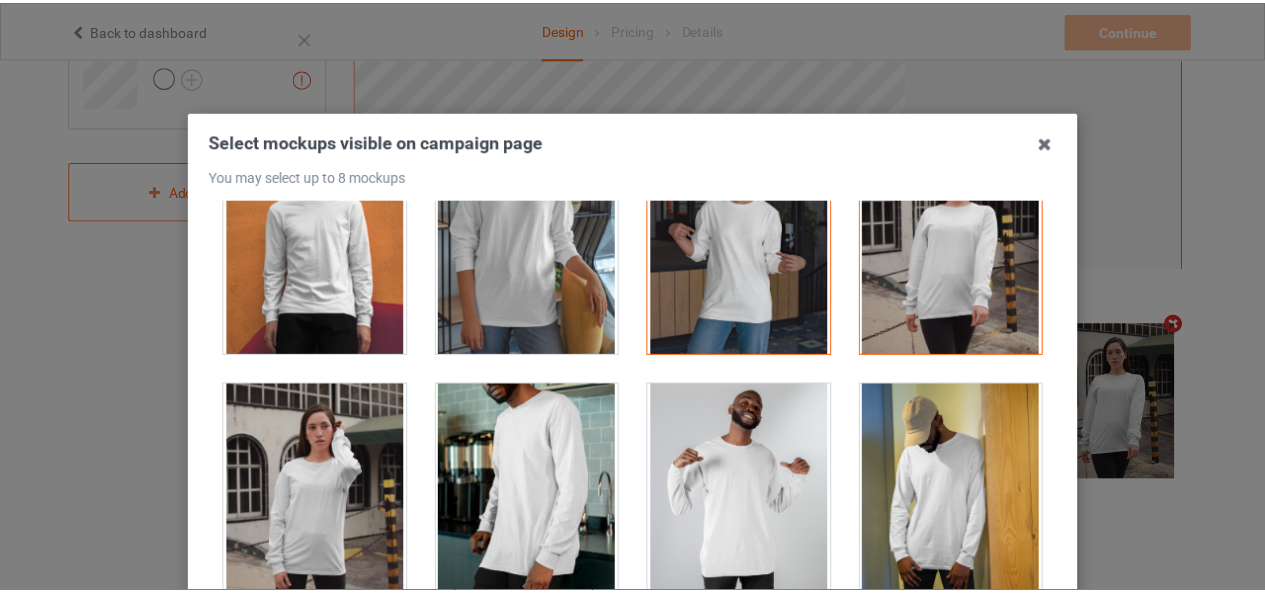 scroll, scrollTop: 847, scrollLeft: 0, axis: vertical 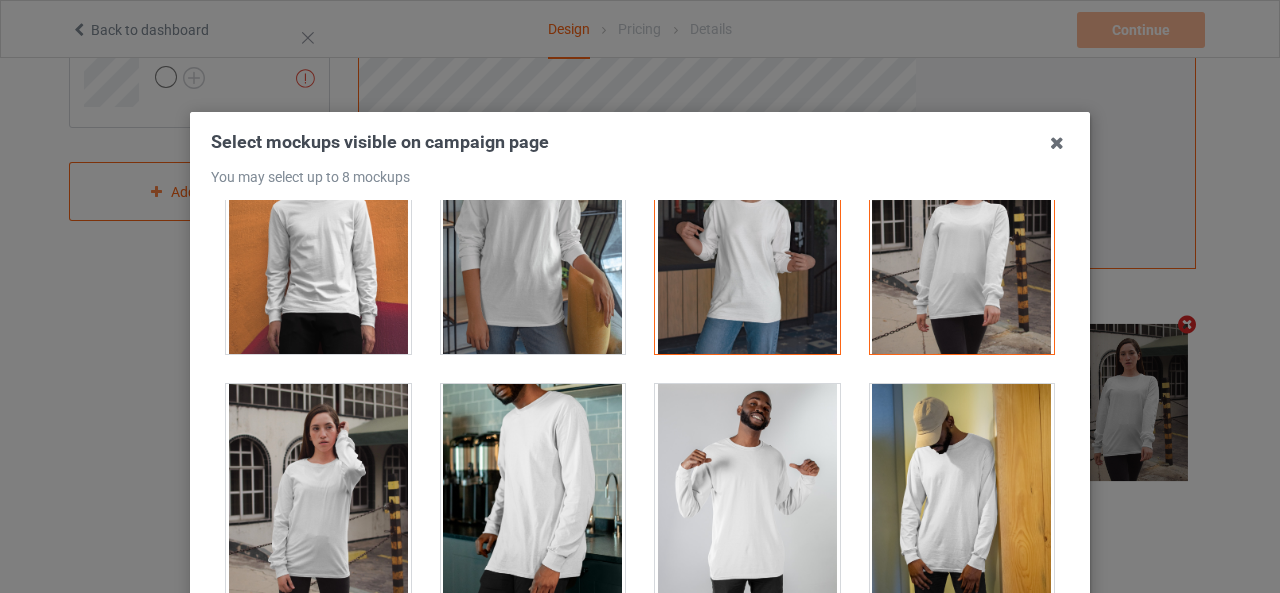 click at bounding box center [318, 496] 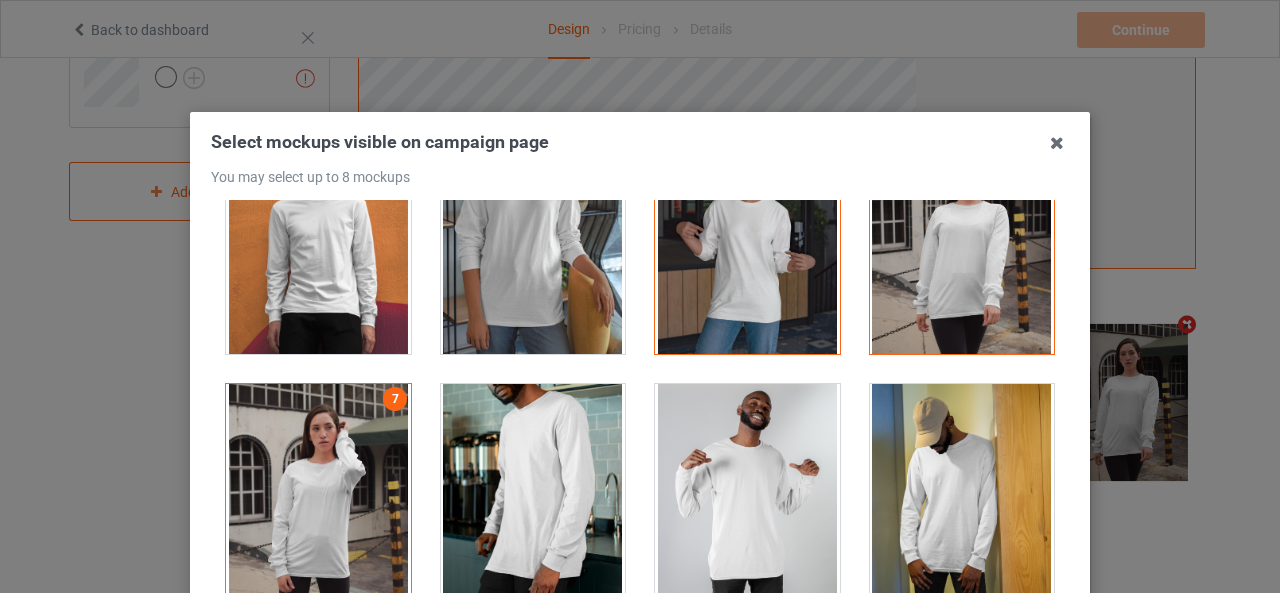 click at bounding box center (1057, 143) 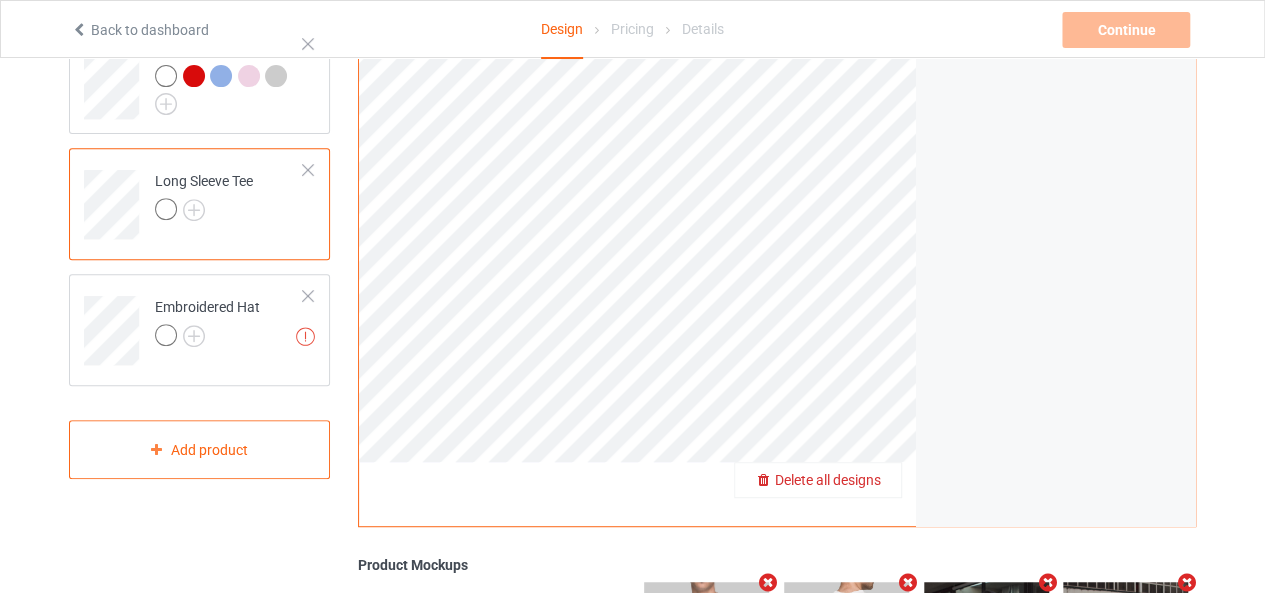 scroll, scrollTop: 308, scrollLeft: 0, axis: vertical 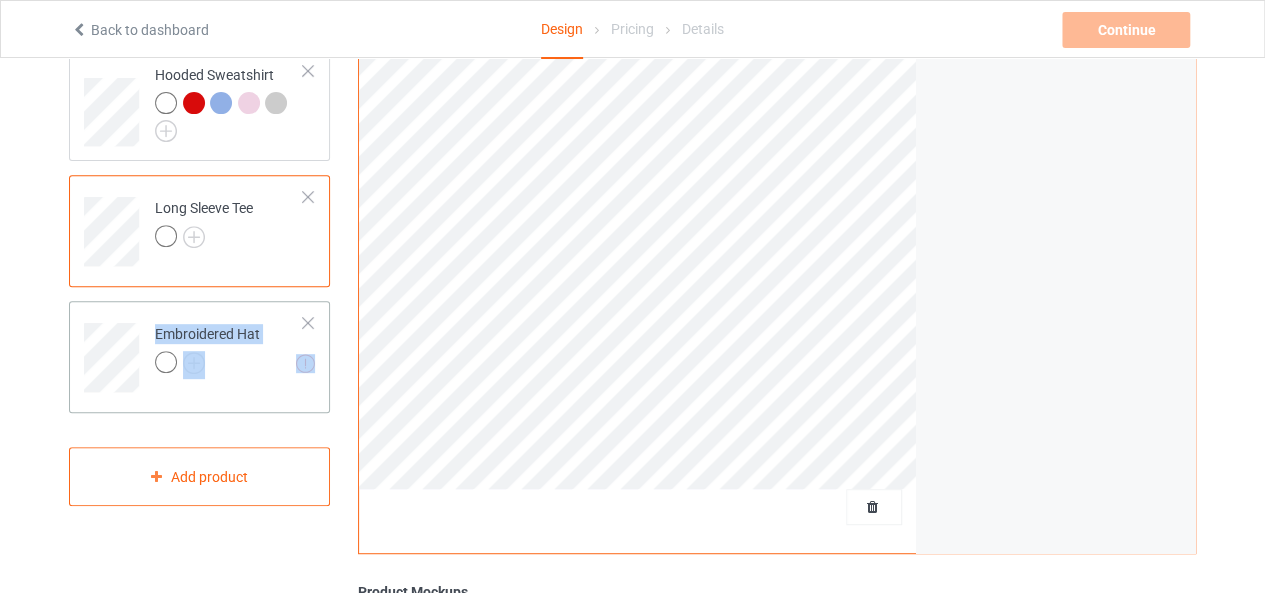 click on "Missing artworks Embroidered Hat" at bounding box center (199, 357) 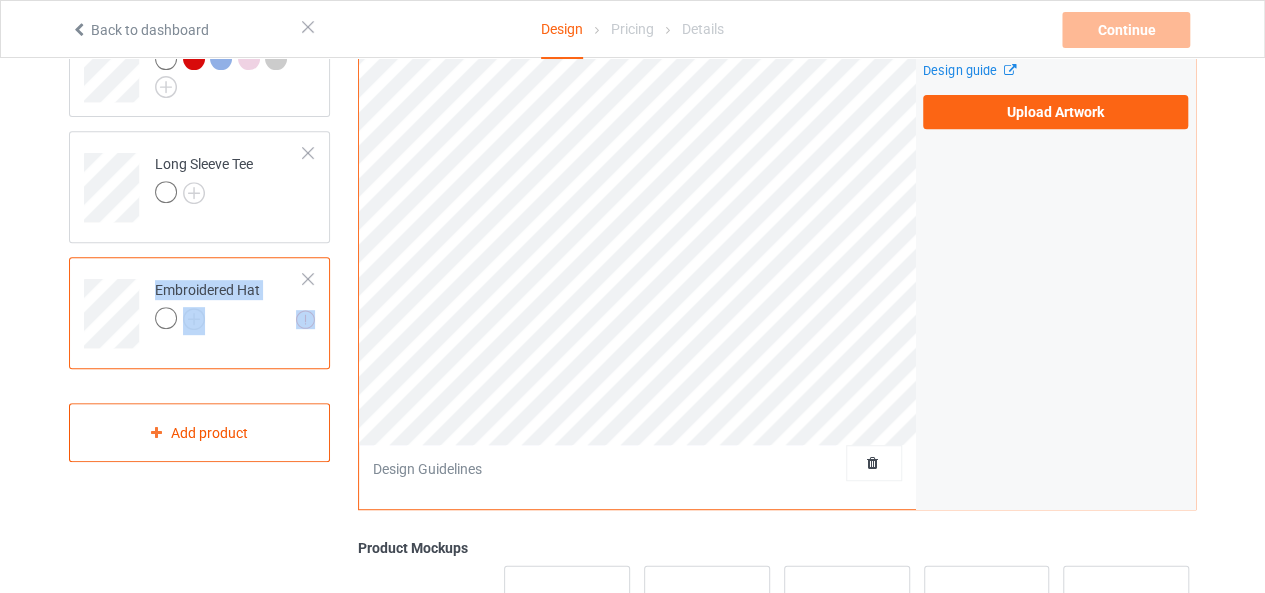 scroll, scrollTop: 351, scrollLeft: 0, axis: vertical 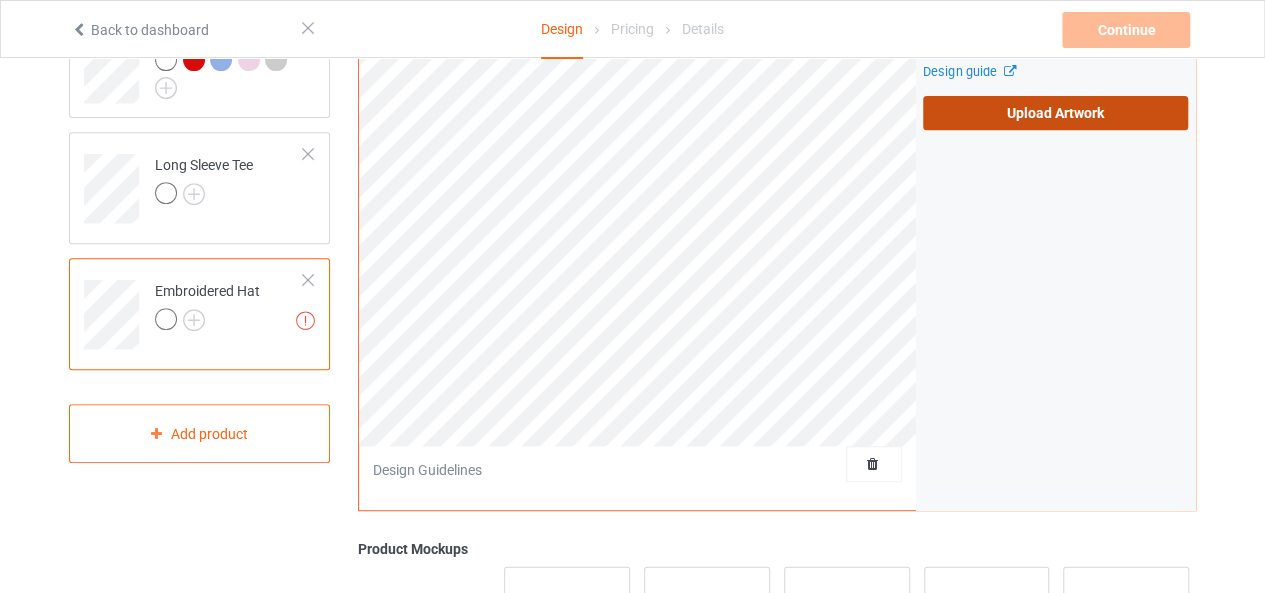 click on "Upload Artwork" at bounding box center [1055, 113] 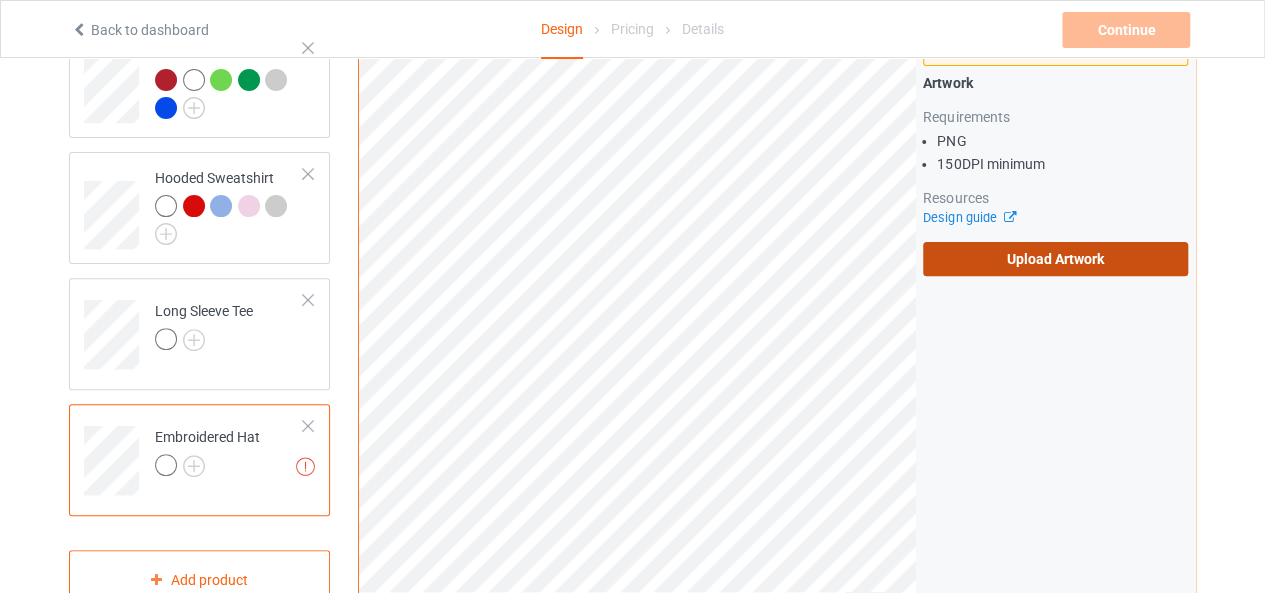 scroll, scrollTop: 194, scrollLeft: 0, axis: vertical 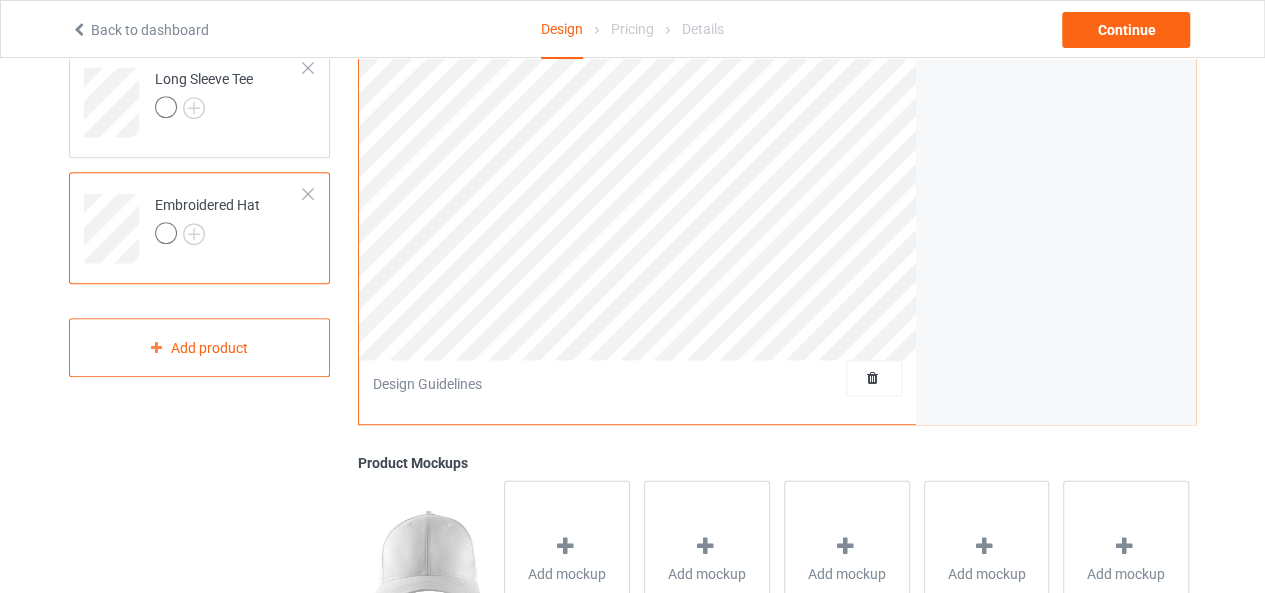 click at bounding box center [207, 236] 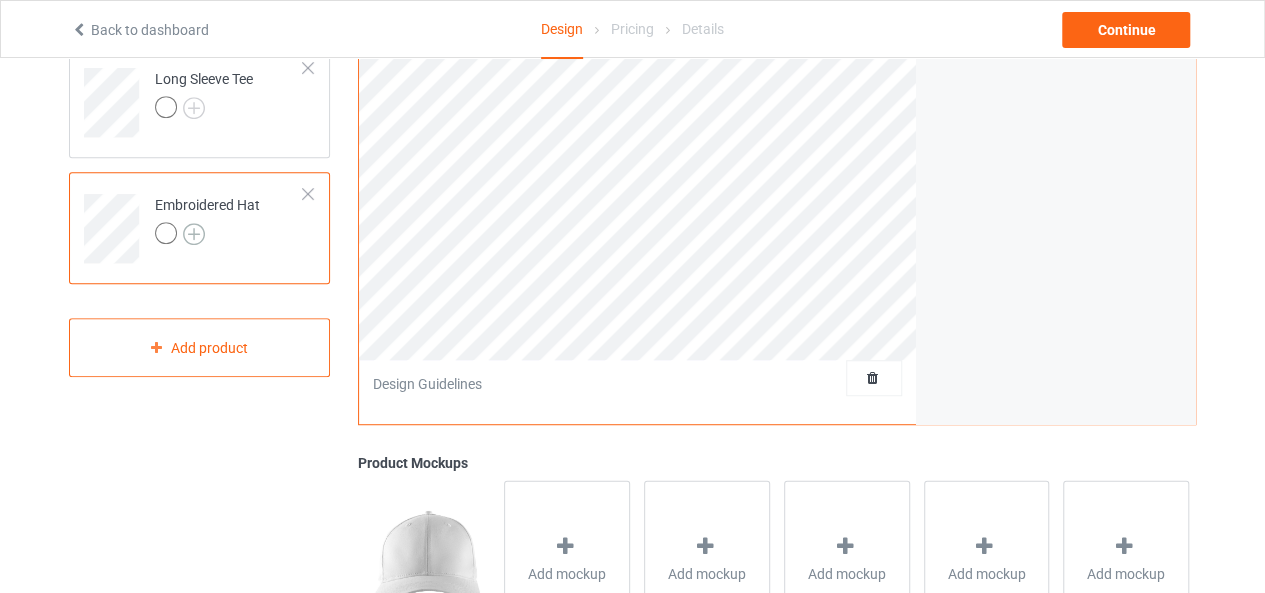 click at bounding box center [194, 234] 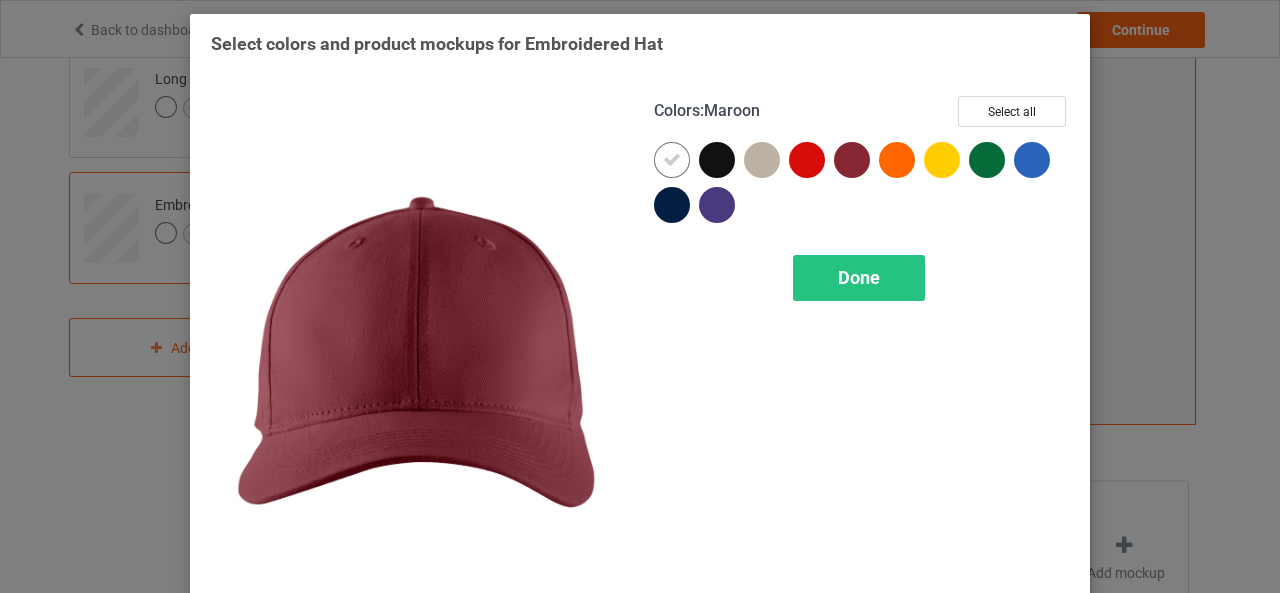 click at bounding box center [811, 164] 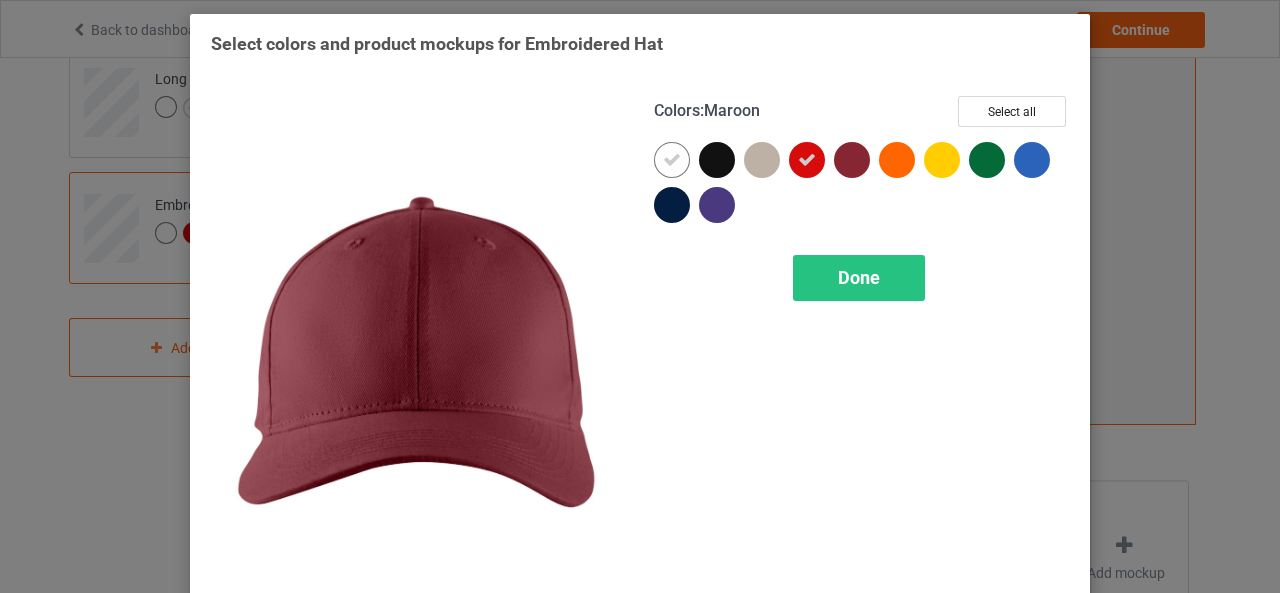 click at bounding box center [852, 160] 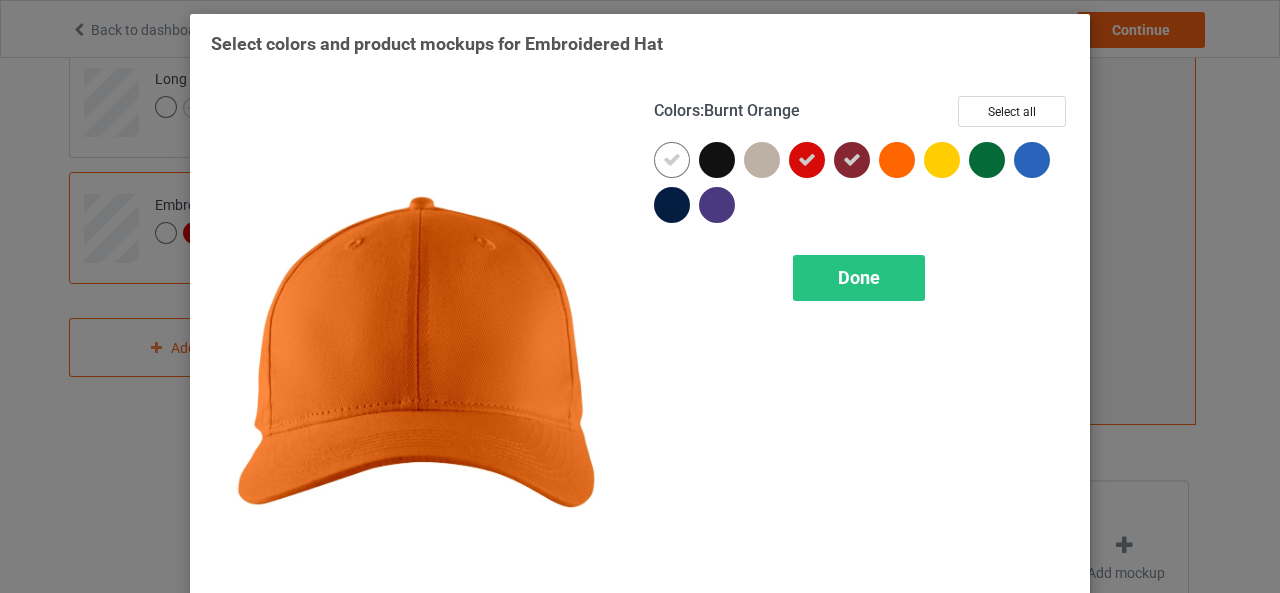 click at bounding box center (897, 160) 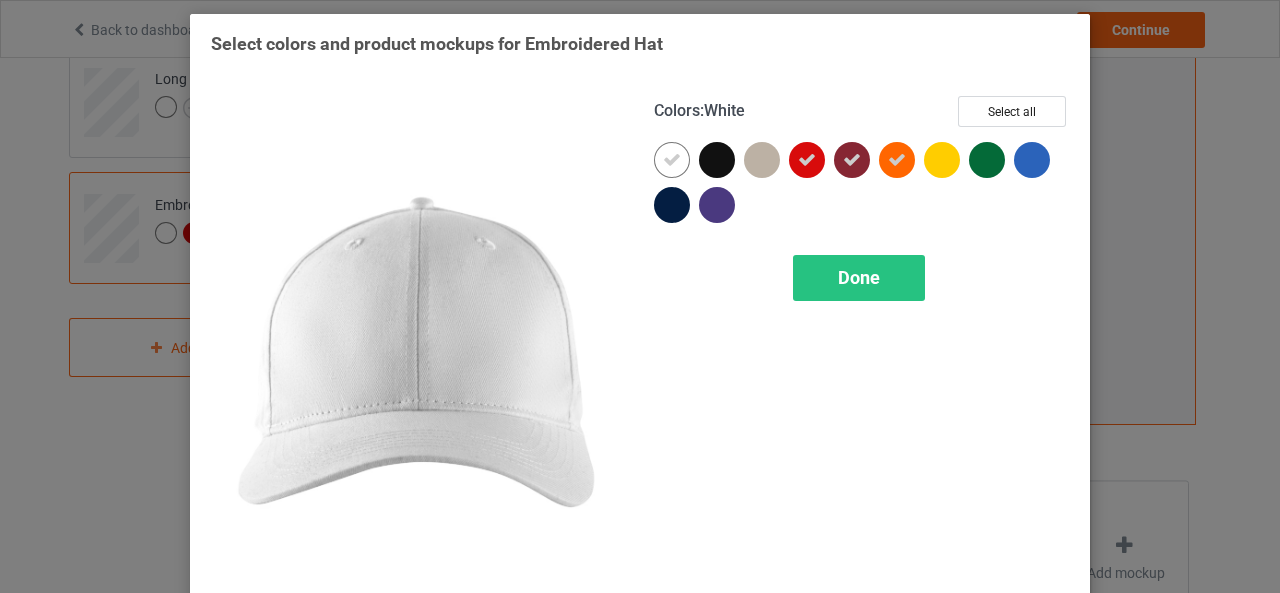 click at bounding box center (672, 160) 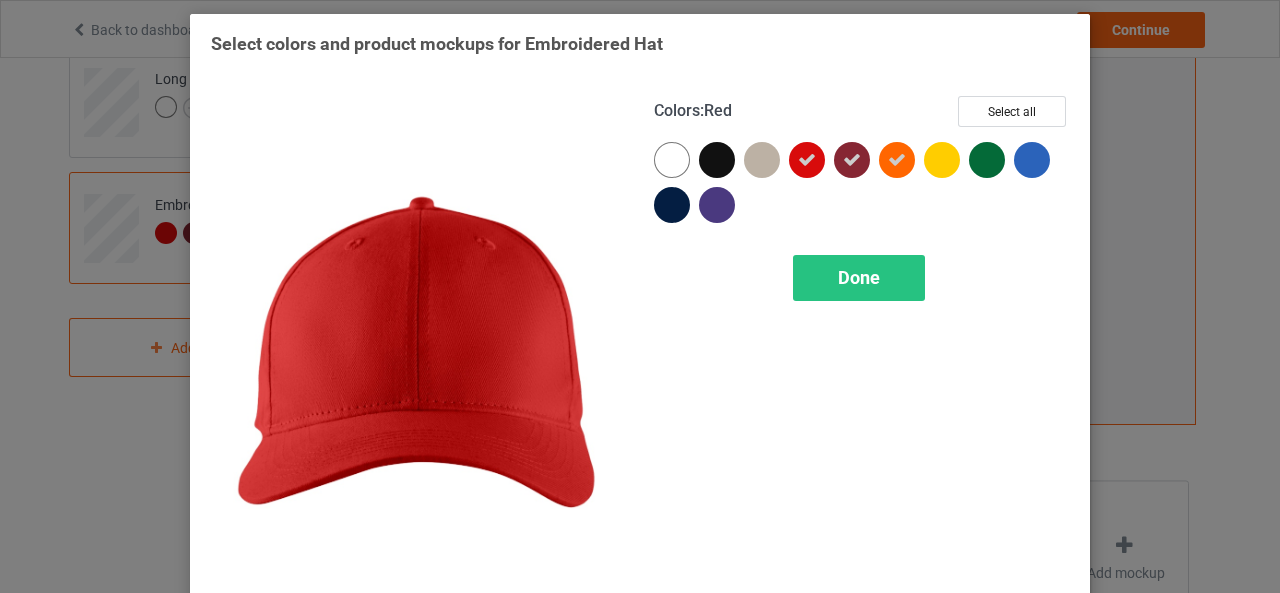 drag, startPoint x: 791, startPoint y: 151, endPoint x: 844, endPoint y: 152, distance: 53.009434 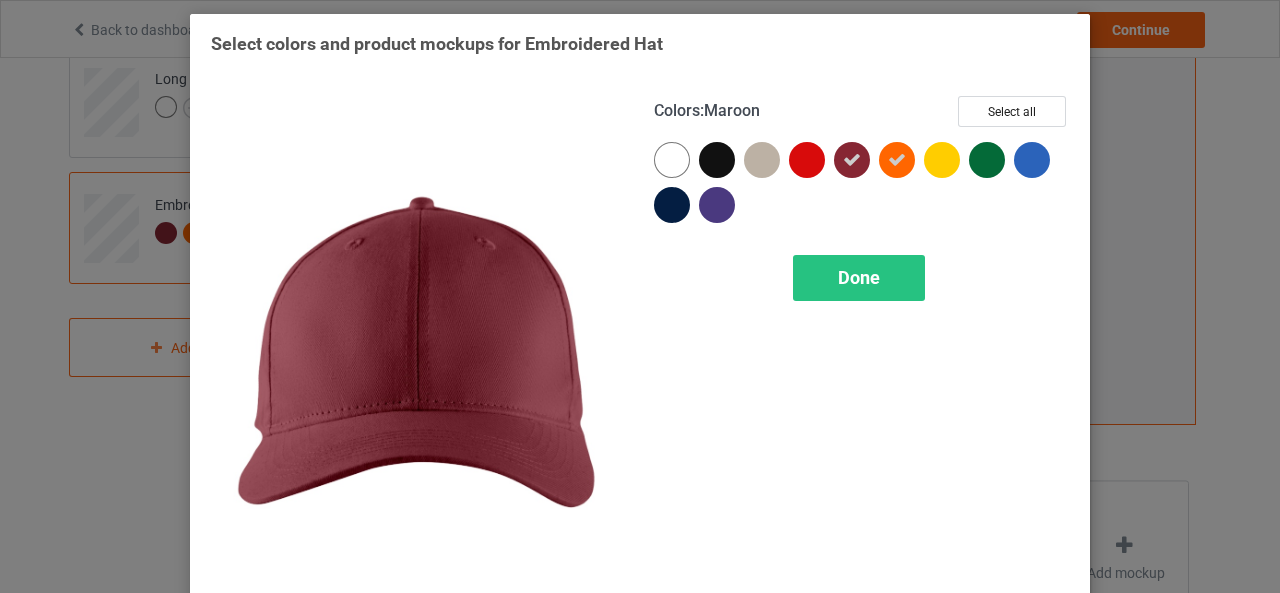 click at bounding box center [852, 160] 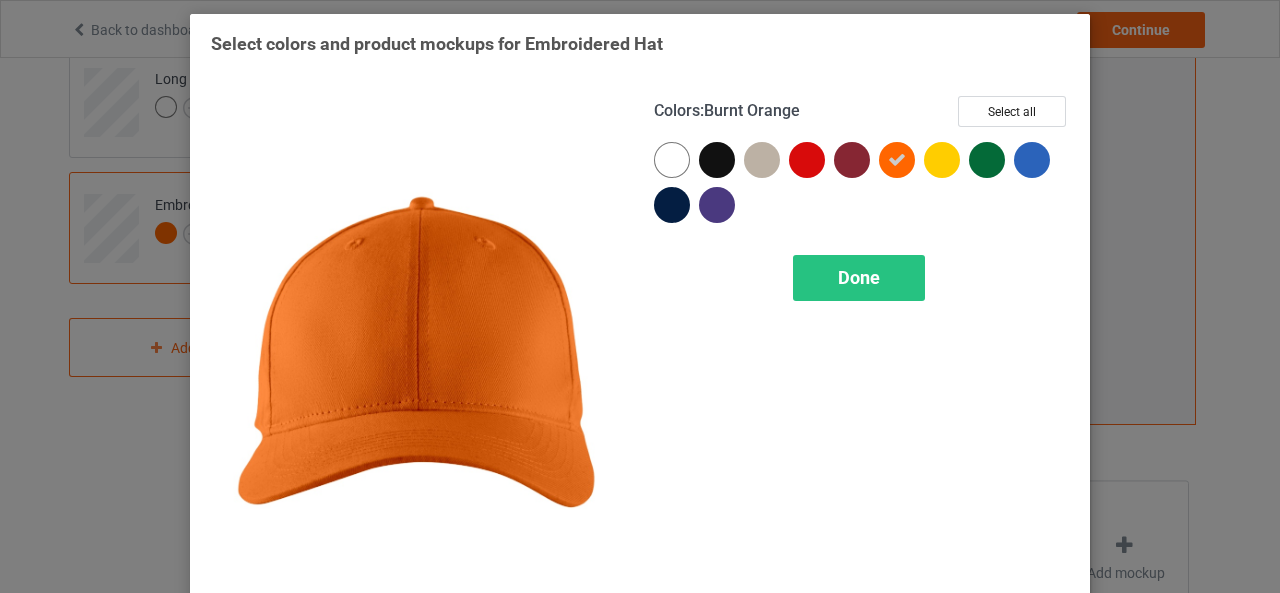 click at bounding box center [901, 164] 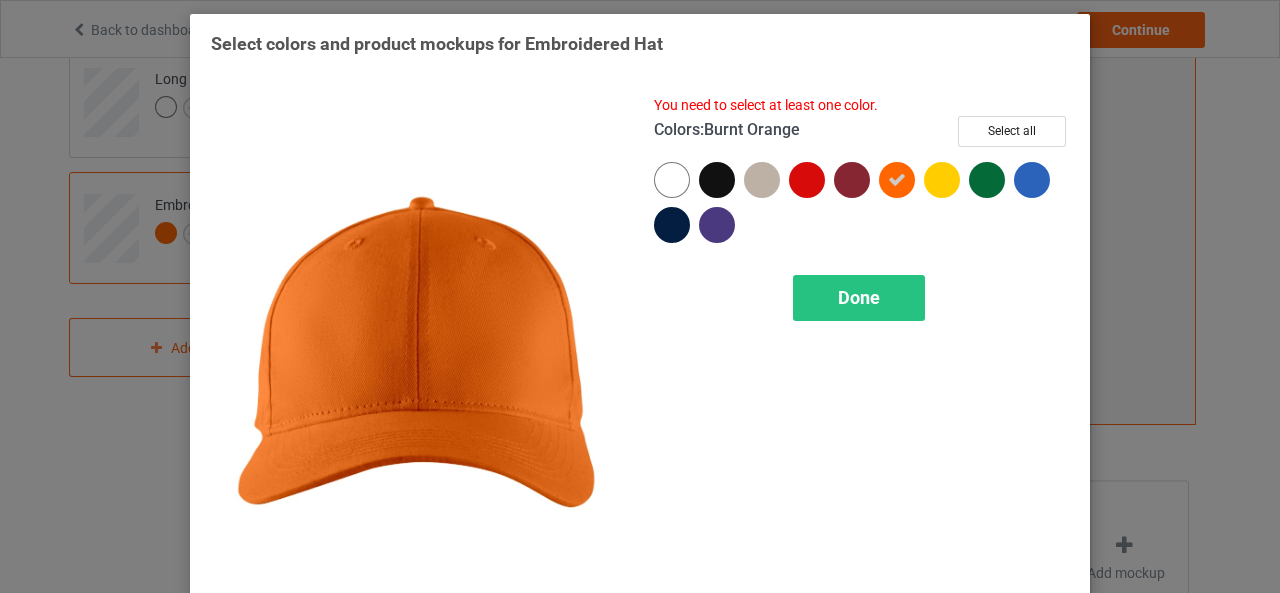 click at bounding box center (897, 180) 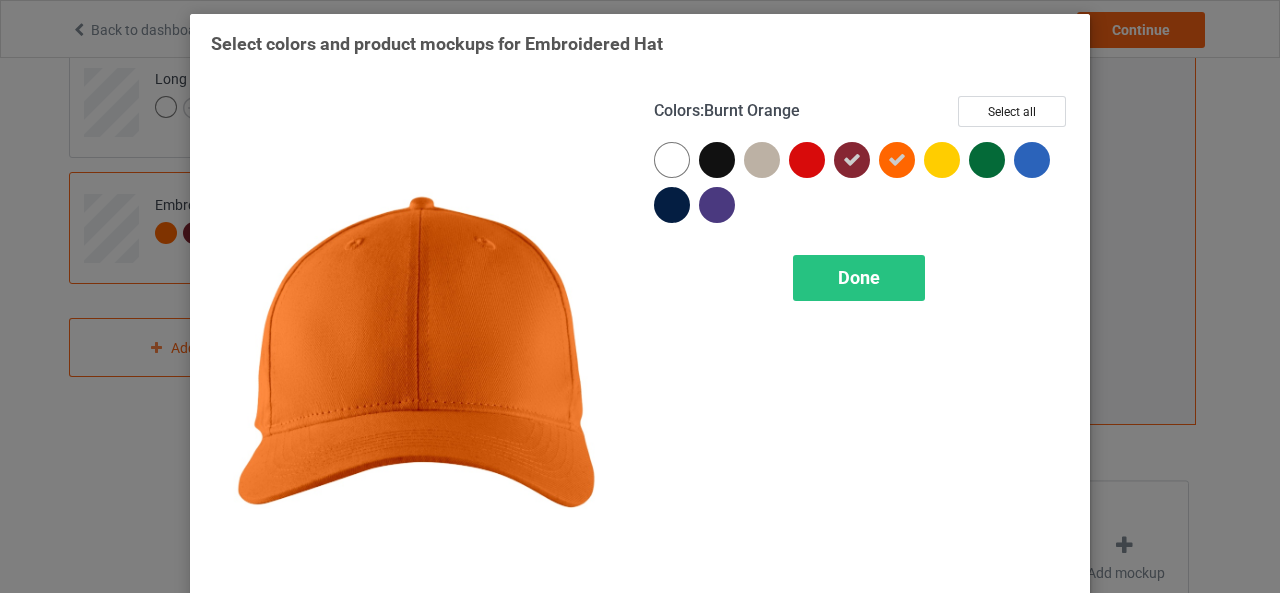 click at bounding box center (901, 164) 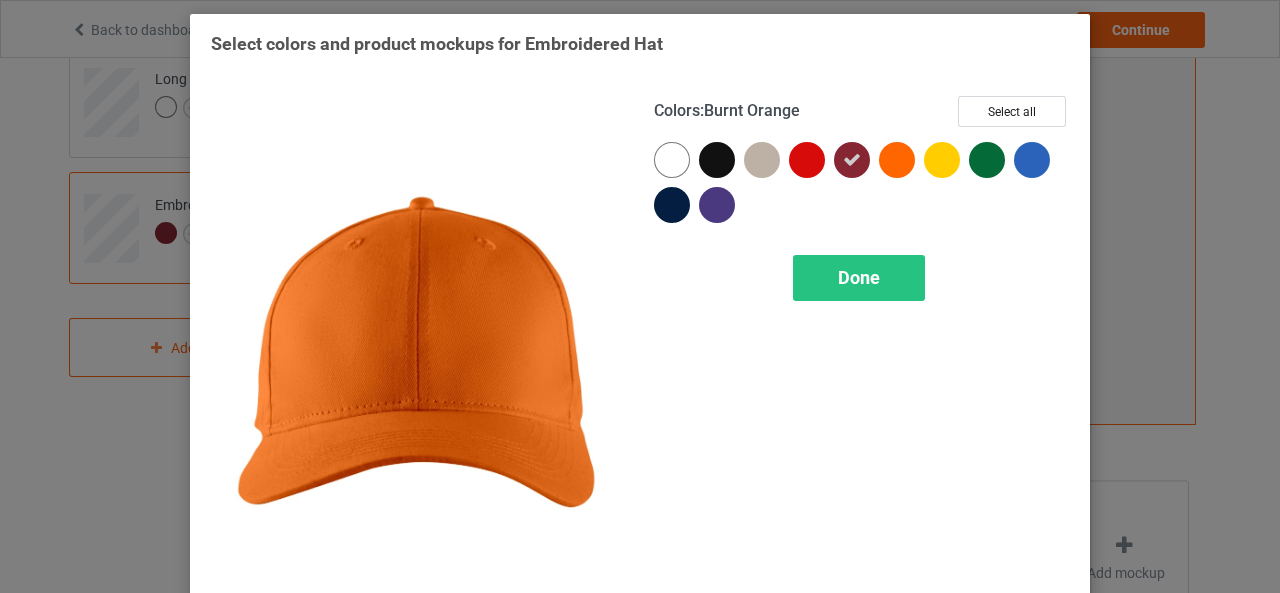 click at bounding box center [897, 160] 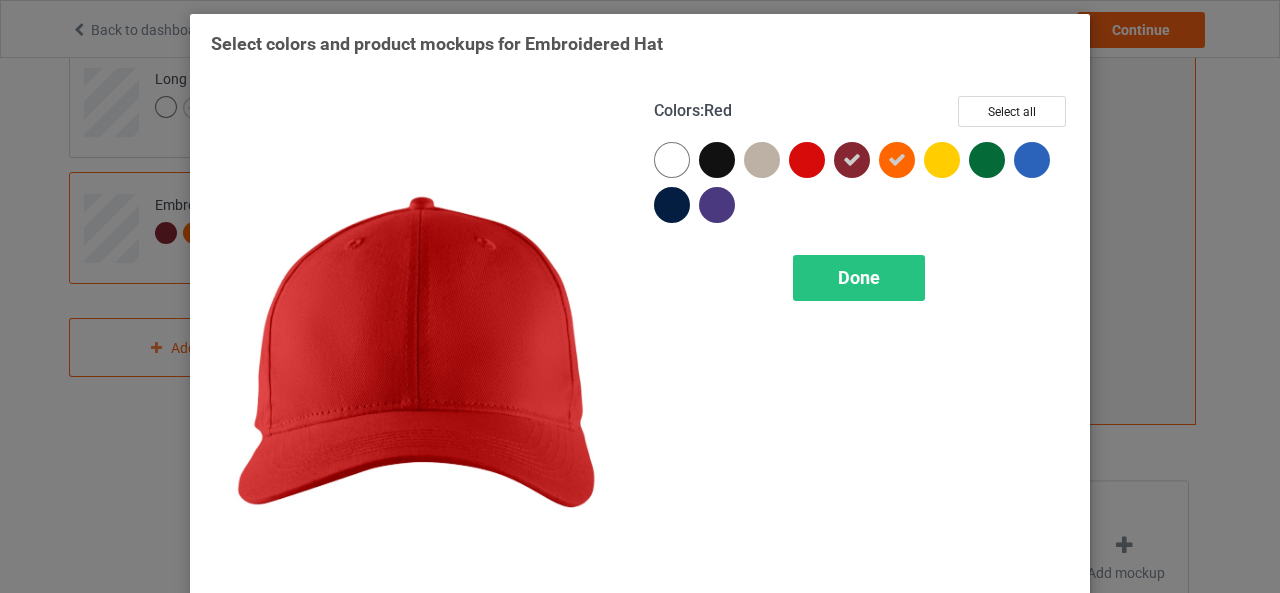 click at bounding box center (807, 160) 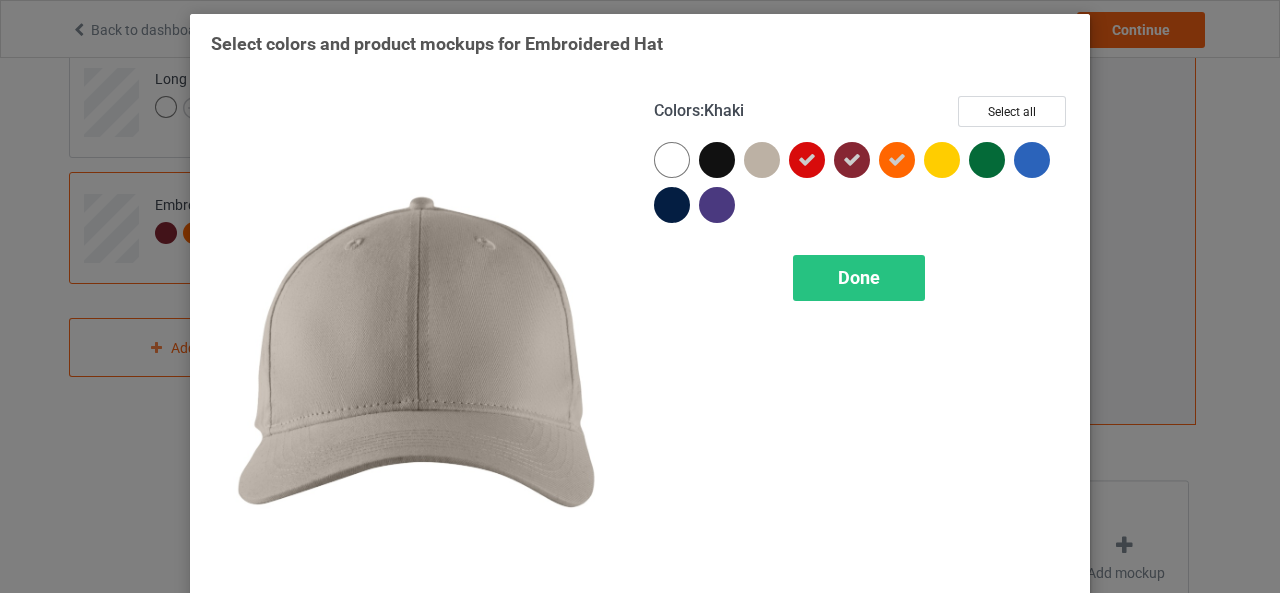 click at bounding box center (762, 160) 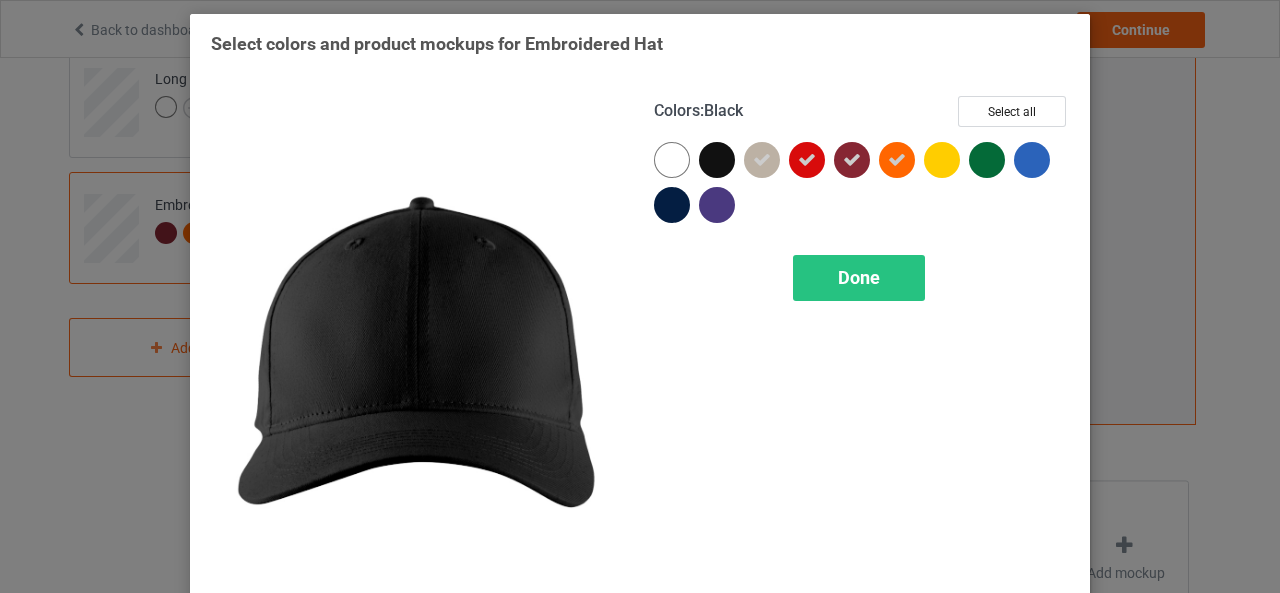 click at bounding box center (717, 160) 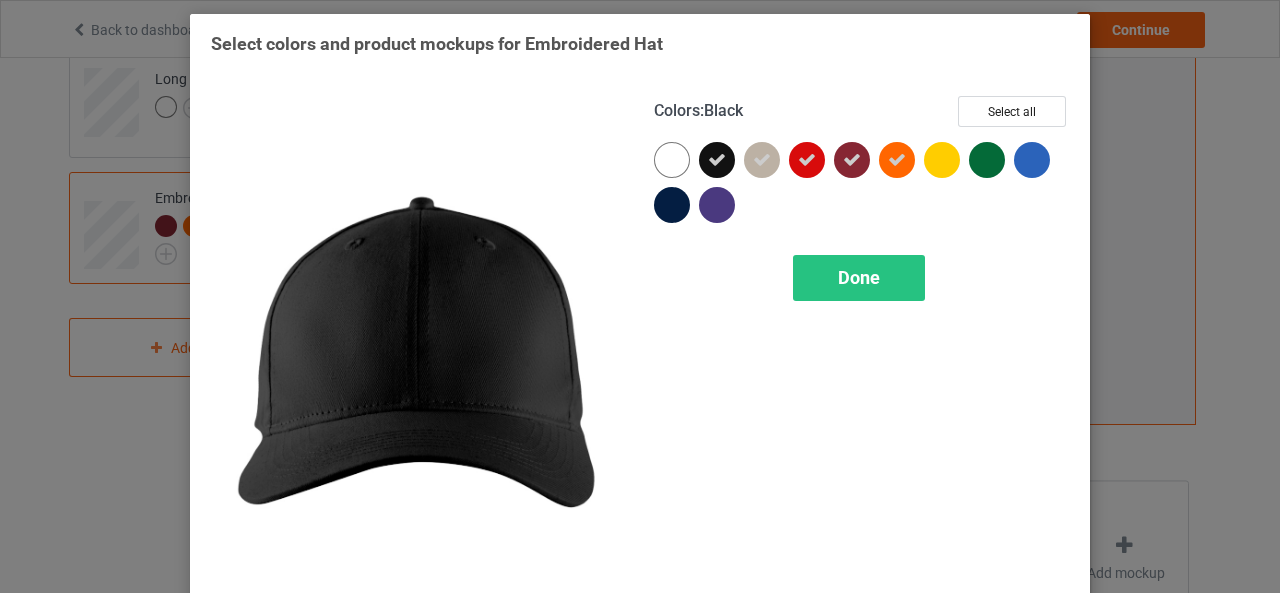 click at bounding box center [717, 160] 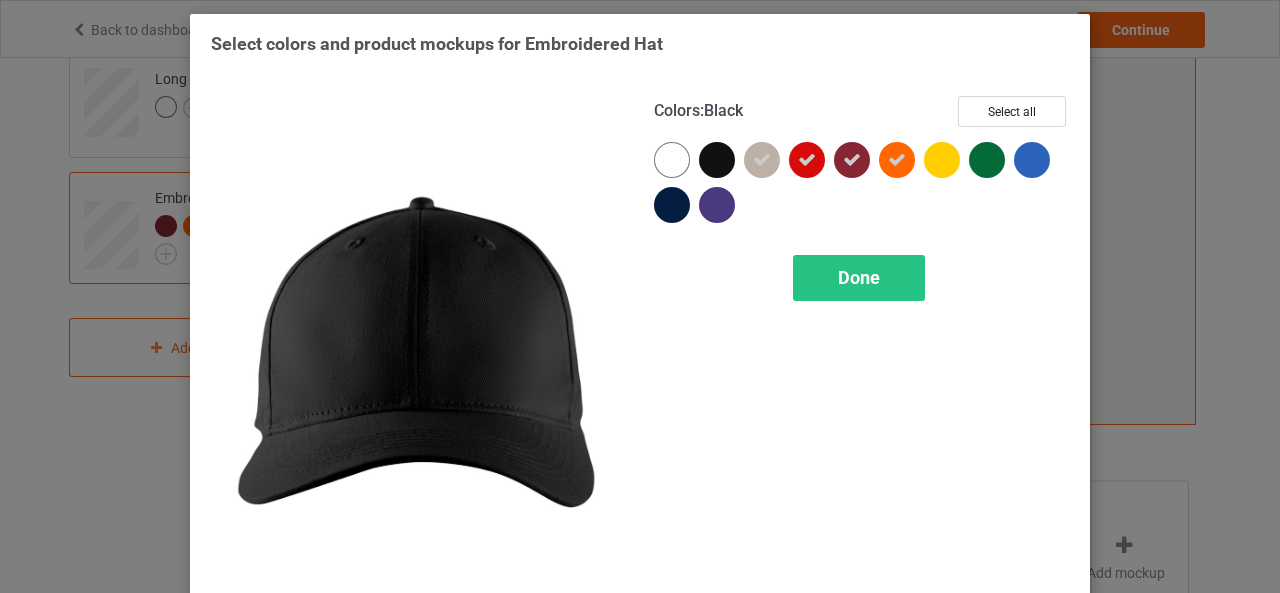 drag, startPoint x: 670, startPoint y: 161, endPoint x: 706, endPoint y: 170, distance: 37.107952 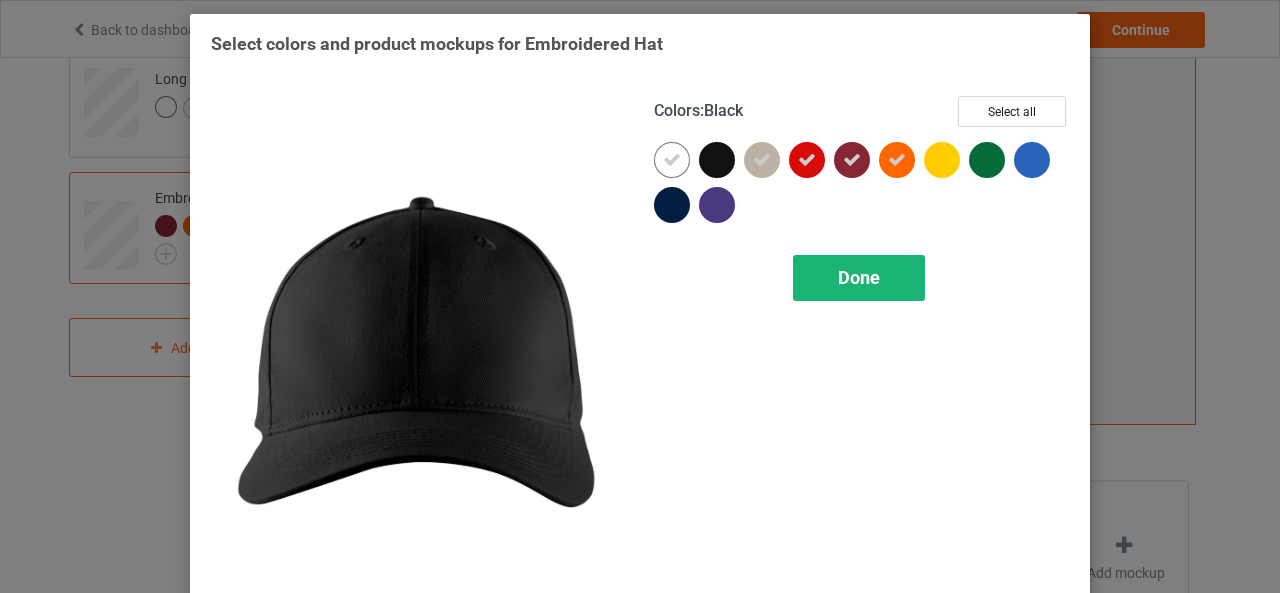 click on "Done" at bounding box center (859, 278) 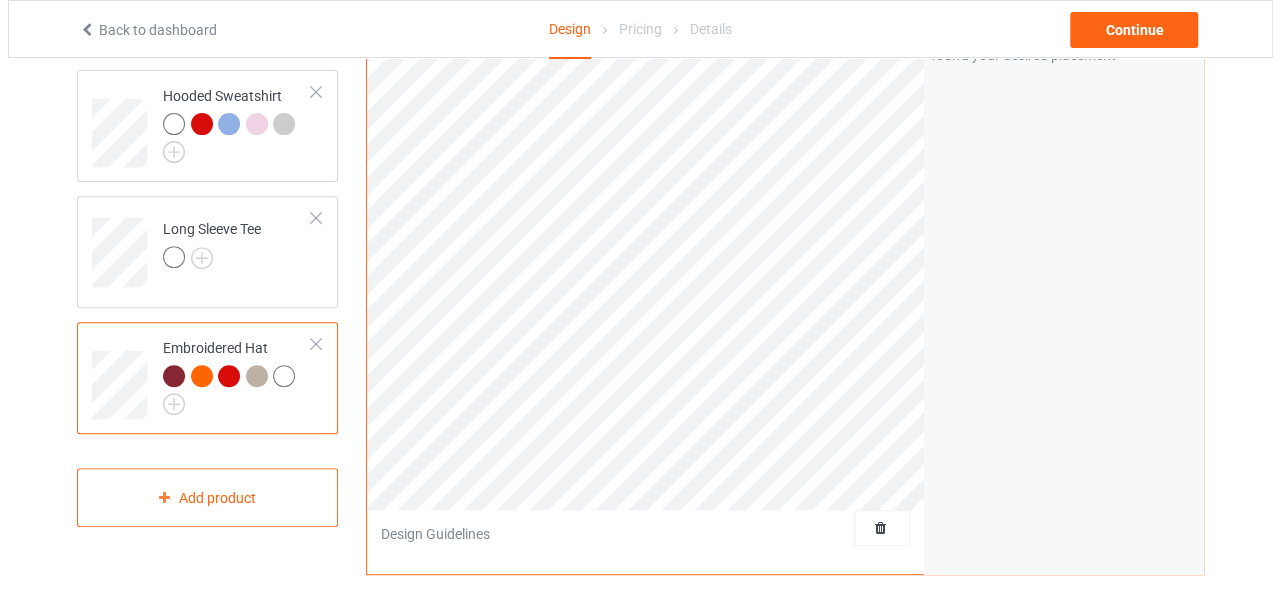 scroll, scrollTop: 700, scrollLeft: 0, axis: vertical 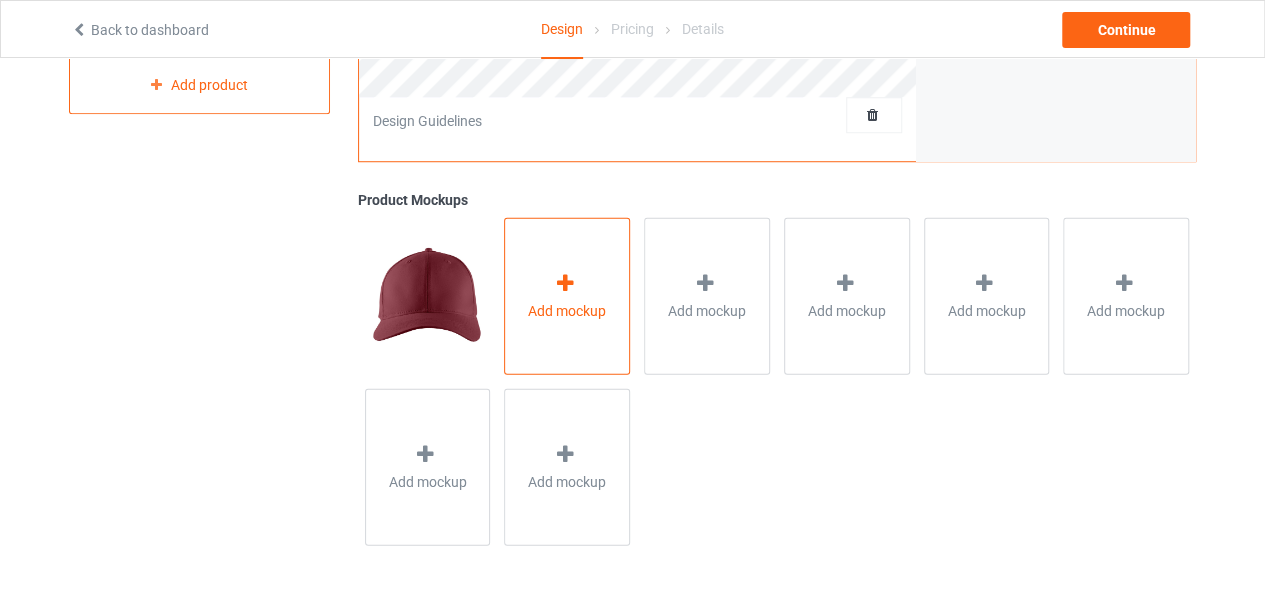 click at bounding box center (567, 285) 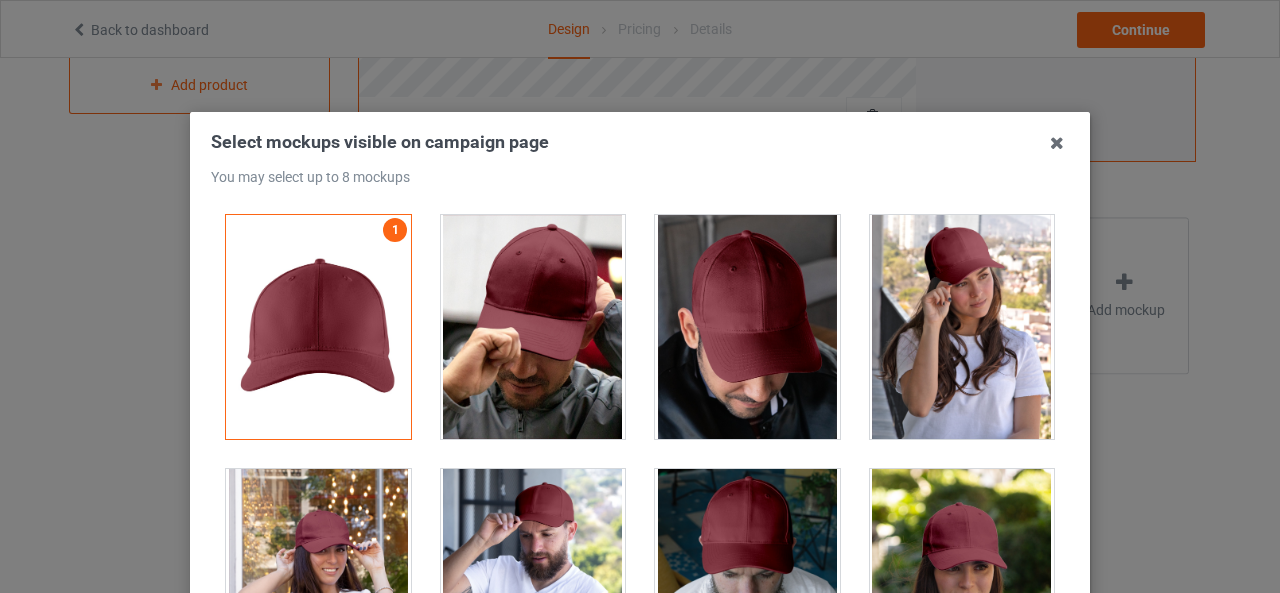 click at bounding box center (533, 327) 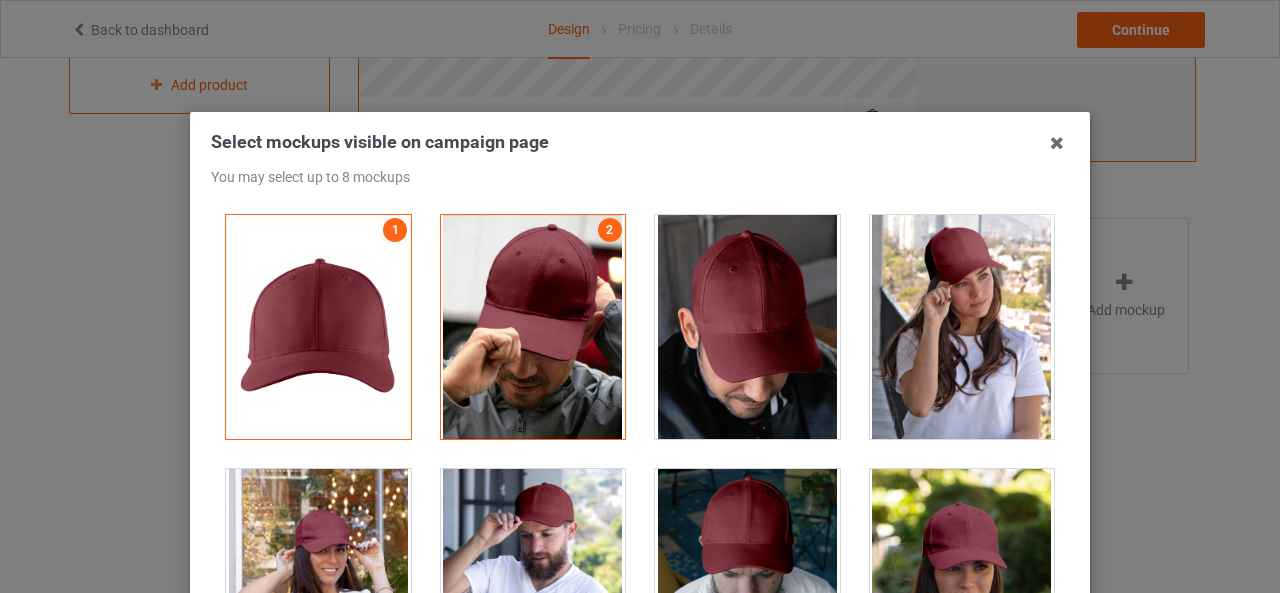 drag, startPoint x: 680, startPoint y: 320, endPoint x: 892, endPoint y: 316, distance: 212.03773 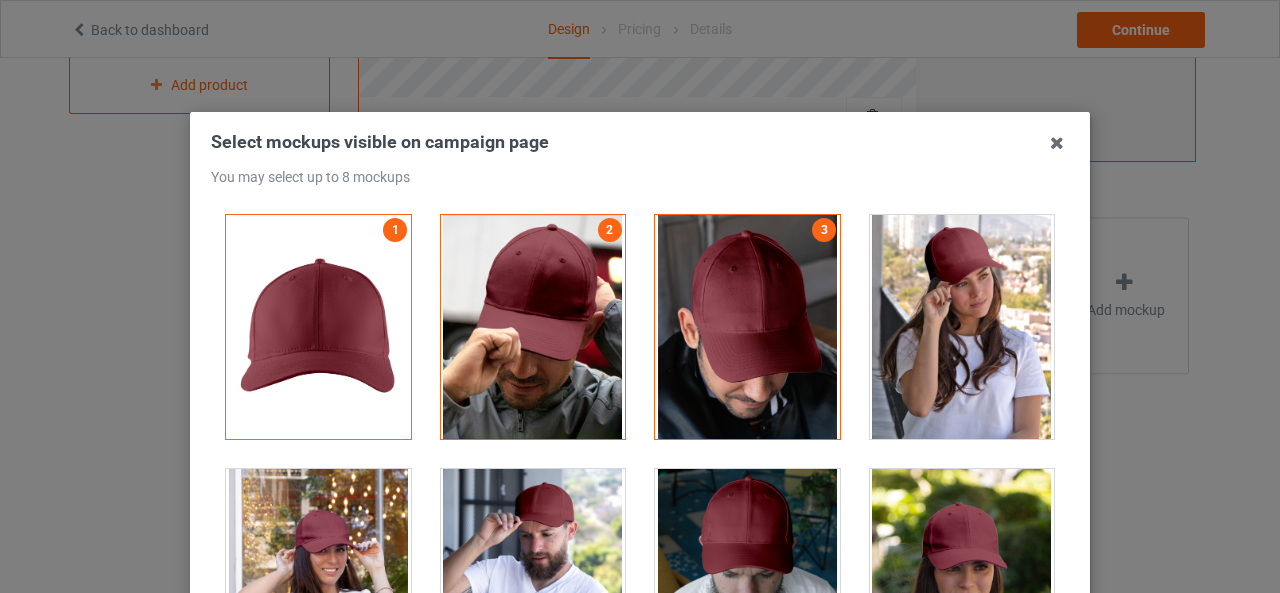 drag, startPoint x: 936, startPoint y: 319, endPoint x: 763, endPoint y: 377, distance: 182.4637 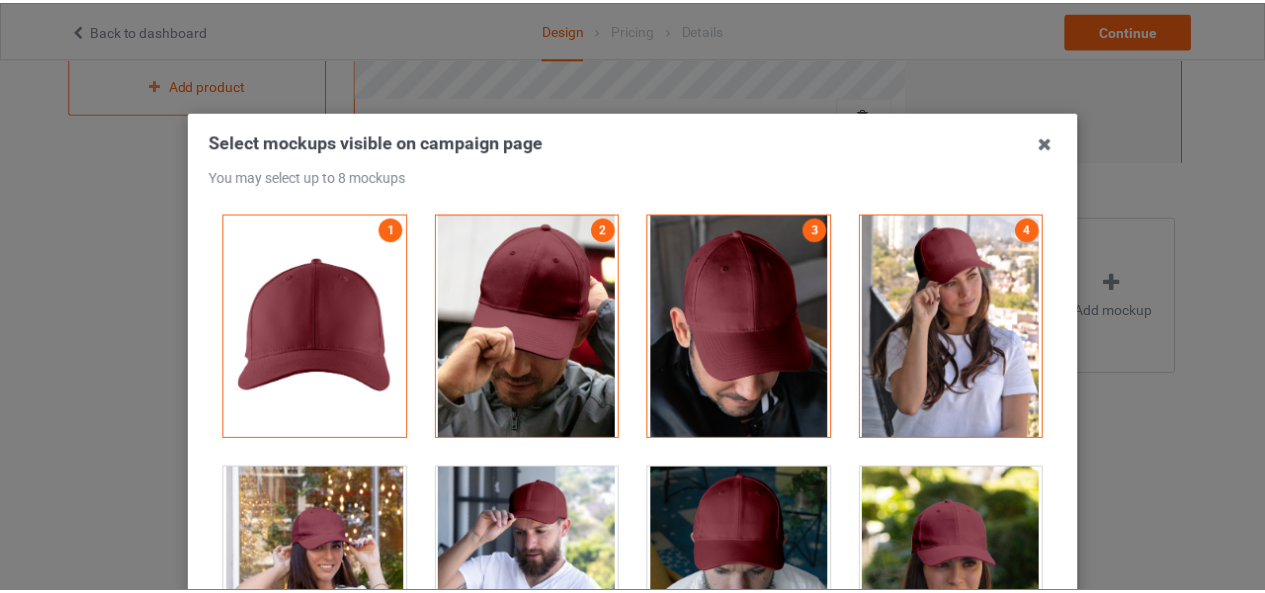 scroll, scrollTop: 32, scrollLeft: 0, axis: vertical 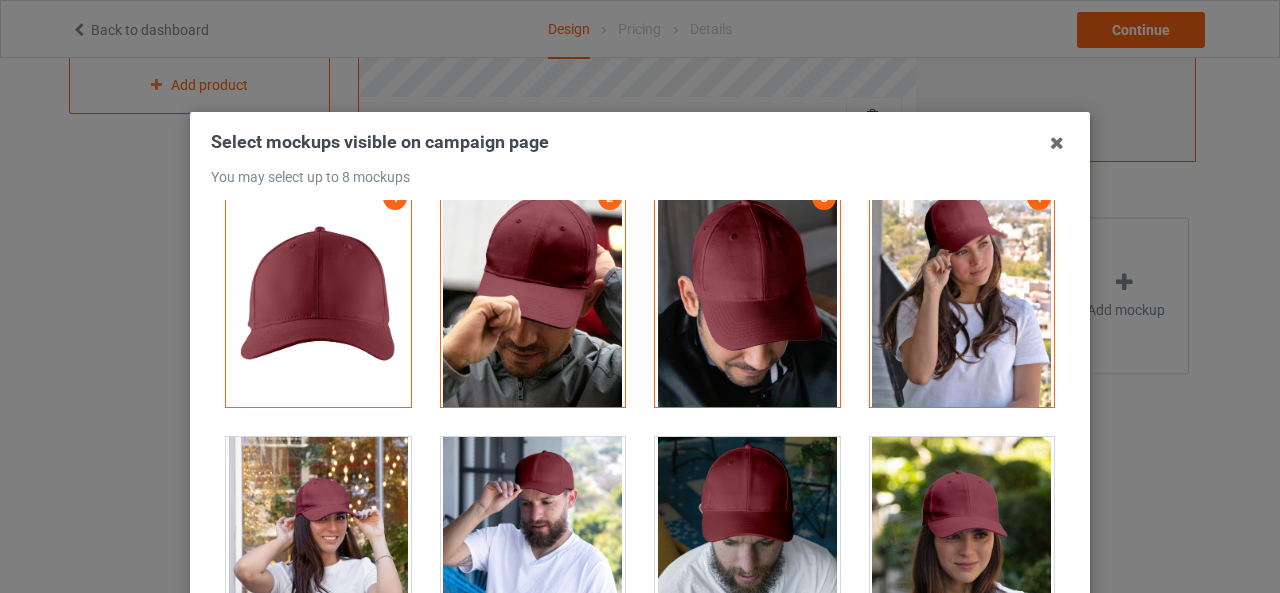 drag, startPoint x: 635, startPoint y: 477, endPoint x: 760, endPoint y: 473, distance: 125.06398 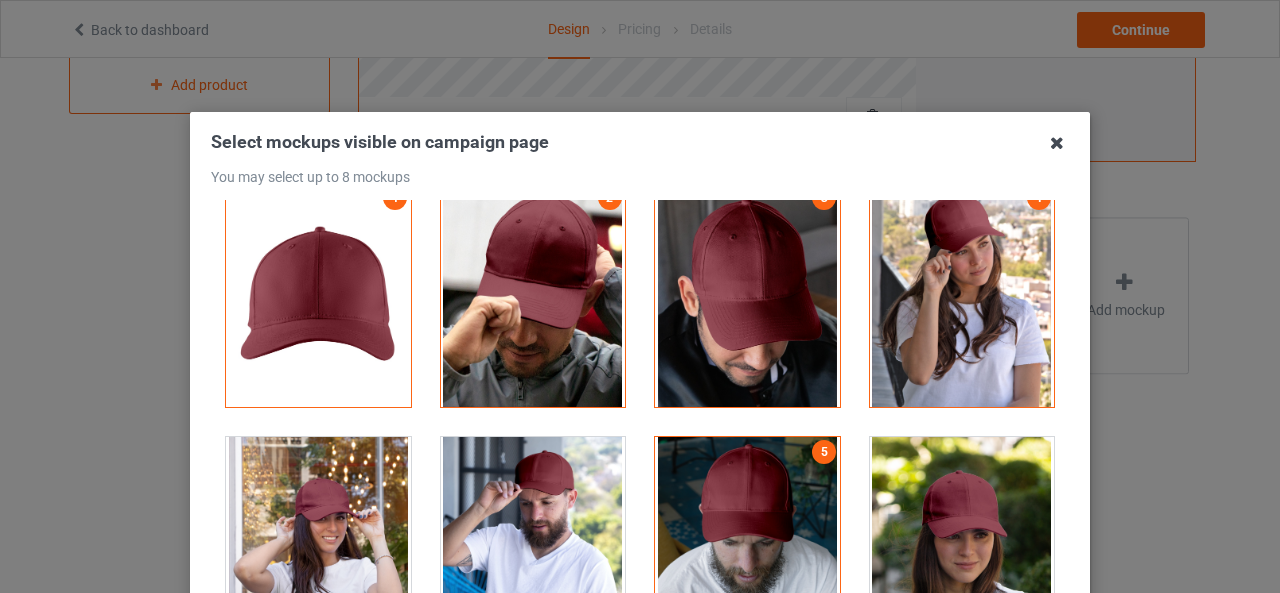 click at bounding box center (1057, 143) 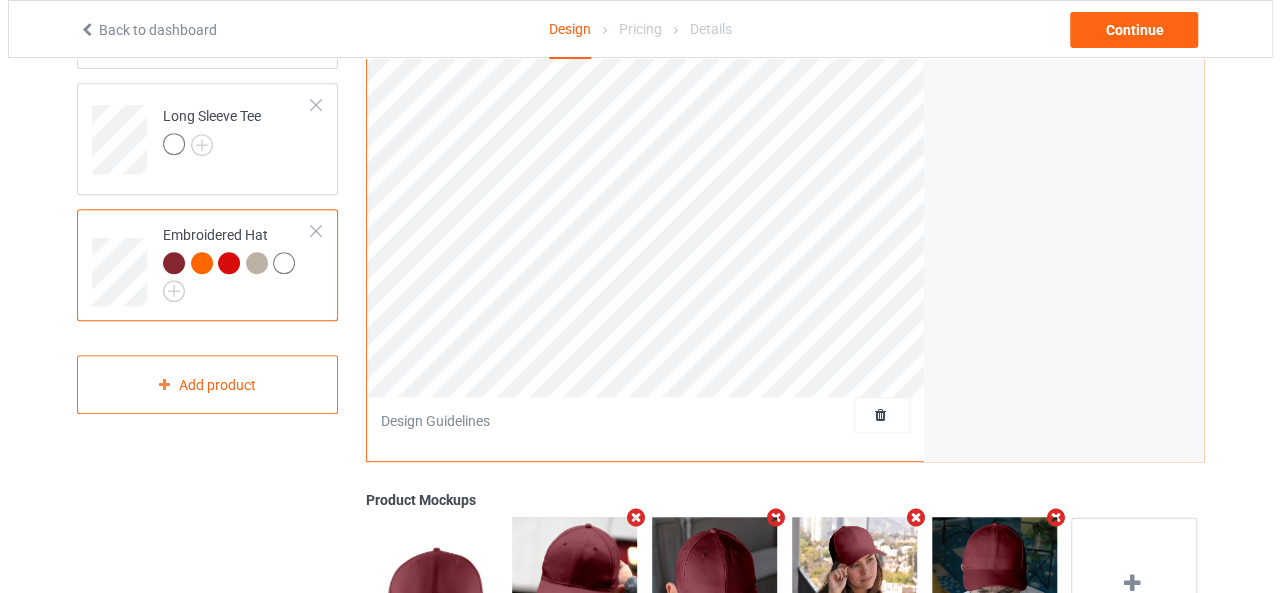 scroll, scrollTop: 396, scrollLeft: 0, axis: vertical 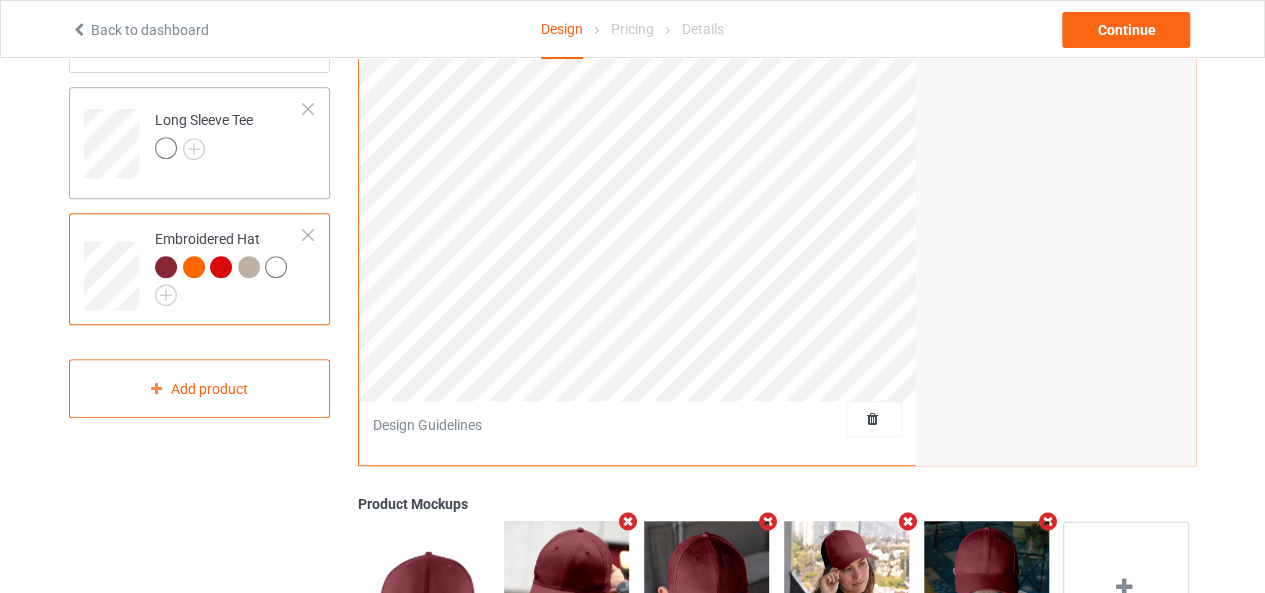 click at bounding box center (204, 151) 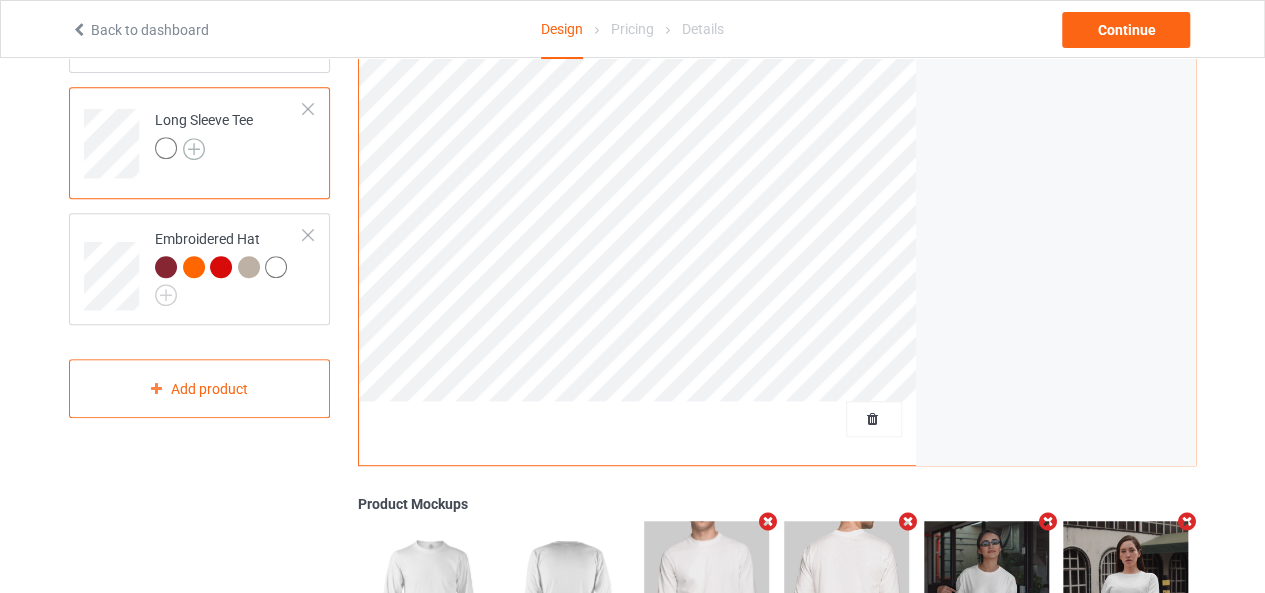 click at bounding box center (194, 149) 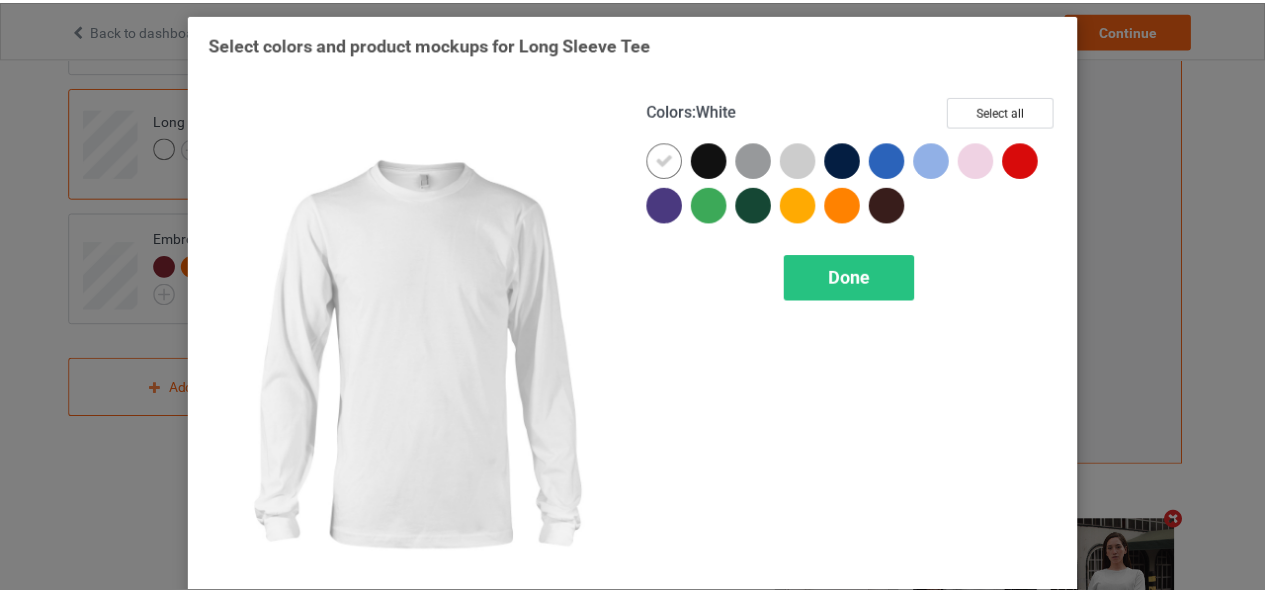 scroll, scrollTop: 56, scrollLeft: 0, axis: vertical 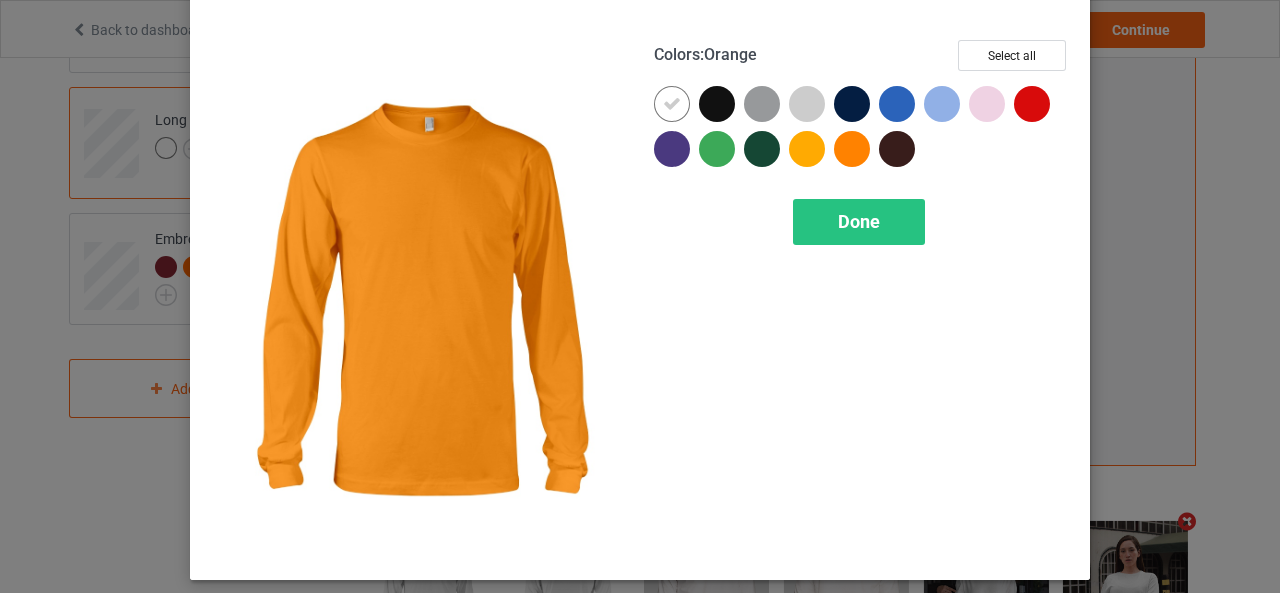 click at bounding box center [852, 149] 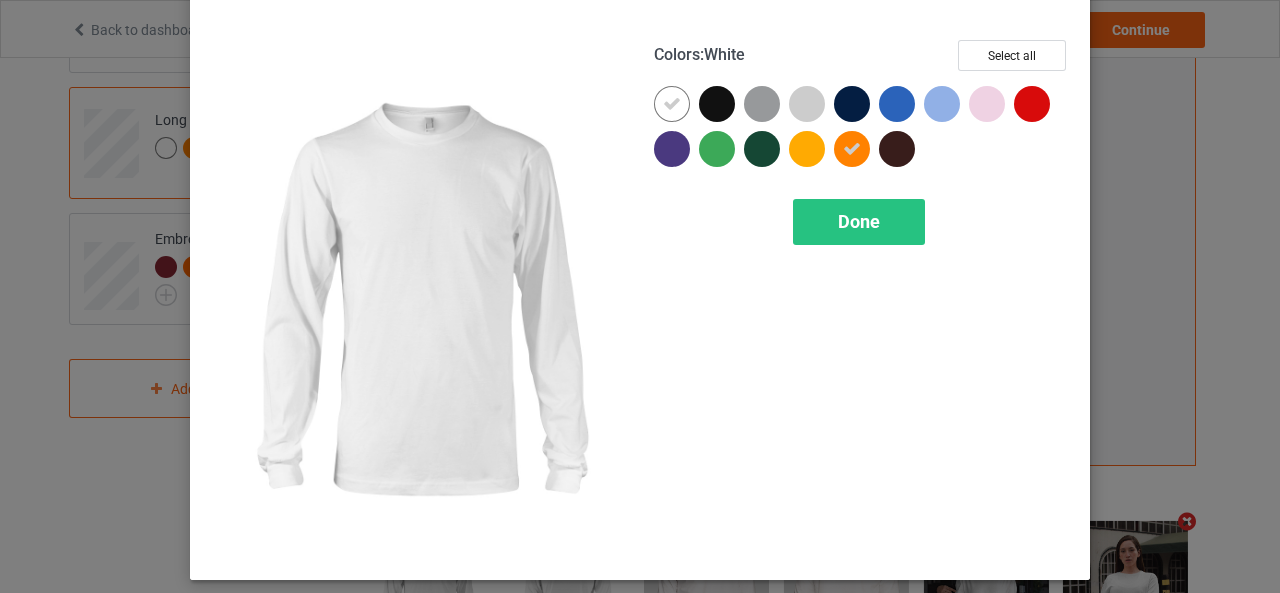 click on "Colors :  White Select all Done" at bounding box center [861, 299] 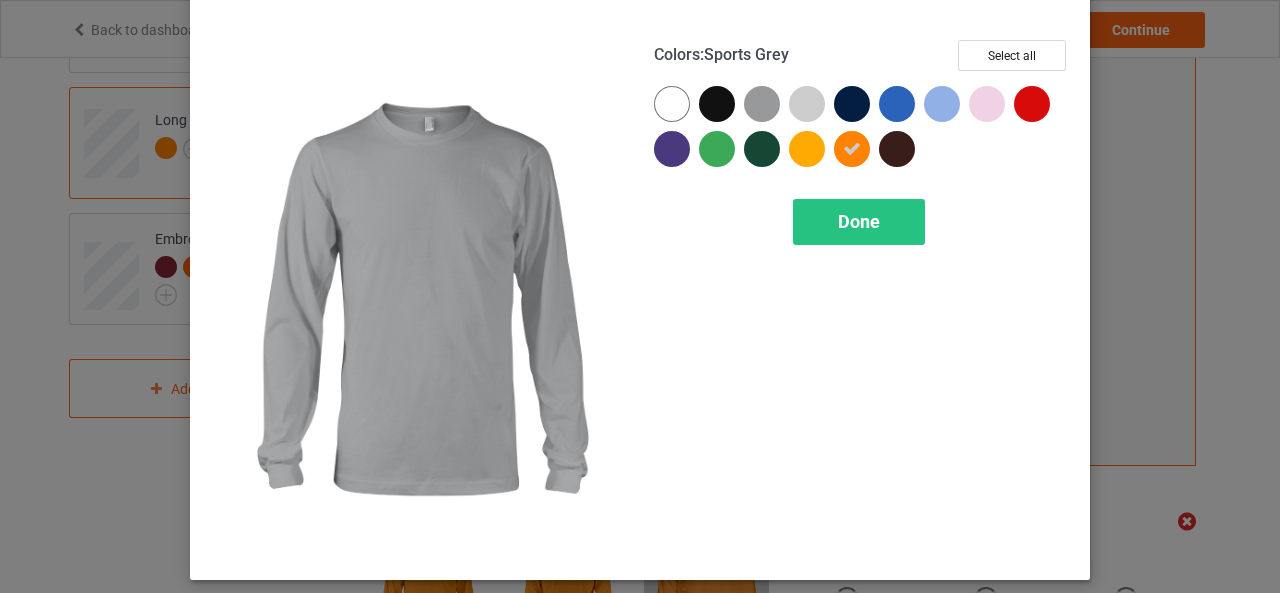 click at bounding box center [762, 104] 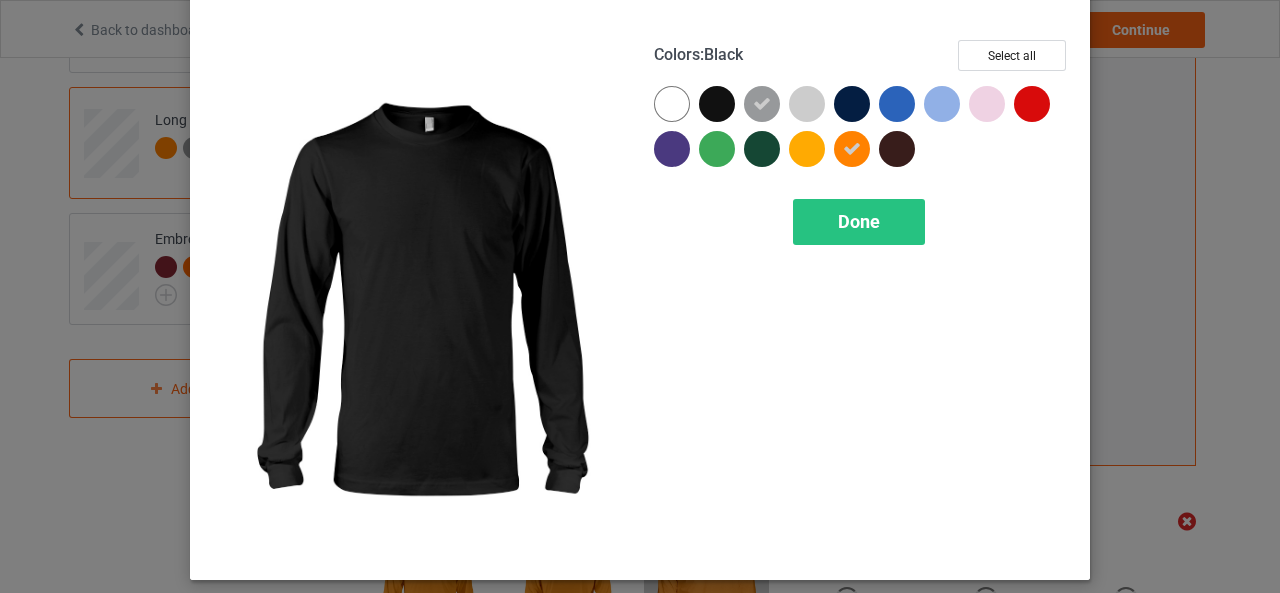 click at bounding box center [717, 104] 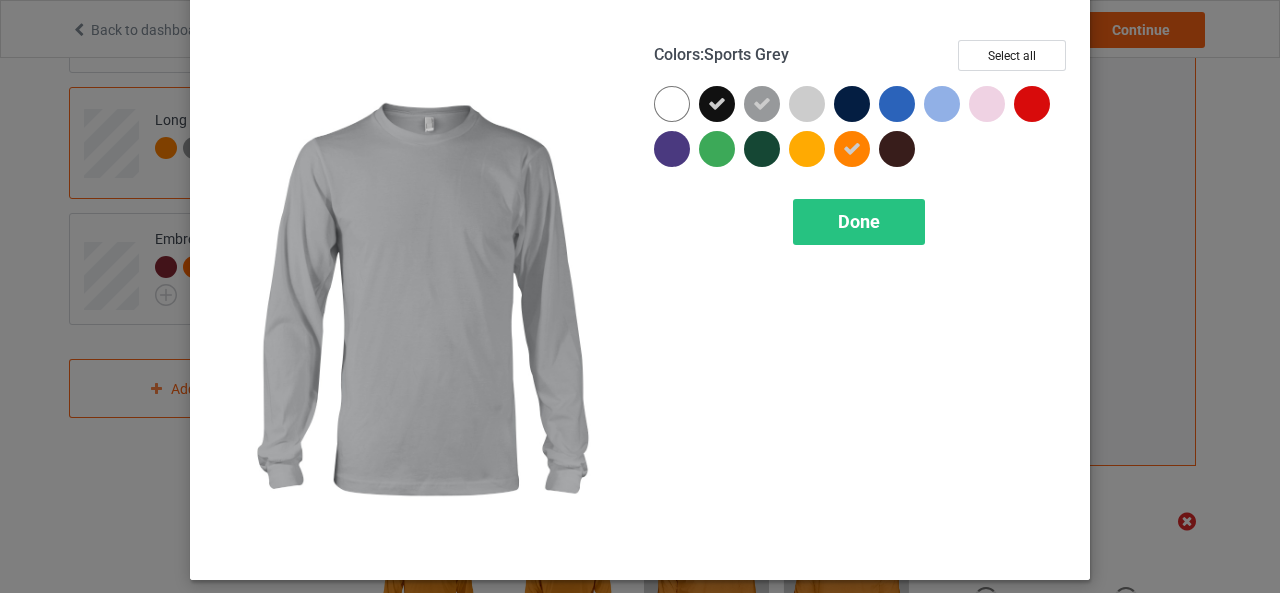 click at bounding box center [762, 104] 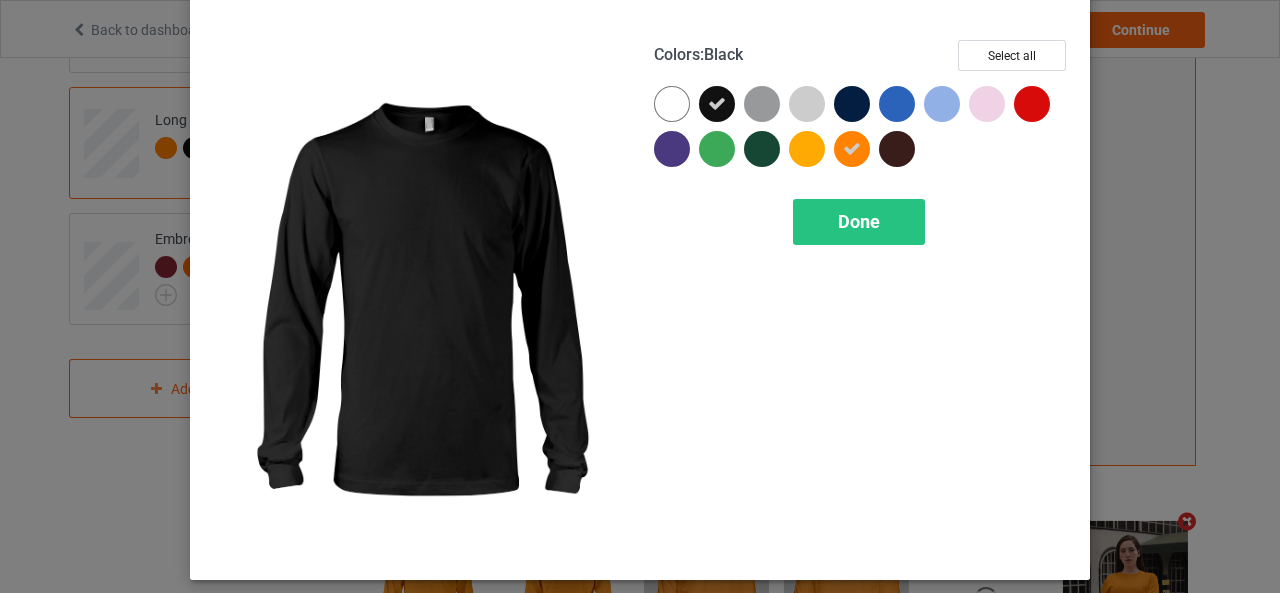 click at bounding box center (717, 104) 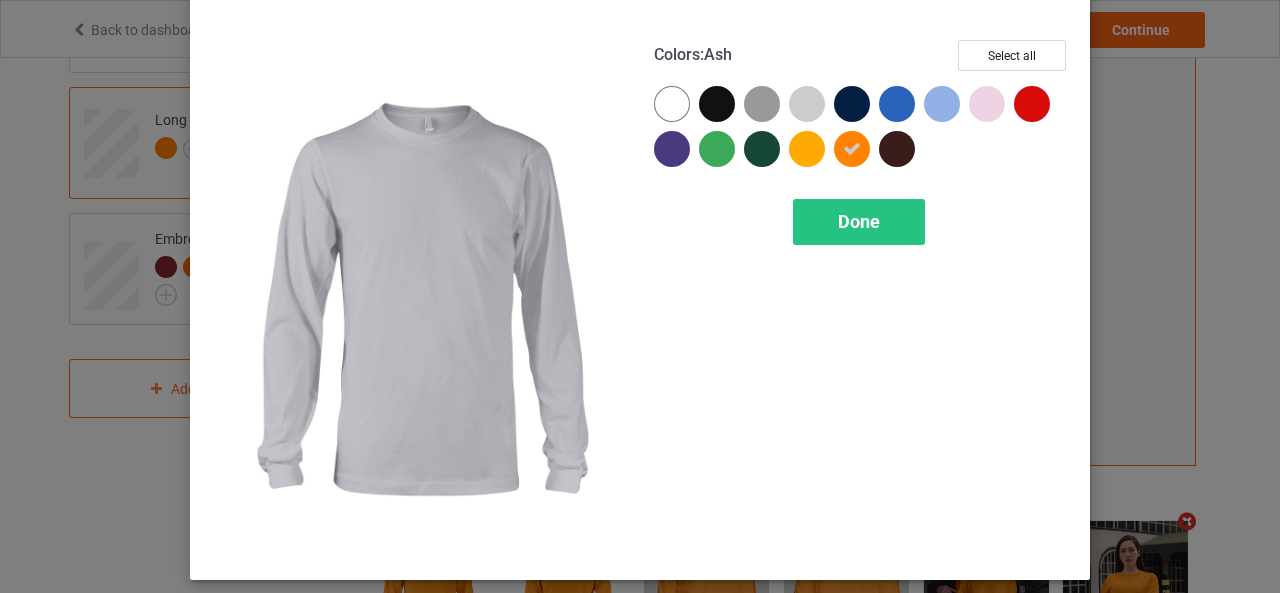 click at bounding box center (807, 104) 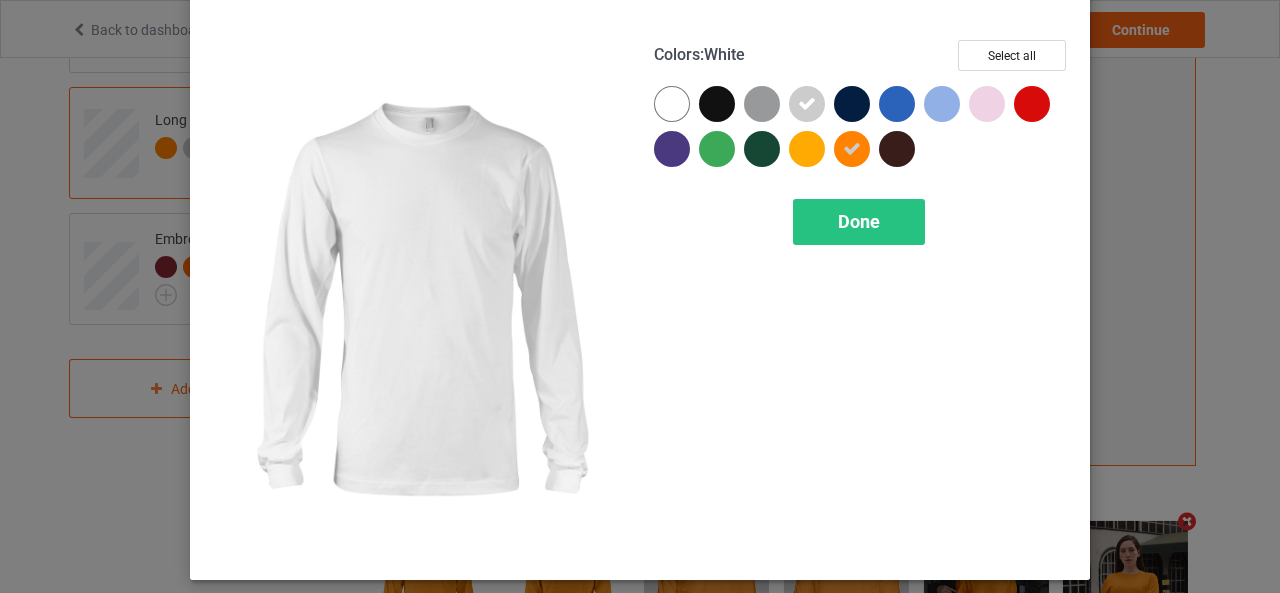 click at bounding box center (672, 104) 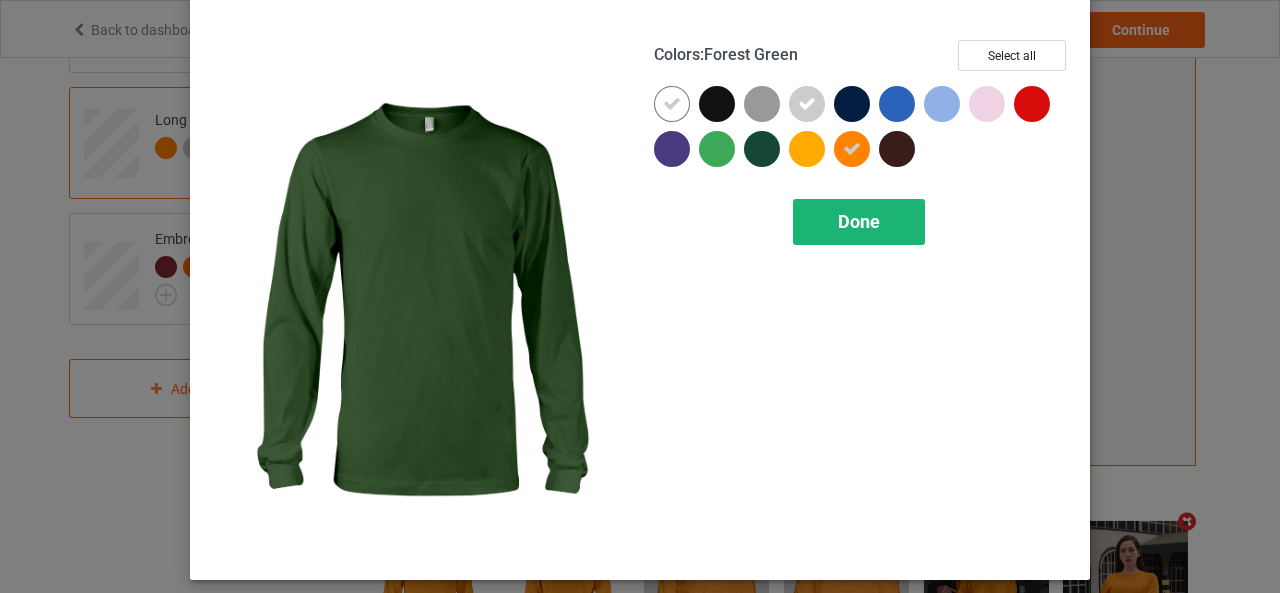 click on "Done" at bounding box center [859, 221] 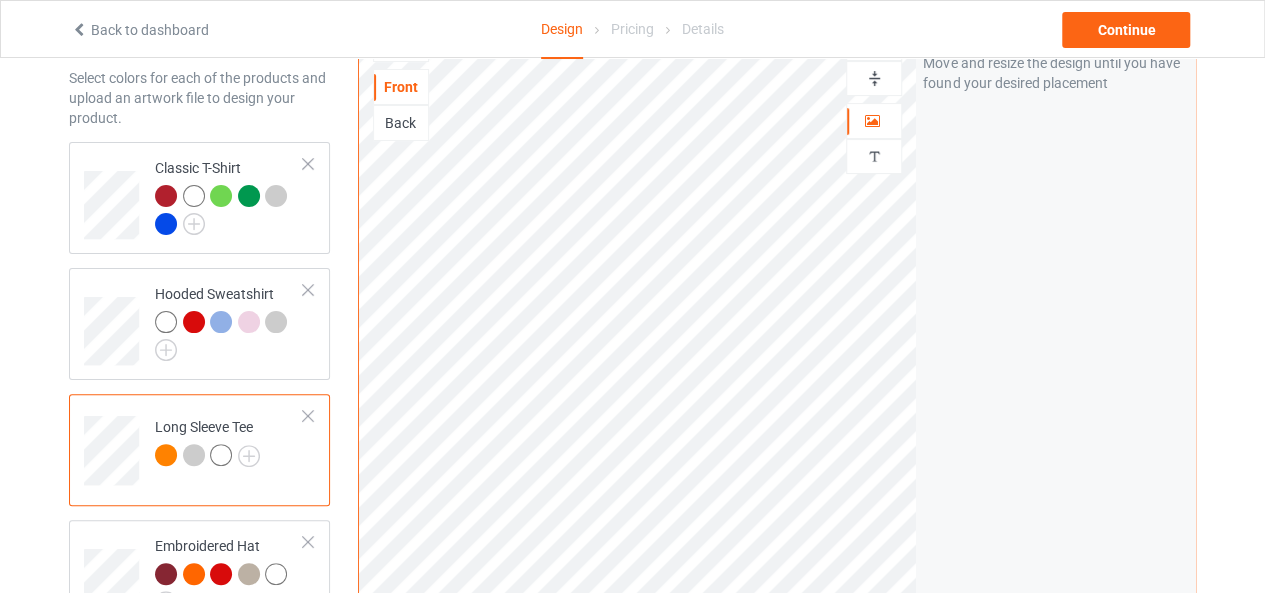 scroll, scrollTop: 85, scrollLeft: 0, axis: vertical 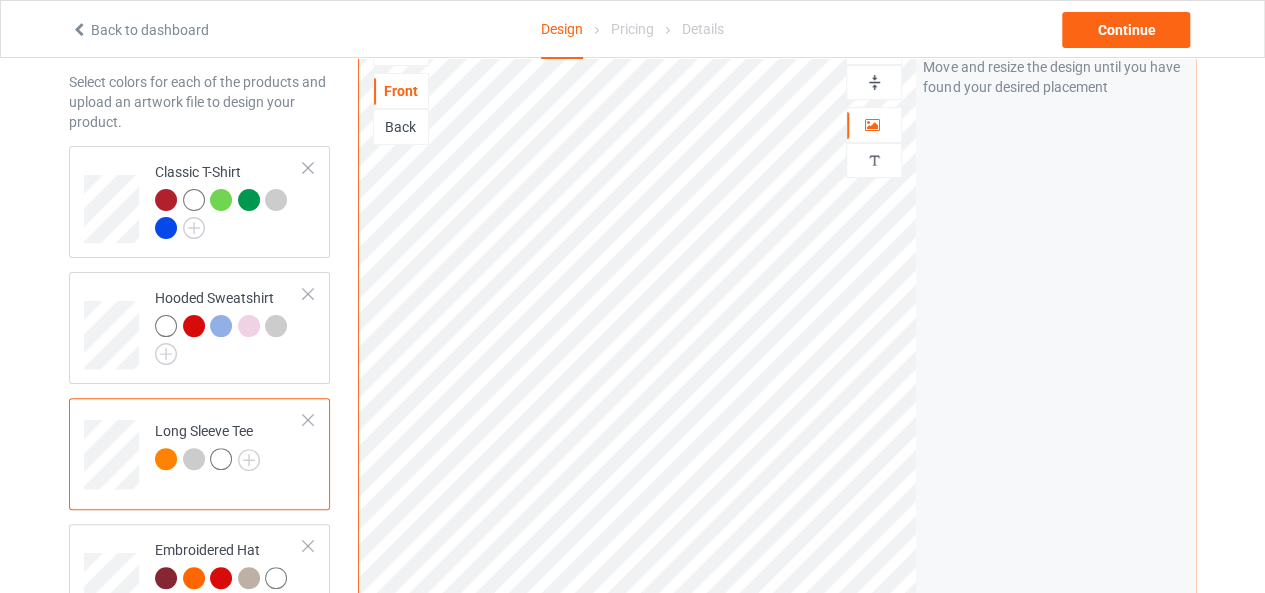 click at bounding box center [166, 459] 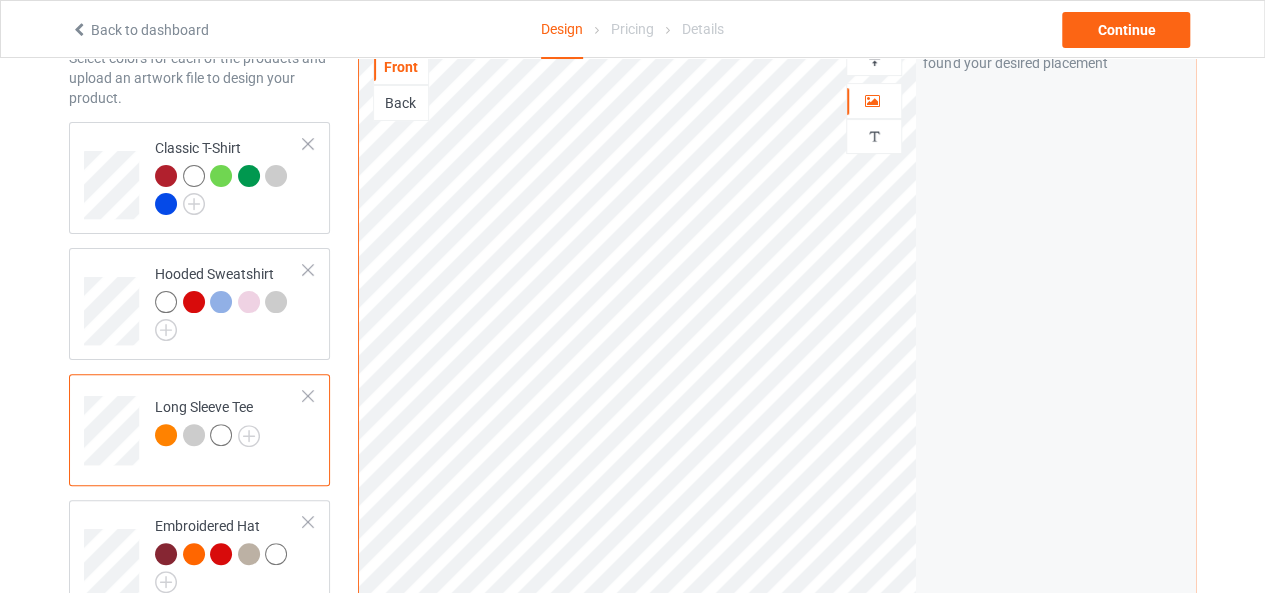 scroll, scrollTop: 108, scrollLeft: 0, axis: vertical 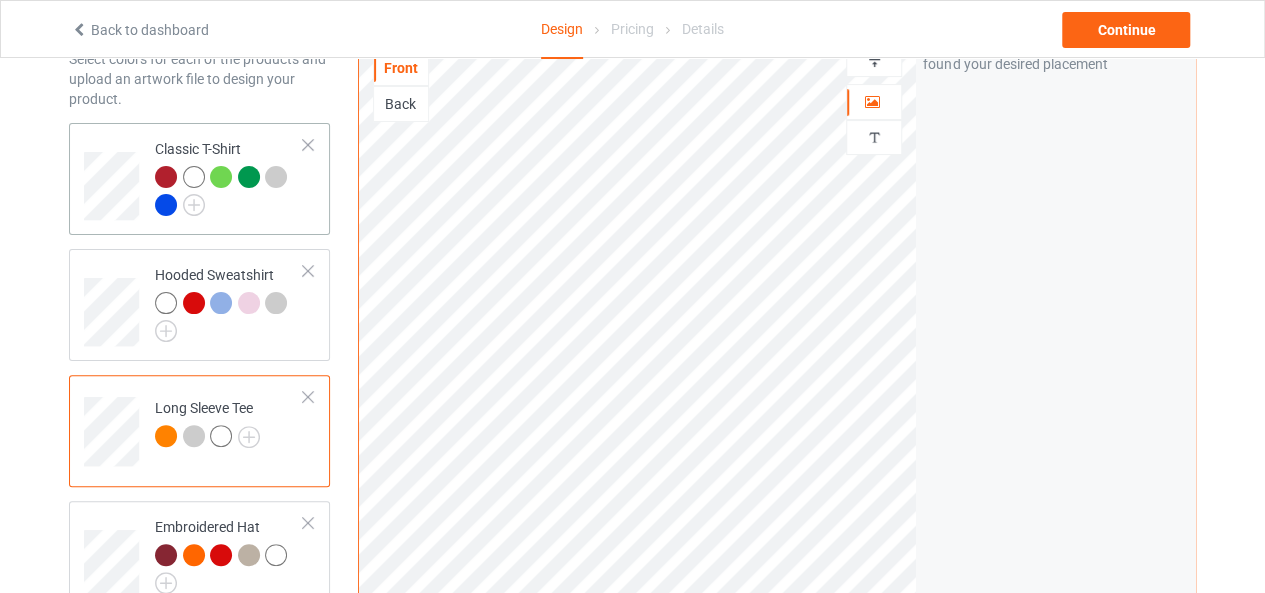 click on "Classic T-Shirt" at bounding box center (229, 179) 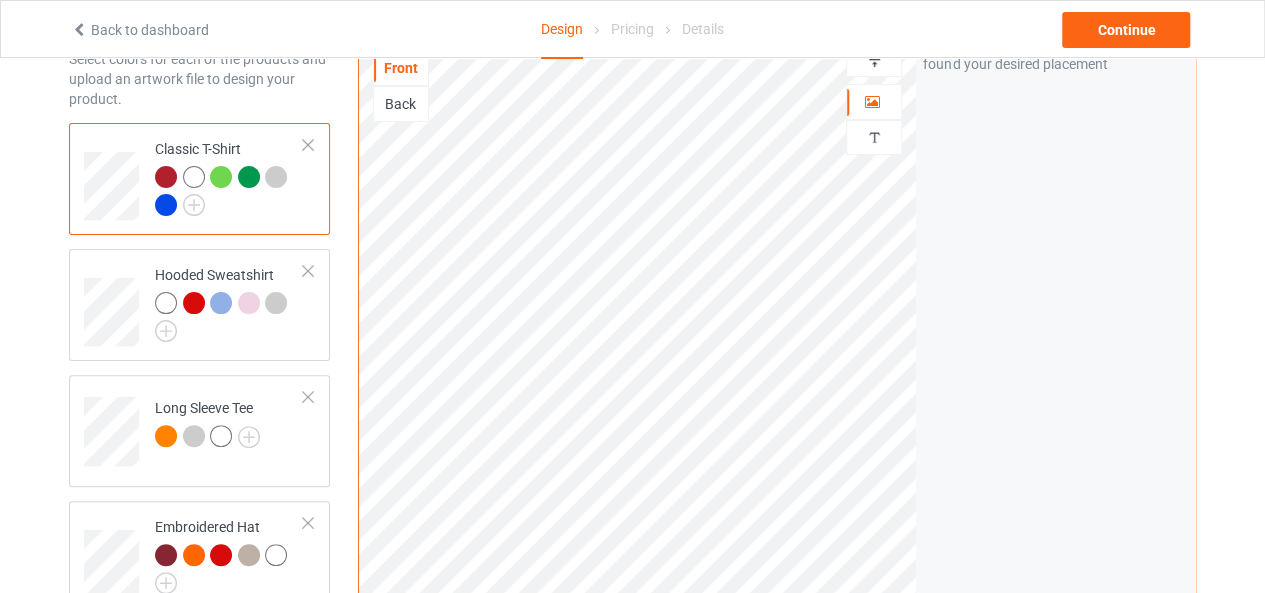 click at bounding box center (221, 177) 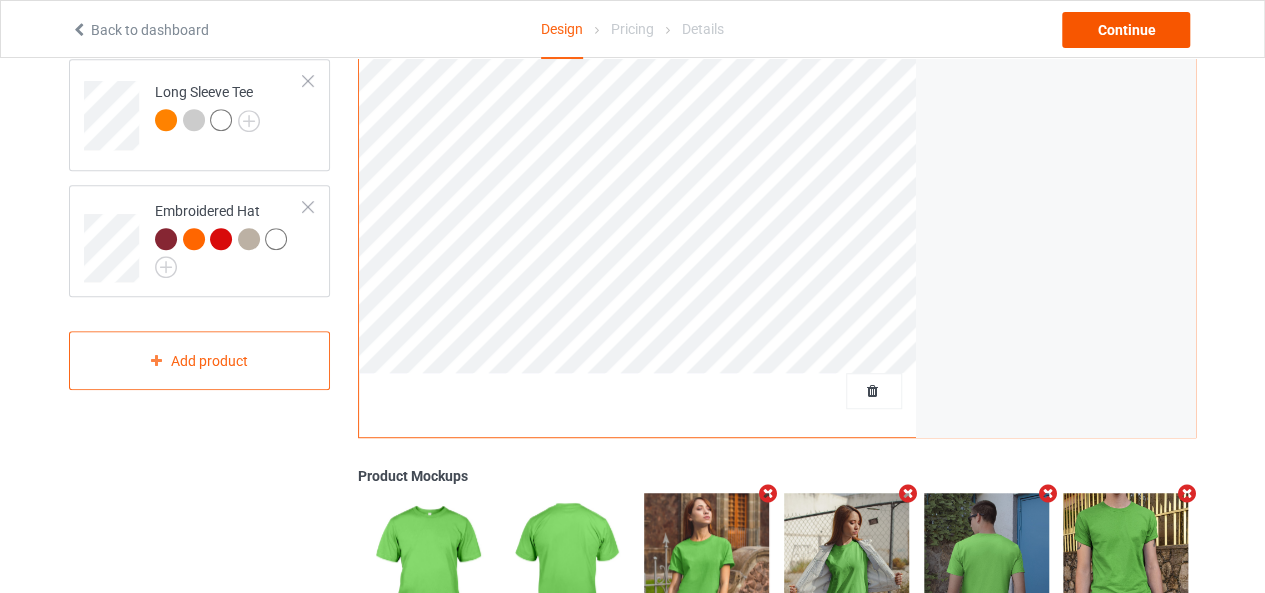 scroll, scrollTop: 417, scrollLeft: 0, axis: vertical 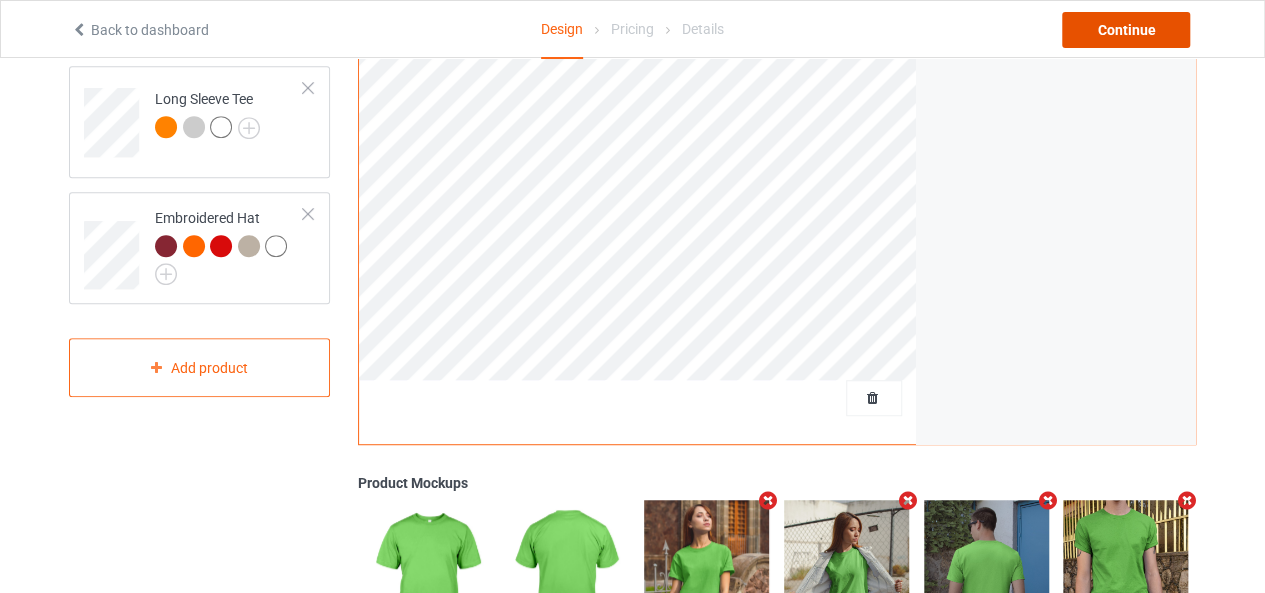 click on "Continue" at bounding box center [1126, 30] 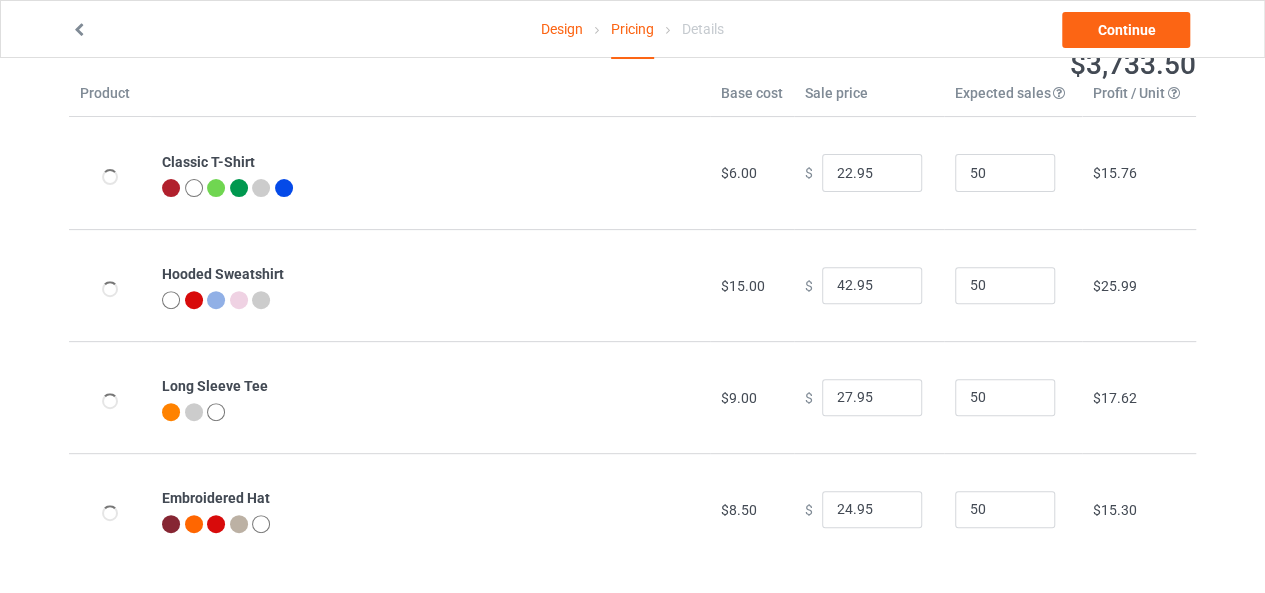 scroll, scrollTop: 224, scrollLeft: 0, axis: vertical 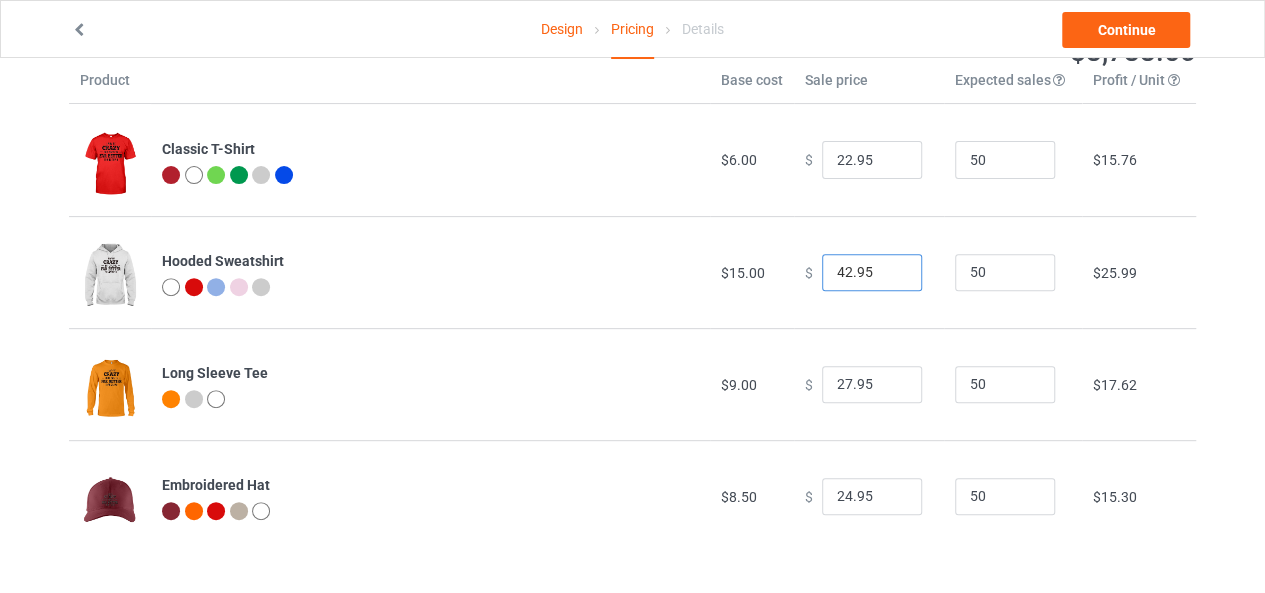 drag, startPoint x: 836, startPoint y: 271, endPoint x: 815, endPoint y: 268, distance: 21.213203 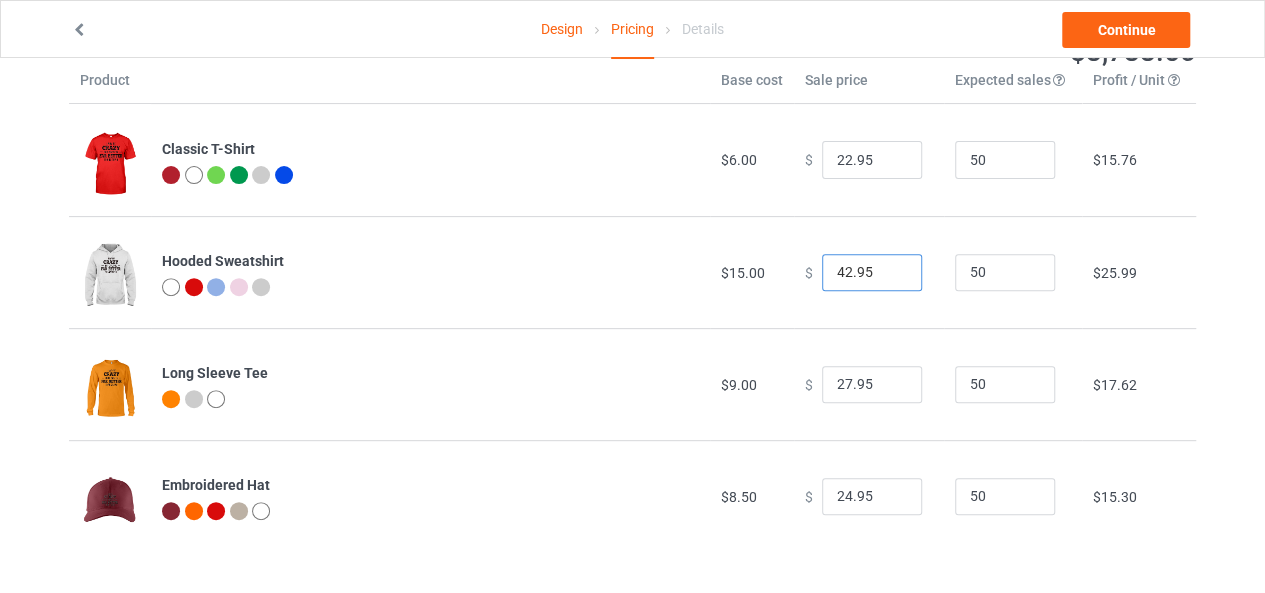 click on "$     42.95" at bounding box center (869, 273) 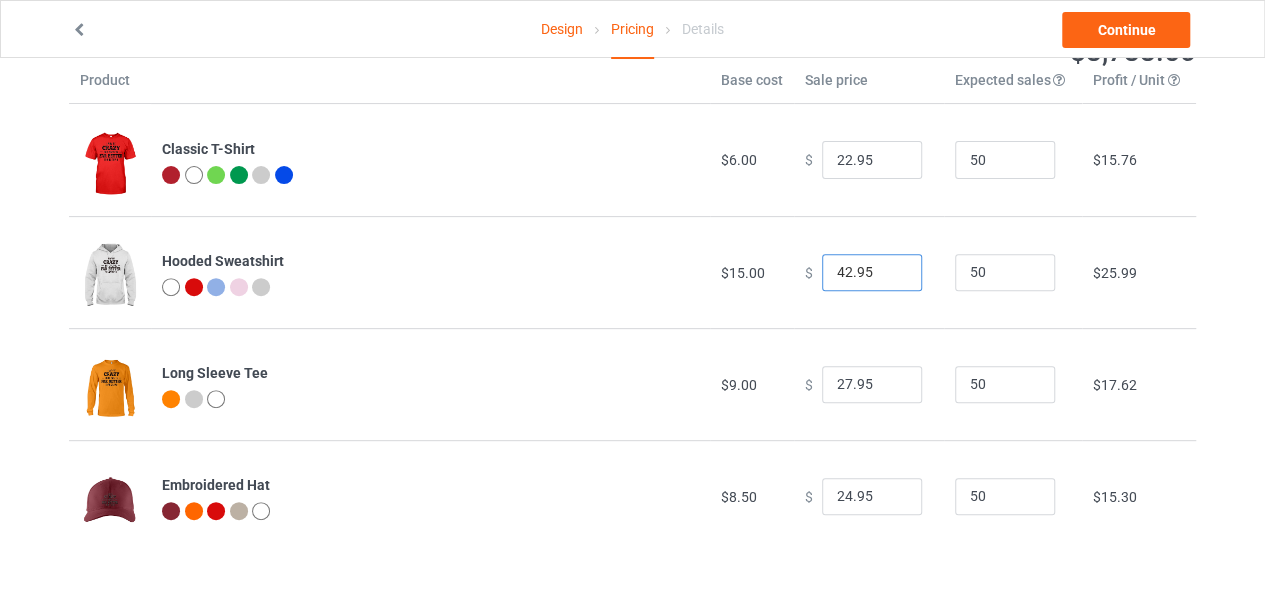 drag, startPoint x: 838, startPoint y: 265, endPoint x: 818, endPoint y: 263, distance: 20.09975 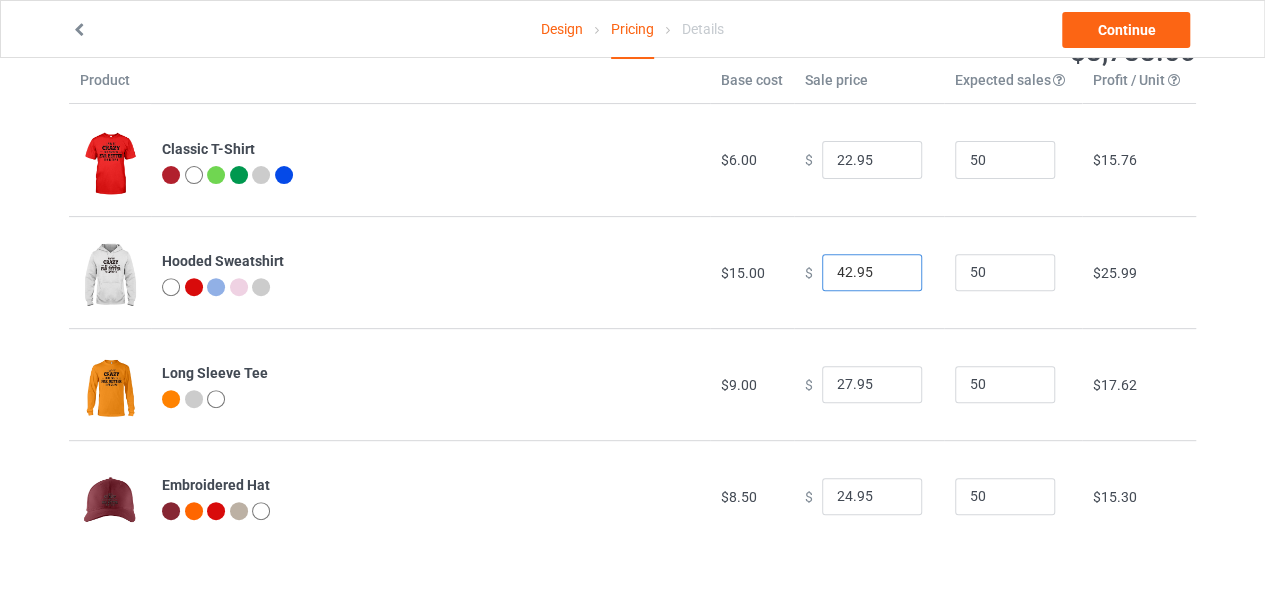 click on "42.95" at bounding box center [872, 273] 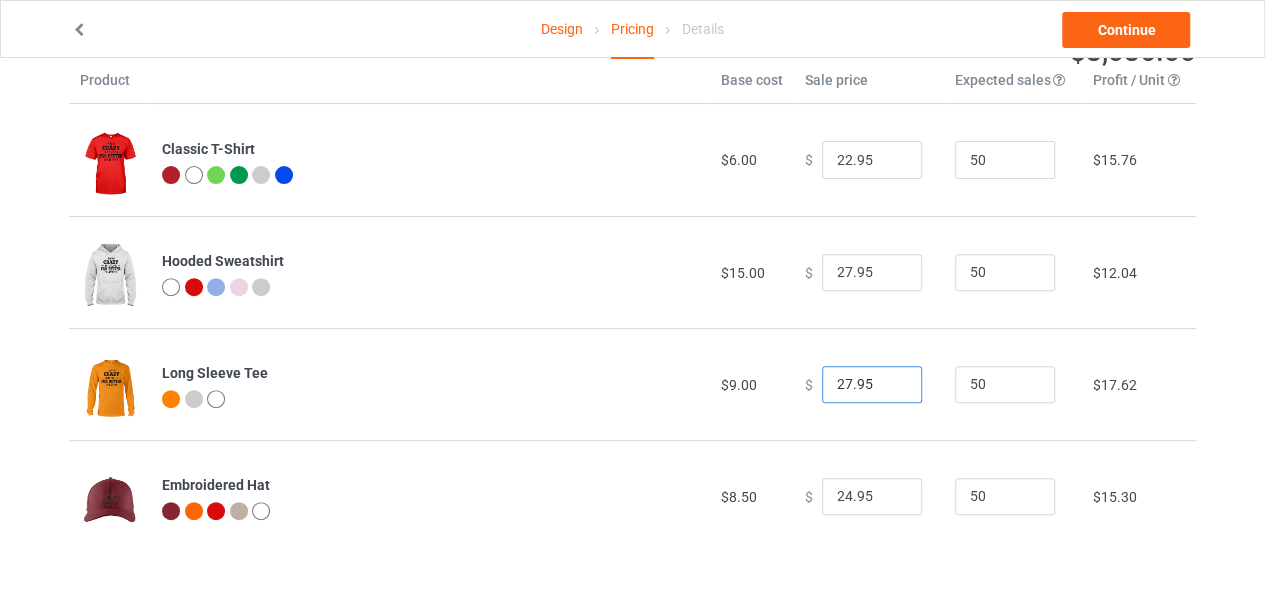 drag, startPoint x: 838, startPoint y: 376, endPoint x: 816, endPoint y: 369, distance: 23.086792 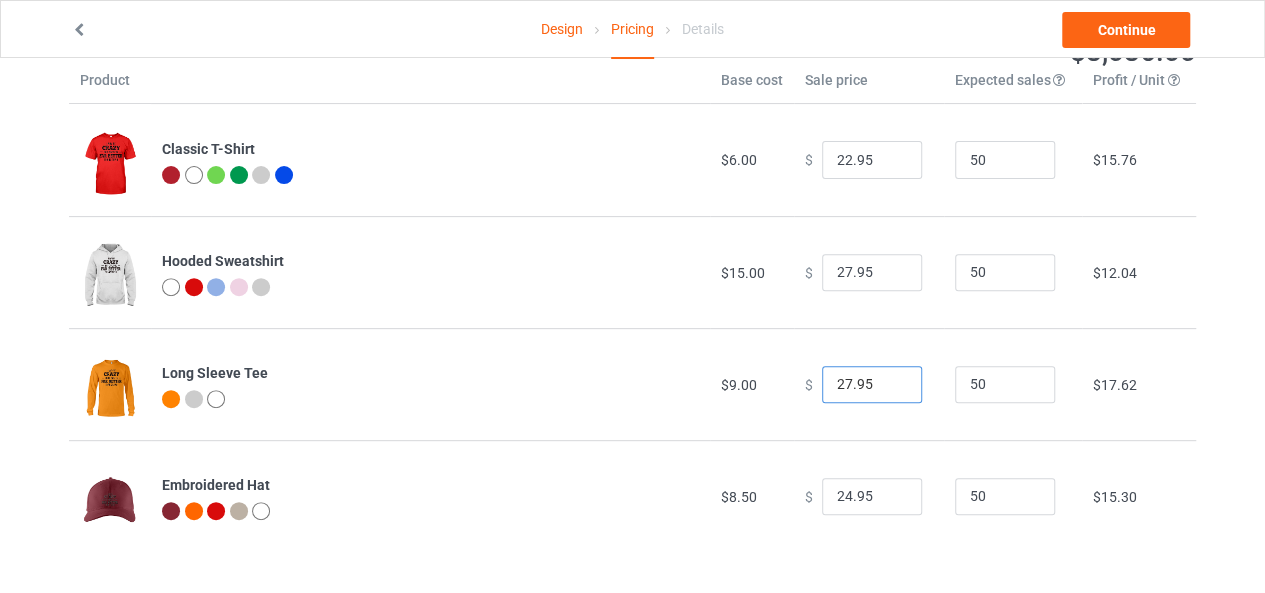 click on "27.95" at bounding box center (872, 385) 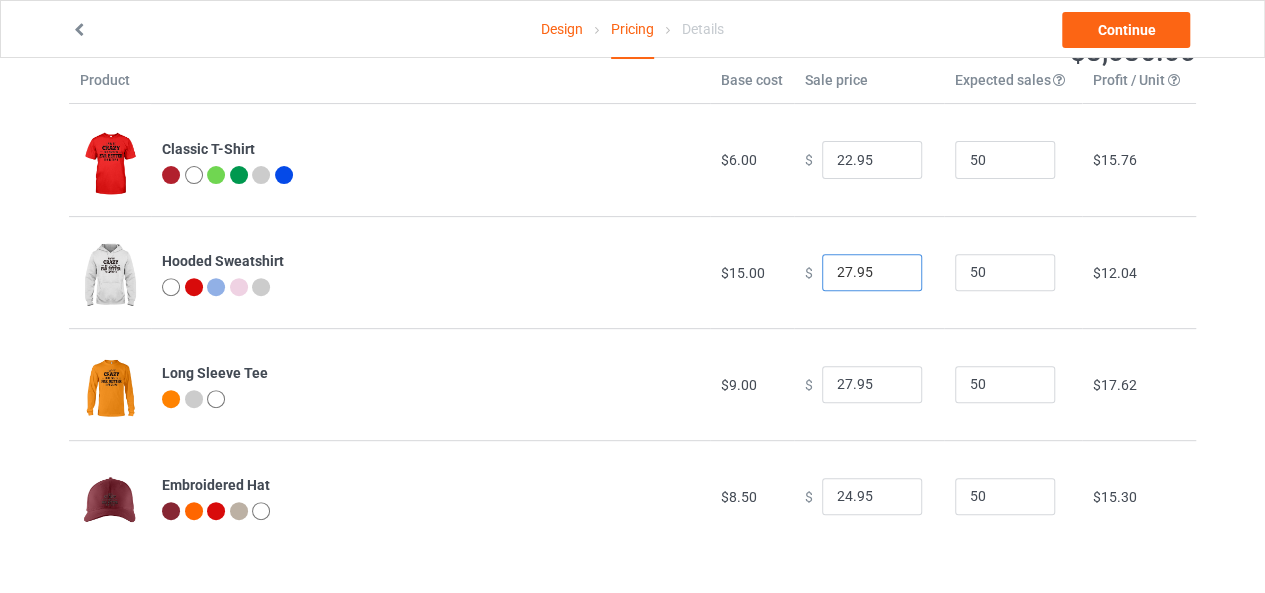 click on "27.95" at bounding box center (872, 273) 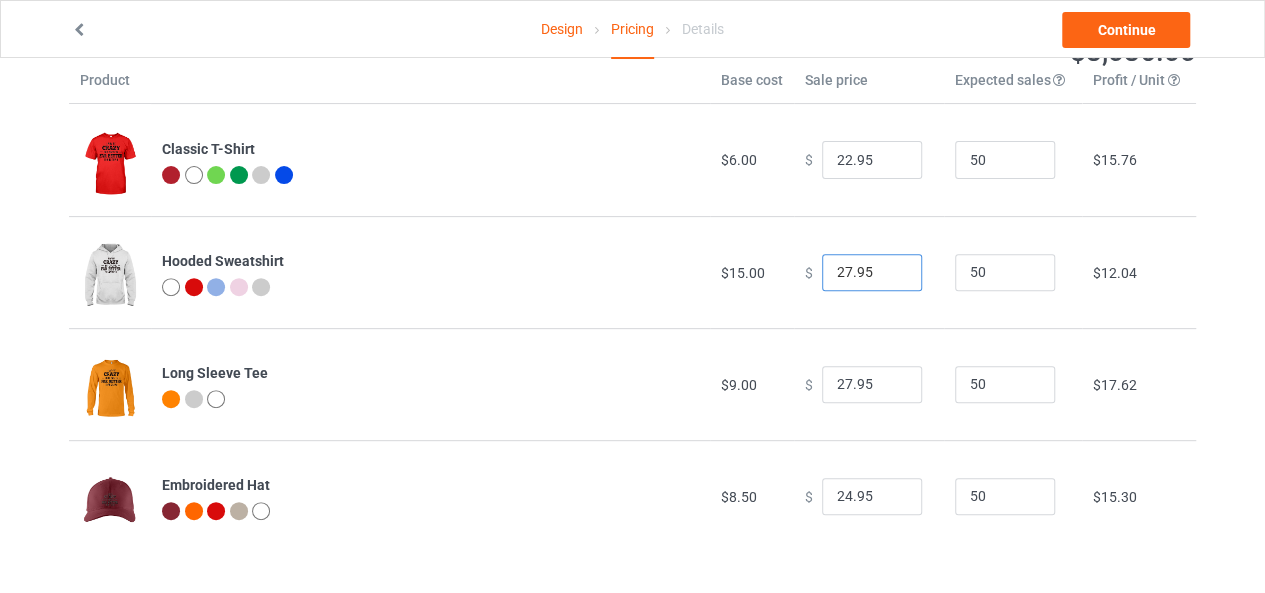 click on "27.95" at bounding box center (872, 273) 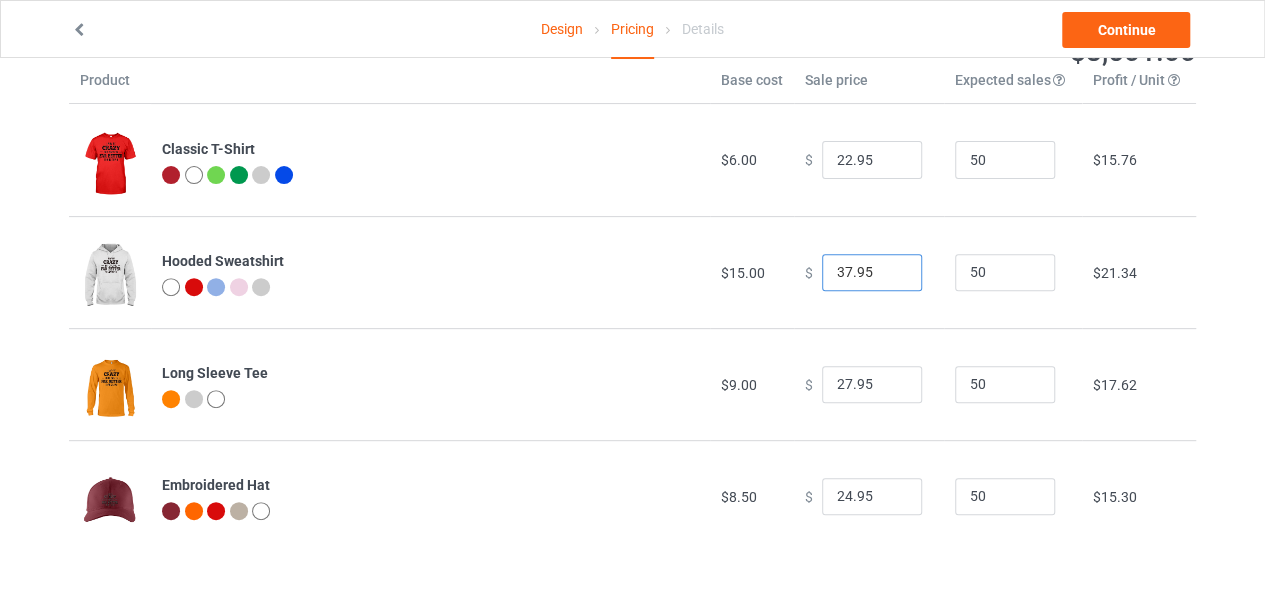 type on "37.95" 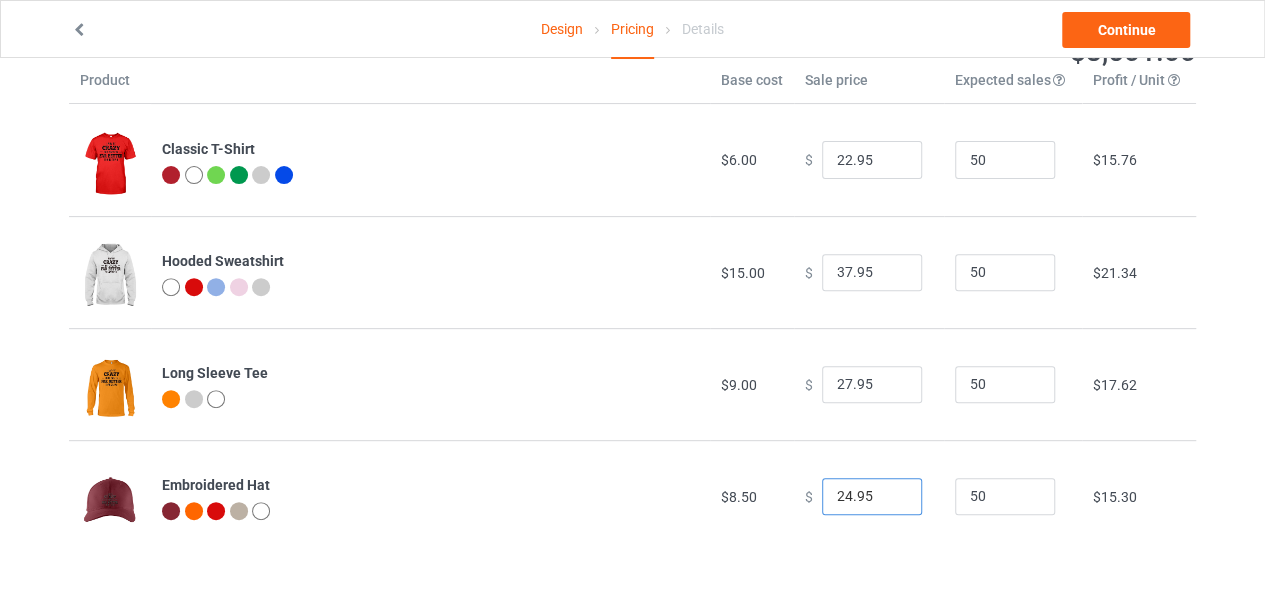 drag, startPoint x: 838, startPoint y: 487, endPoint x: 780, endPoint y: 483, distance: 58.137768 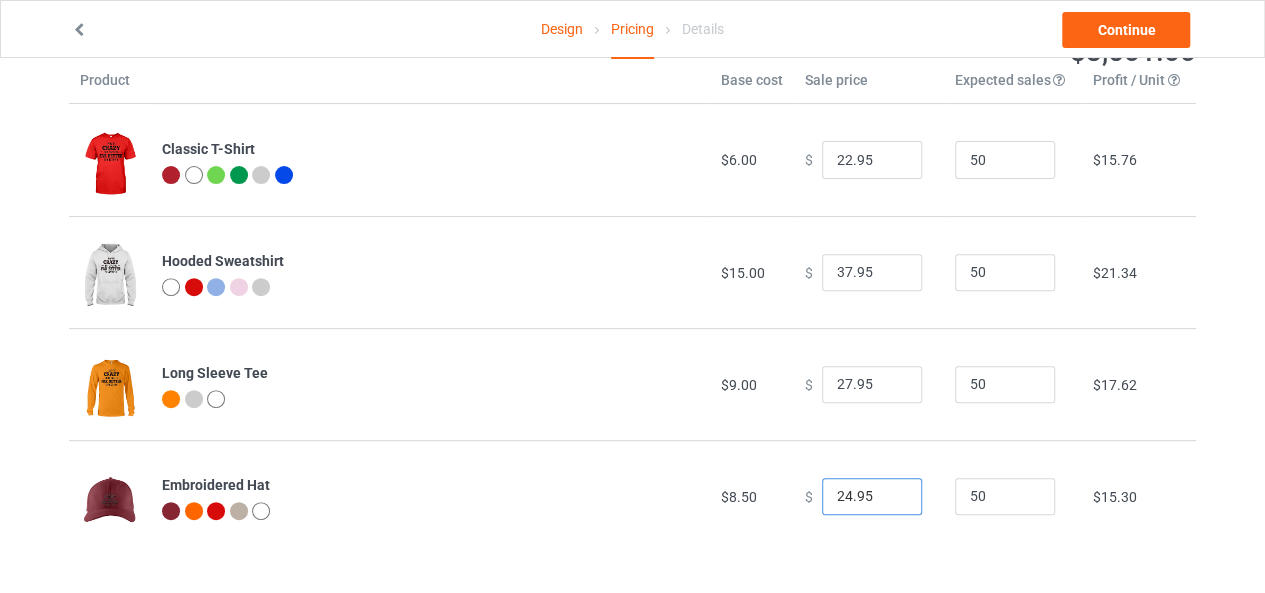 click on "$     24.95" at bounding box center [869, 496] 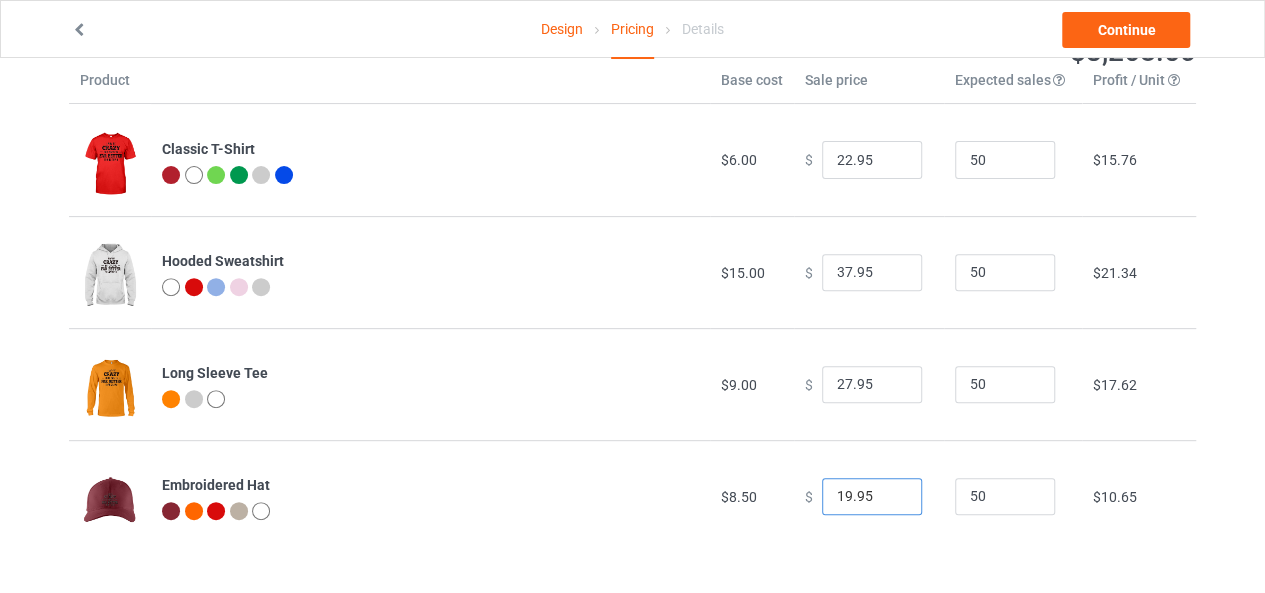 scroll, scrollTop: 224, scrollLeft: 0, axis: vertical 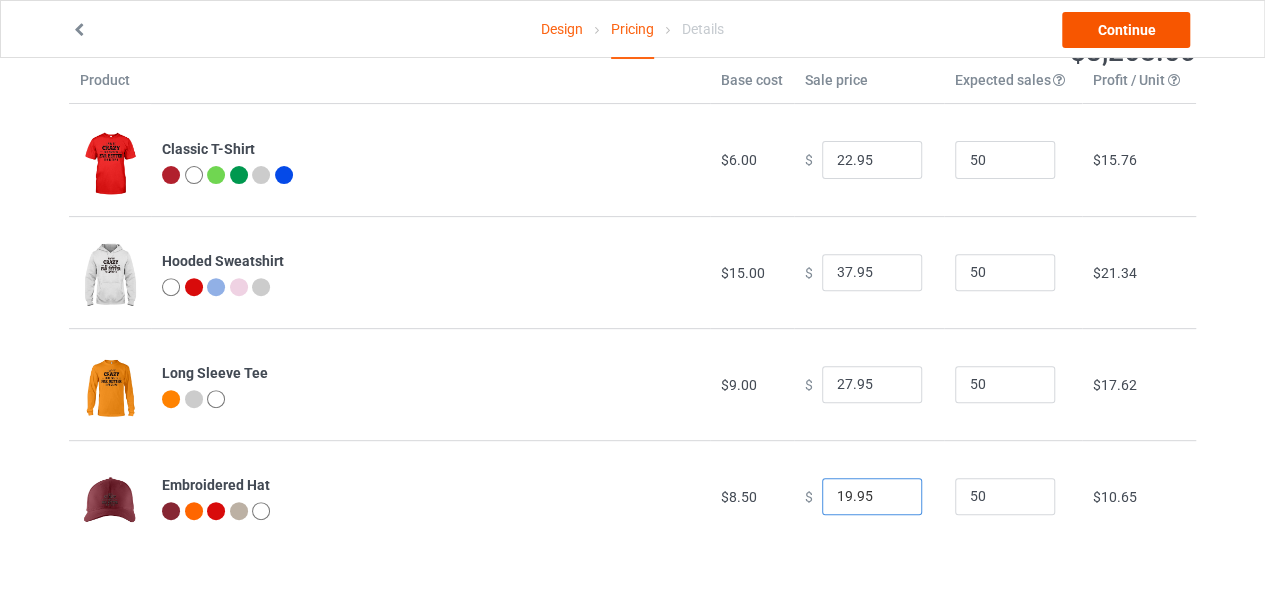 type on "19.95" 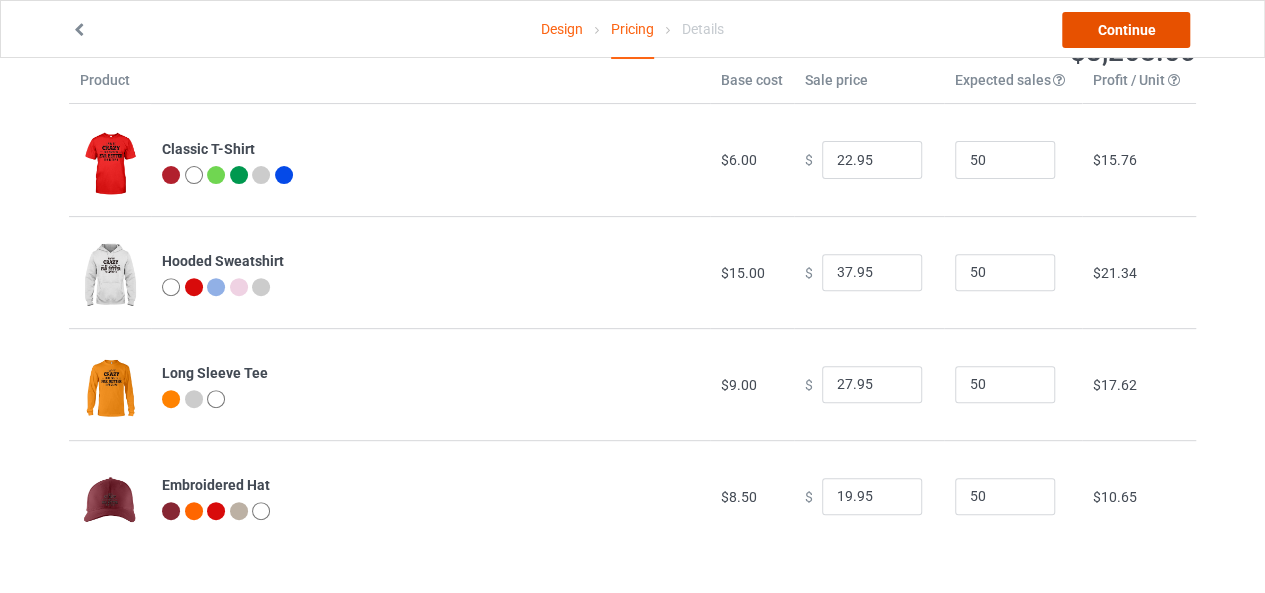 click on "Continue" at bounding box center (1126, 30) 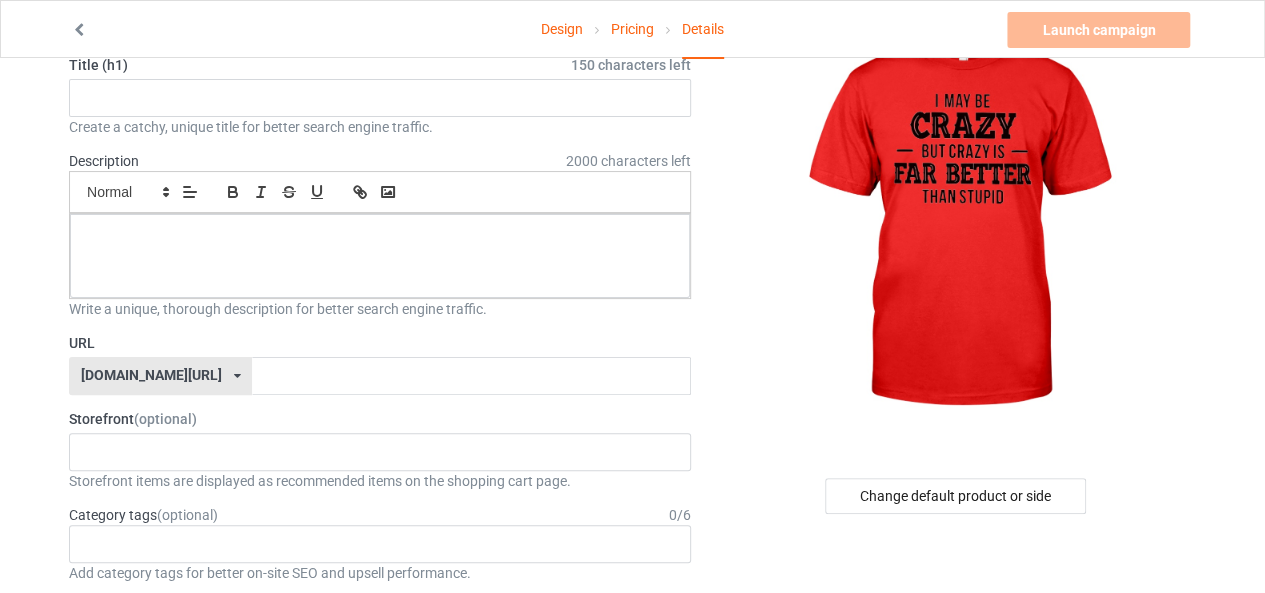 scroll, scrollTop: 83, scrollLeft: 0, axis: vertical 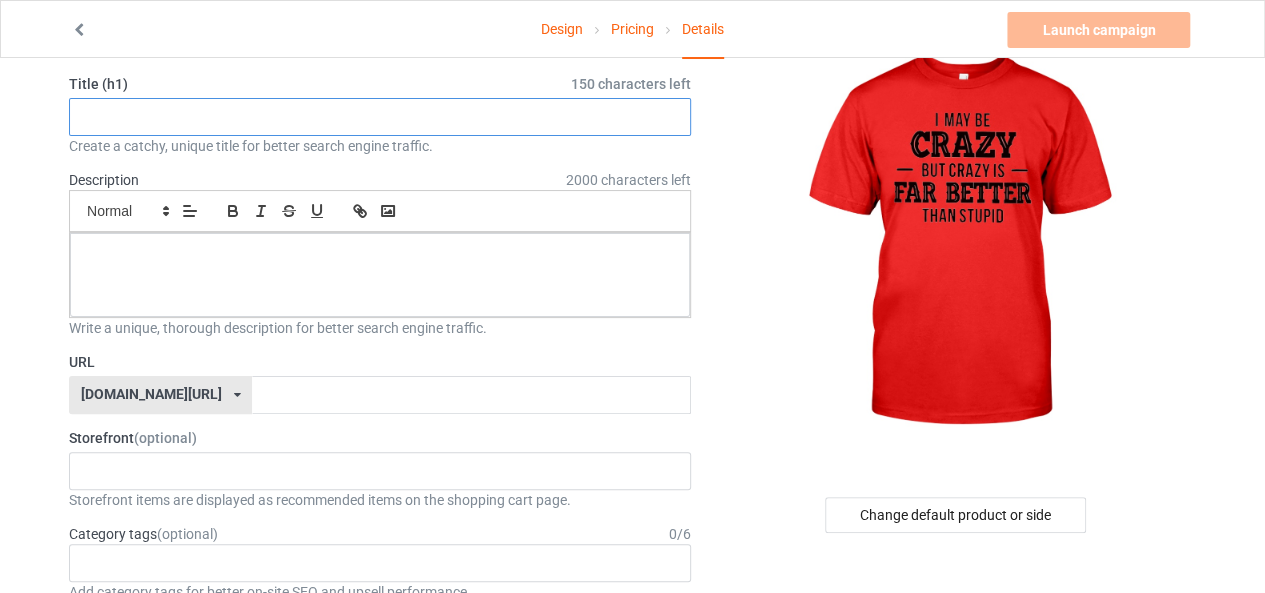 click at bounding box center (380, 117) 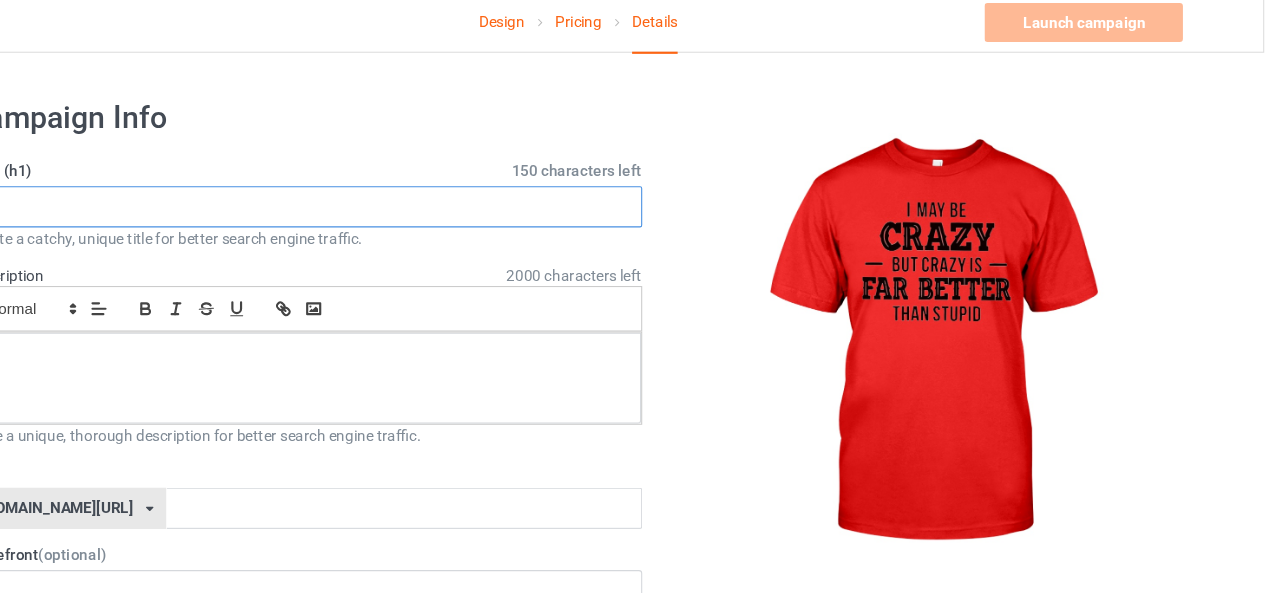 scroll, scrollTop: 0, scrollLeft: 0, axis: both 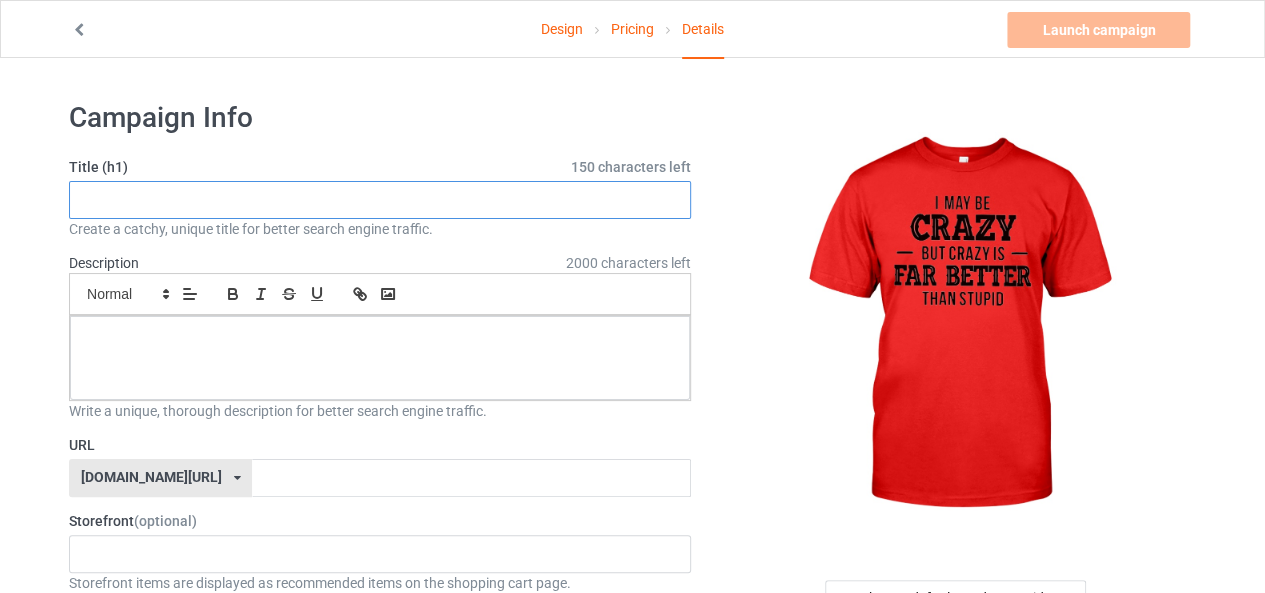click at bounding box center (380, 200) 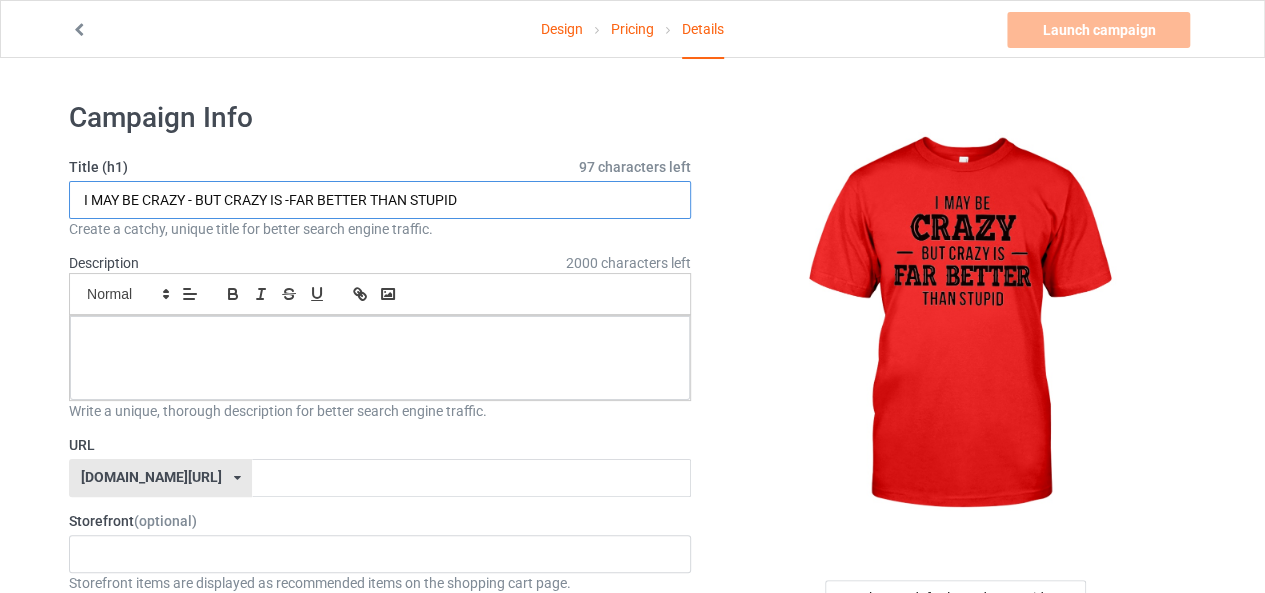 type on "I MAY BE CRAZY - BUT CRAZY IS -FAR BETTER THAN STUPID" 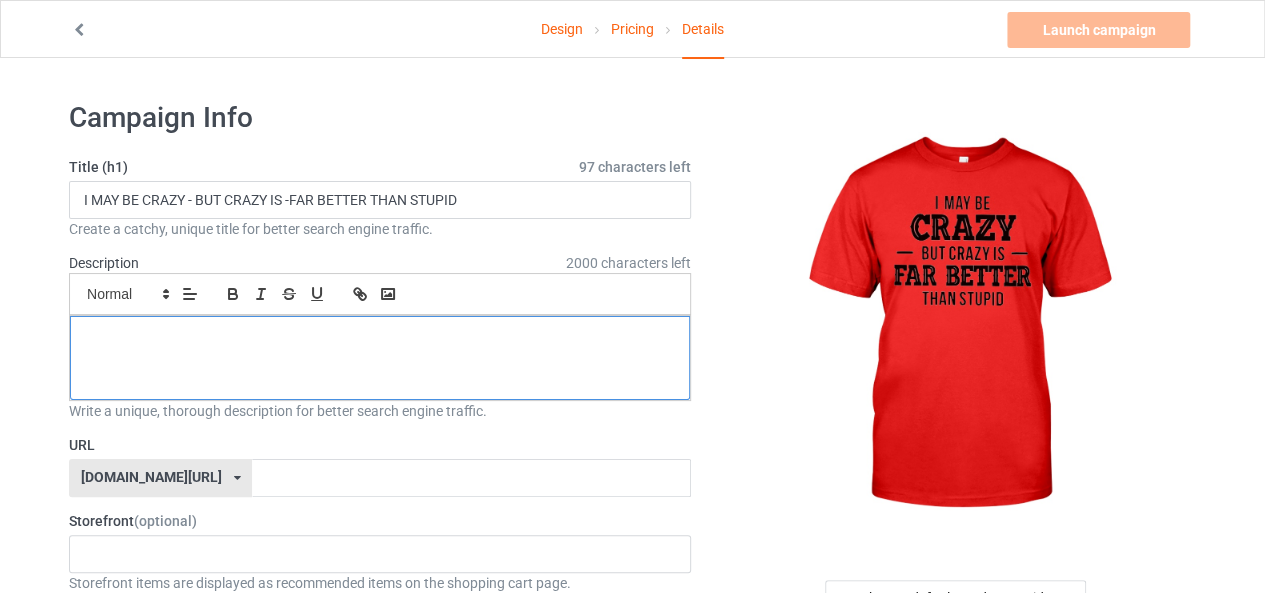 click at bounding box center (380, 358) 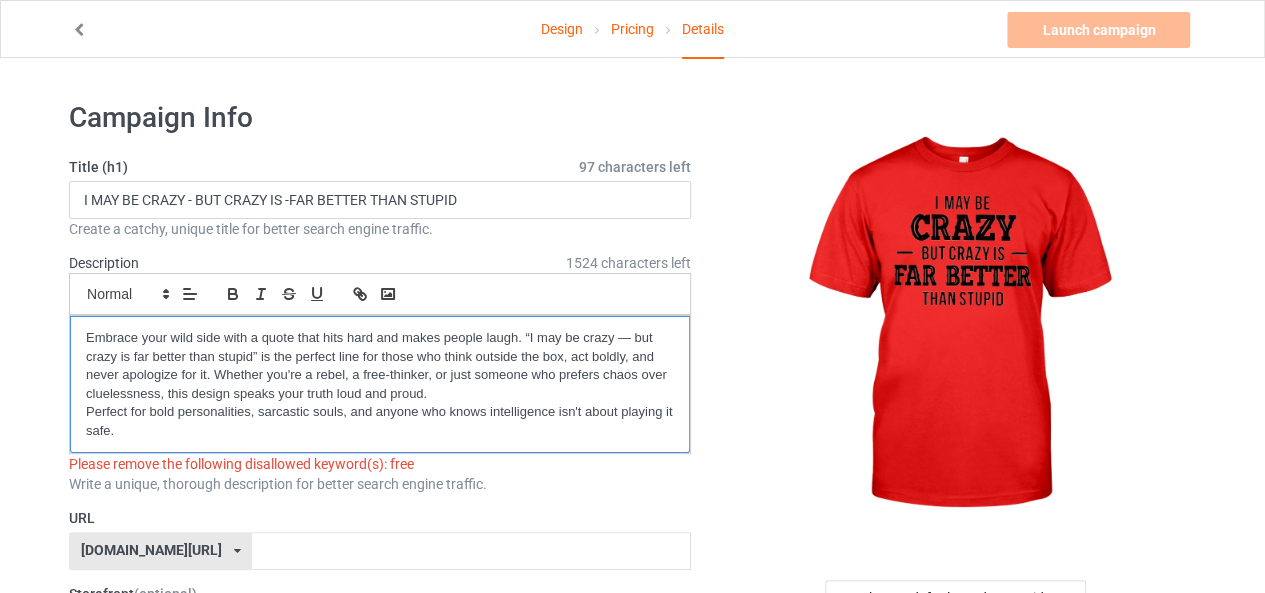 scroll, scrollTop: 0, scrollLeft: 0, axis: both 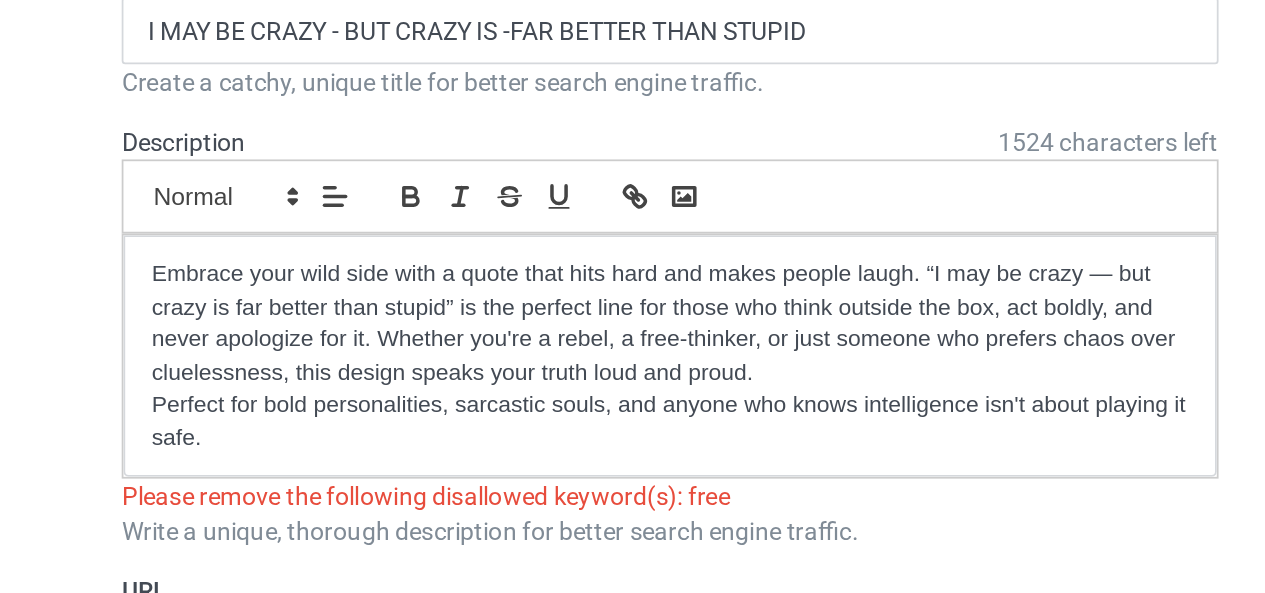 click on "Please remove the following disallowed keyword(s): free" at bounding box center [380, 464] 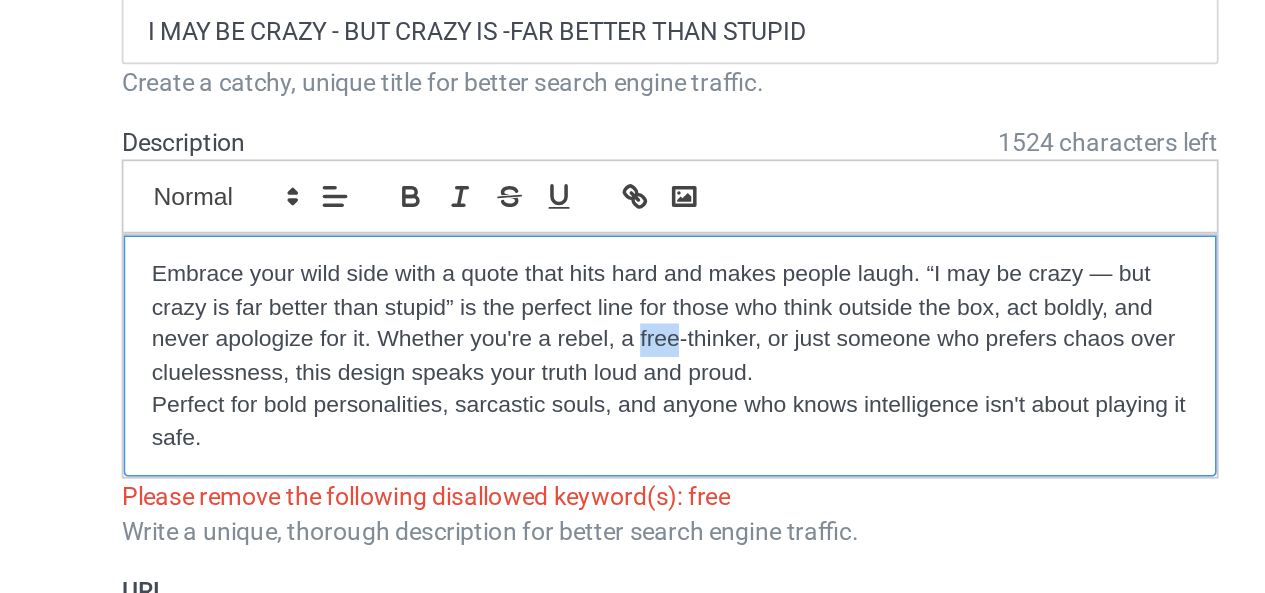 drag, startPoint x: 361, startPoint y: 370, endPoint x: 384, endPoint y: 371, distance: 23.021729 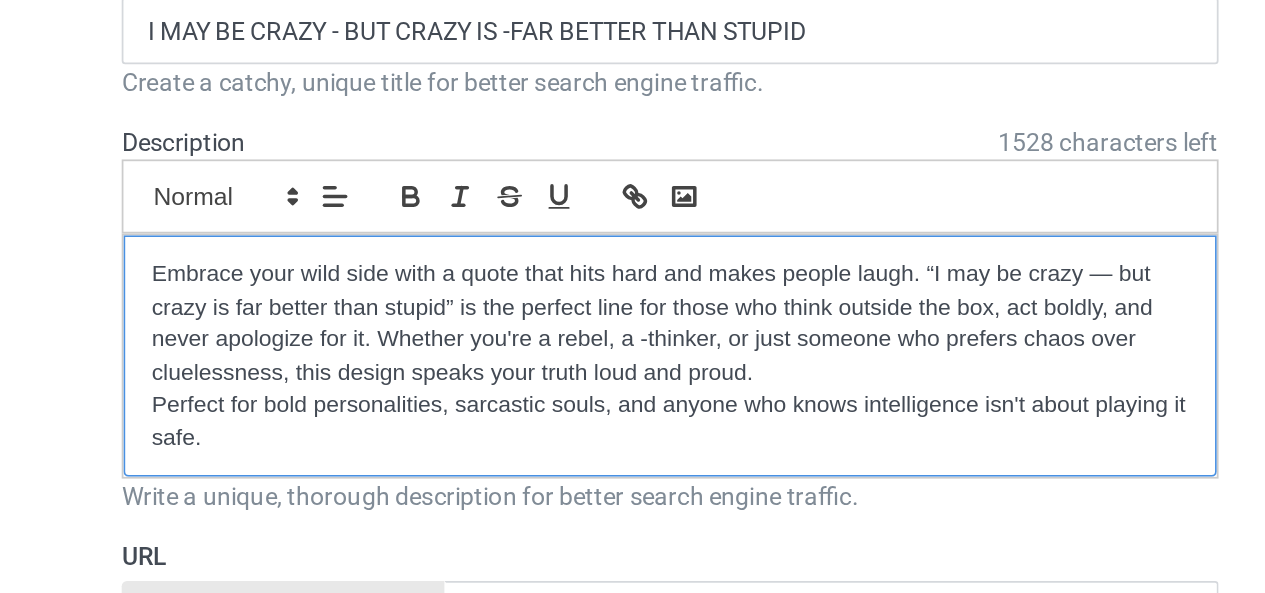click on "Embrace your wild side with a quote that hits hard and makes people laugh. “I may be crazy — but crazy is far better than stupid” is the perfect line for those who think outside the box, act boldly, and never apologize for it. Whether you're a rebel, a -thinker, or just someone who prefers chaos over cluelessness, this design speaks your truth loud and proud." at bounding box center [380, 366] 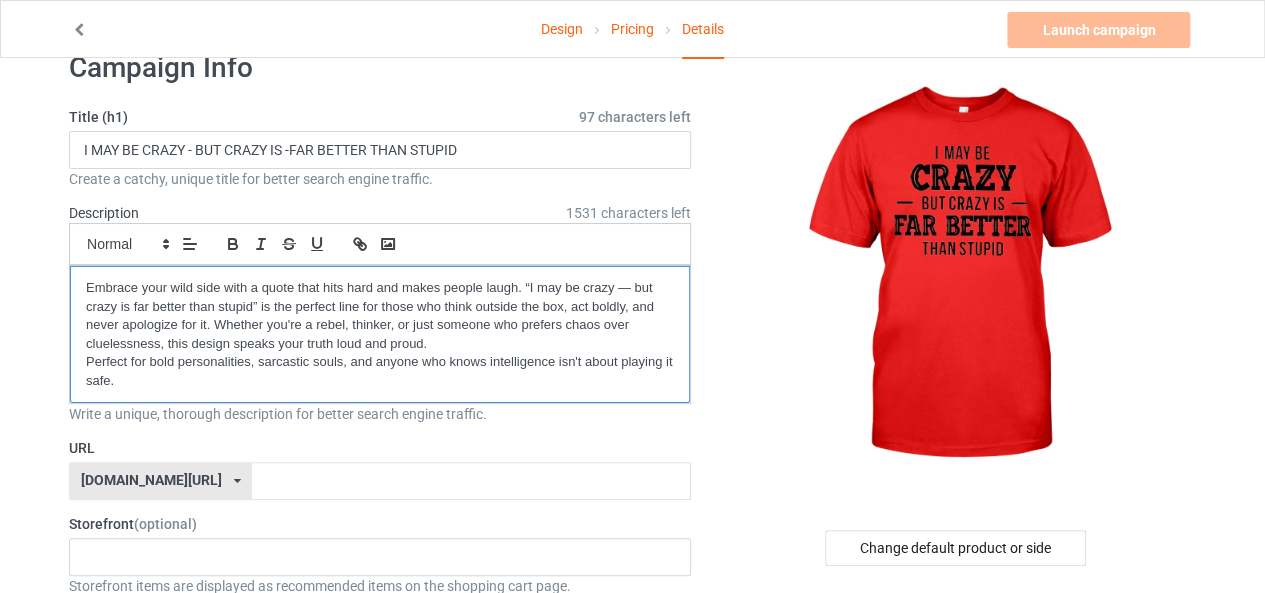 scroll, scrollTop: 52, scrollLeft: 0, axis: vertical 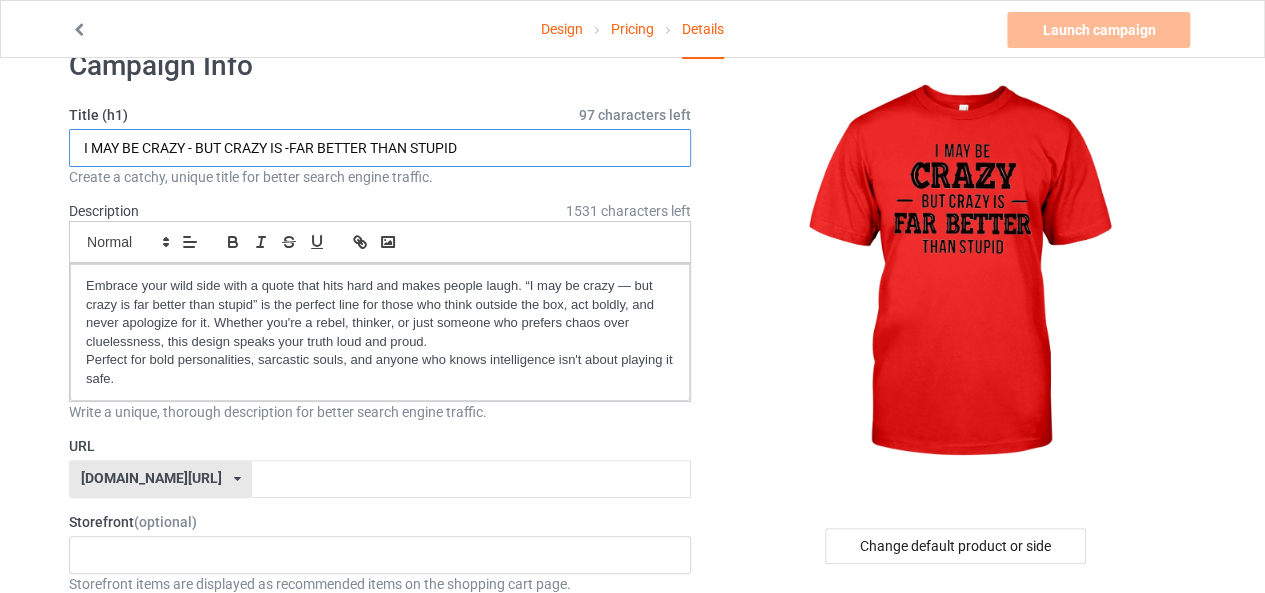 click on "I MAY BE CRAZY - BUT CRAZY IS -FAR BETTER THAN STUPID" at bounding box center [380, 148] 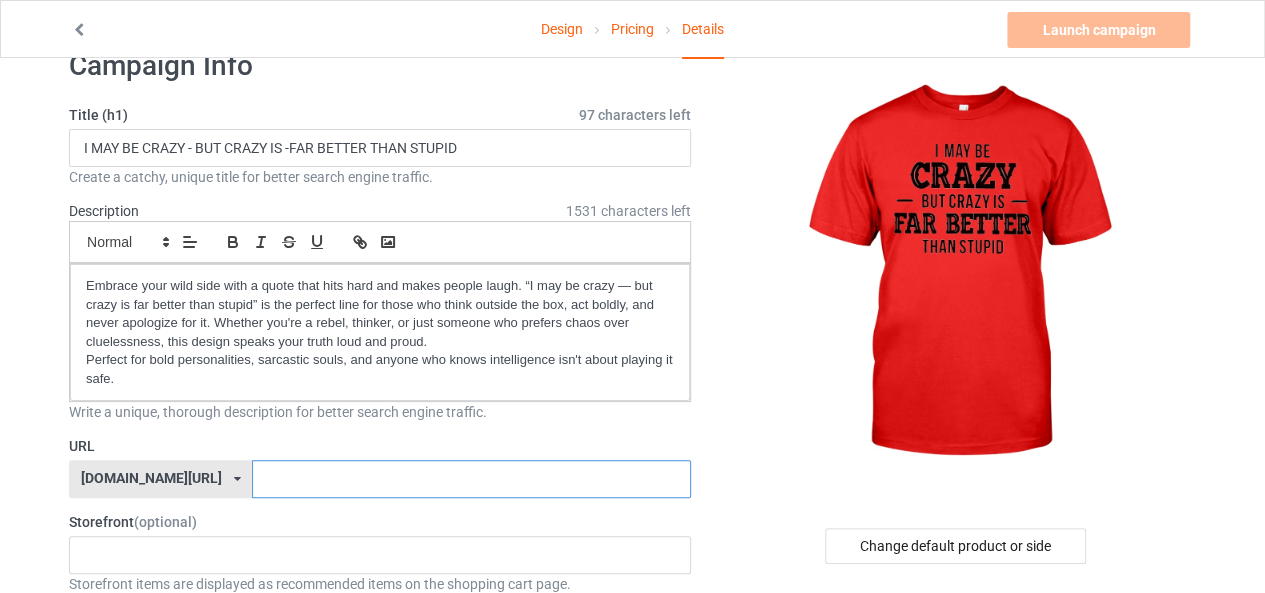 click at bounding box center (471, 479) 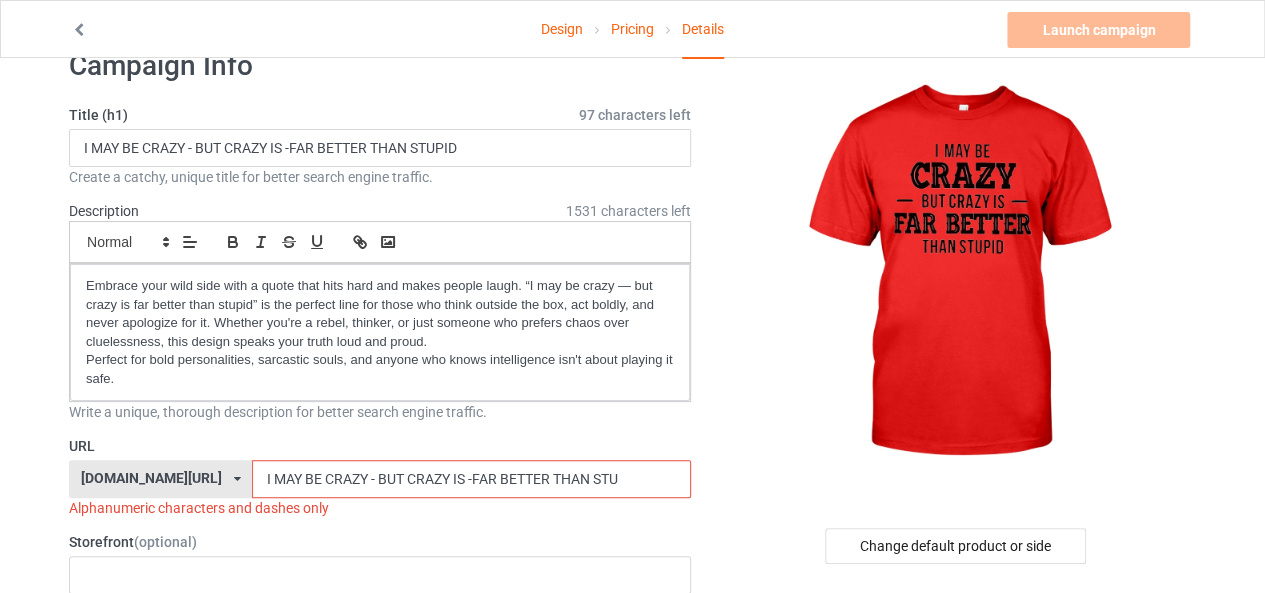 click on "I MAY BE CRAZY - BUT CRAZY IS -FAR BETTER THAN STU" at bounding box center (471, 479) 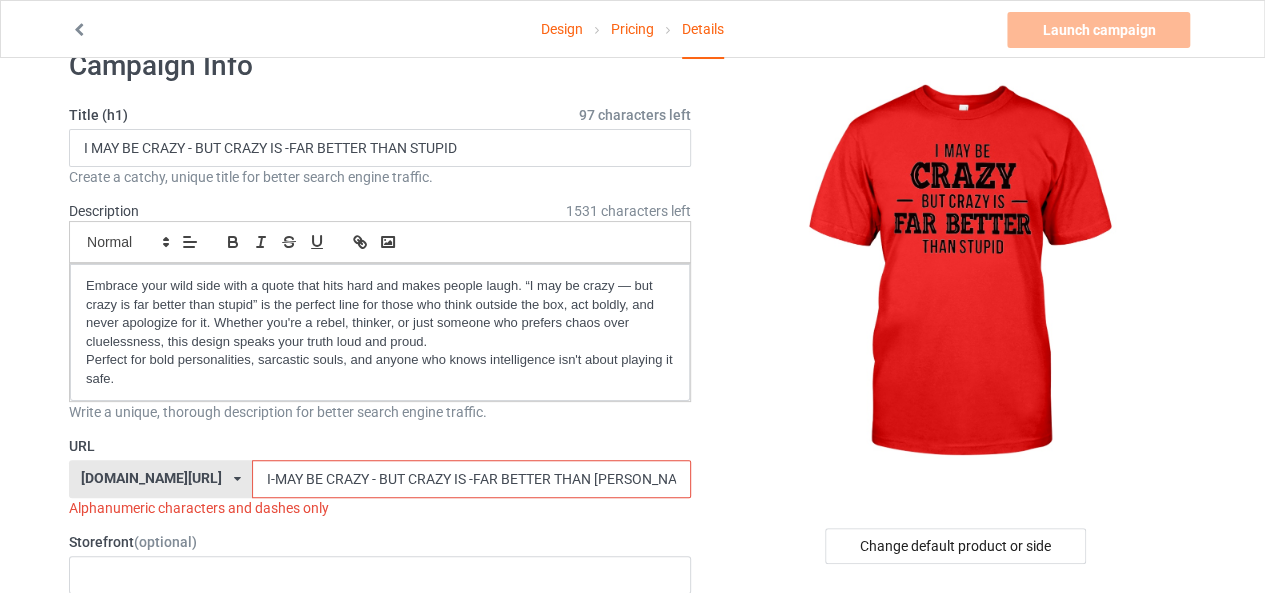click on "I-MAY BE CRAZY - BUT CRAZY IS -FAR BETTER THAN [PERSON_NAME]" at bounding box center [471, 479] 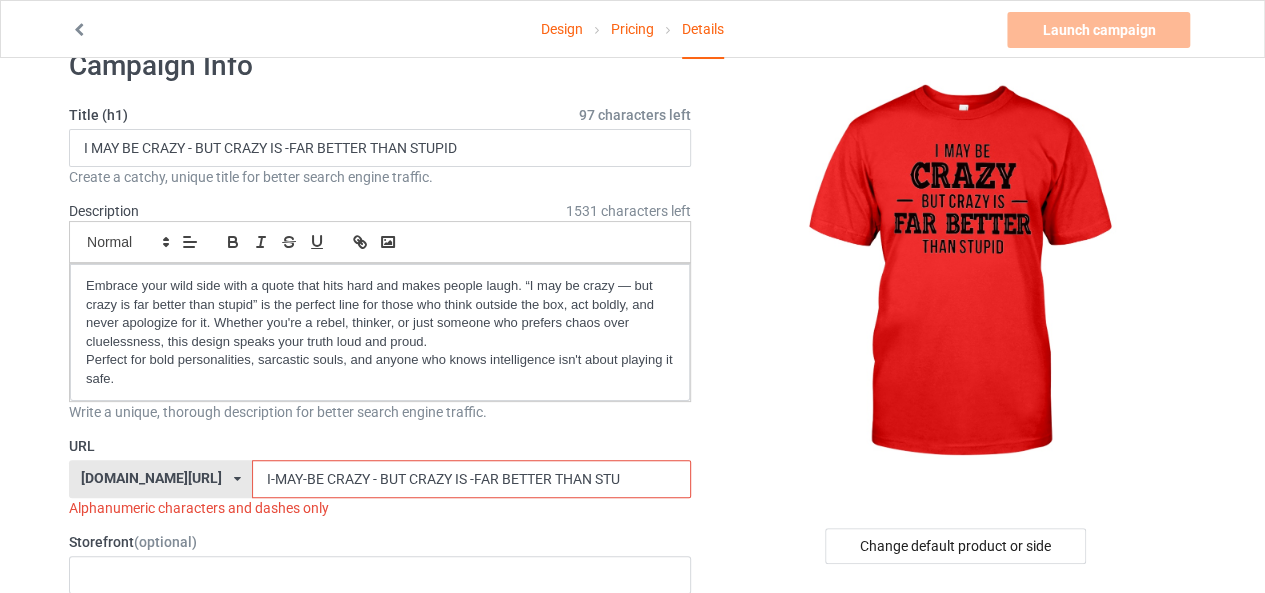 click on "I-MAY-BE CRAZY - BUT CRAZY IS -FAR BETTER THAN STU" at bounding box center [471, 479] 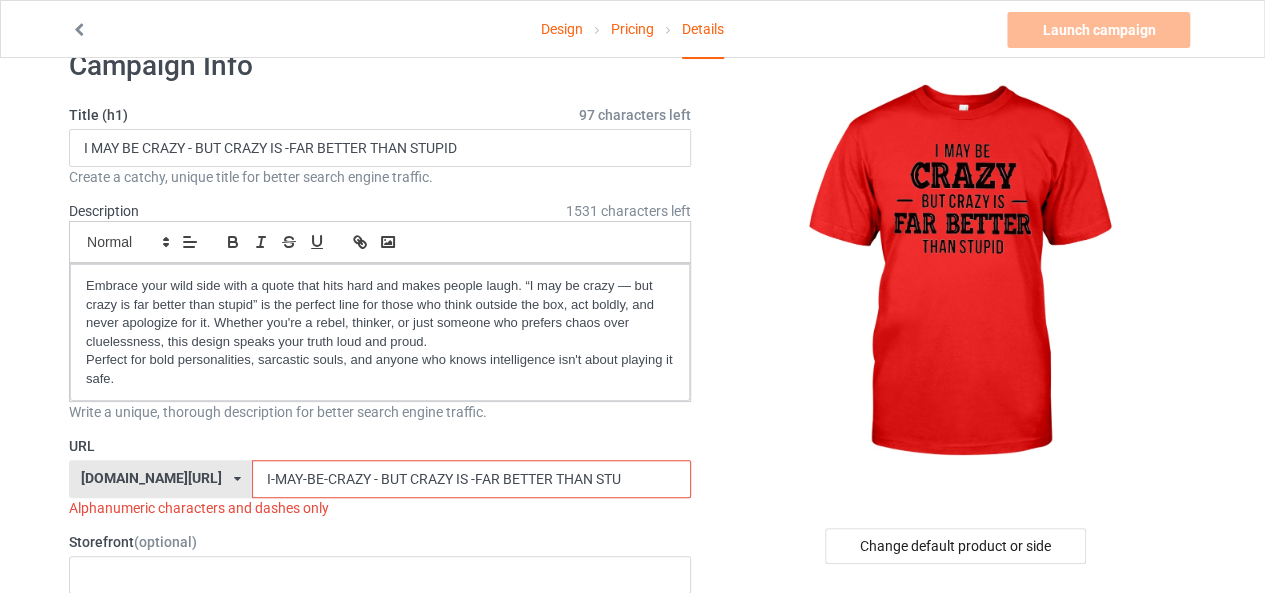 click on "I-MAY-BE-CRAZY - BUT CRAZY IS -FAR BETTER THAN STU" at bounding box center (471, 479) 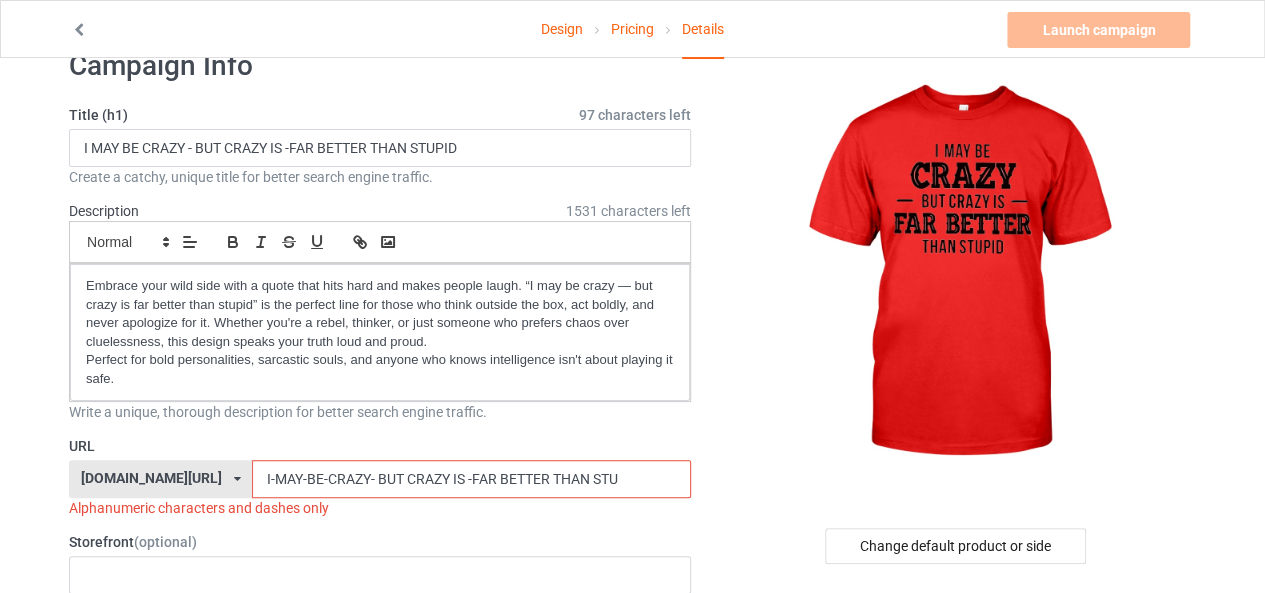 click on "I-MAY-BE-CRAZY- BUT CRAZY IS -FAR BETTER THAN STU" at bounding box center (471, 479) 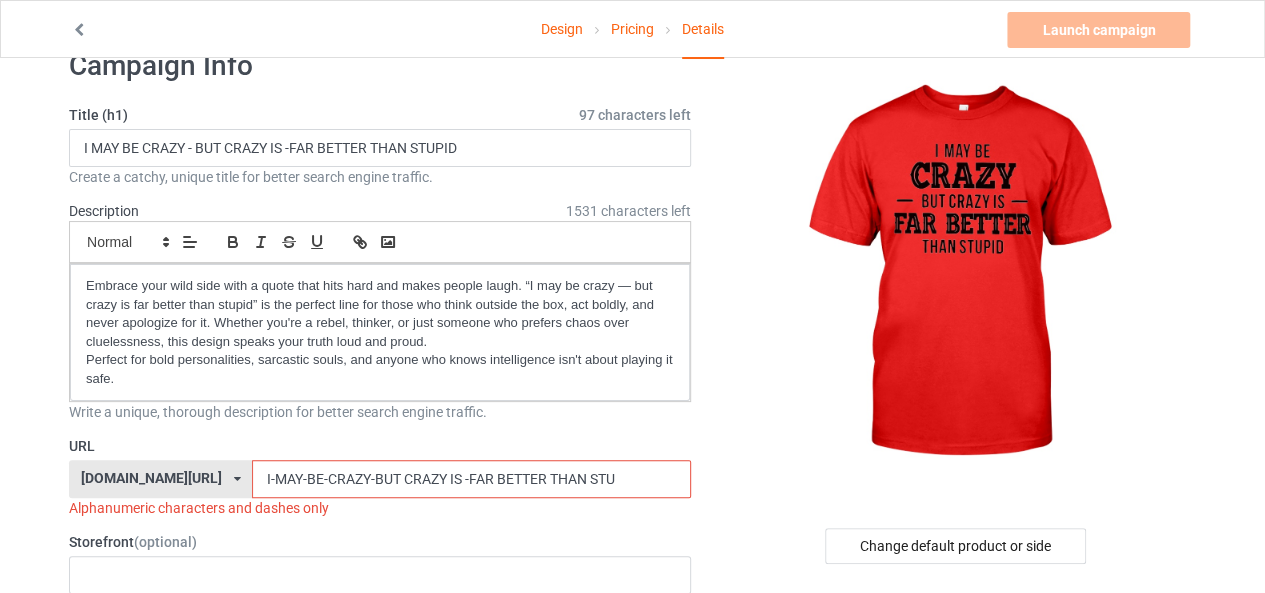 click on "I-MAY-BE-CRAZY-BUT CRAZY IS -FAR BETTER THAN STU" at bounding box center (471, 479) 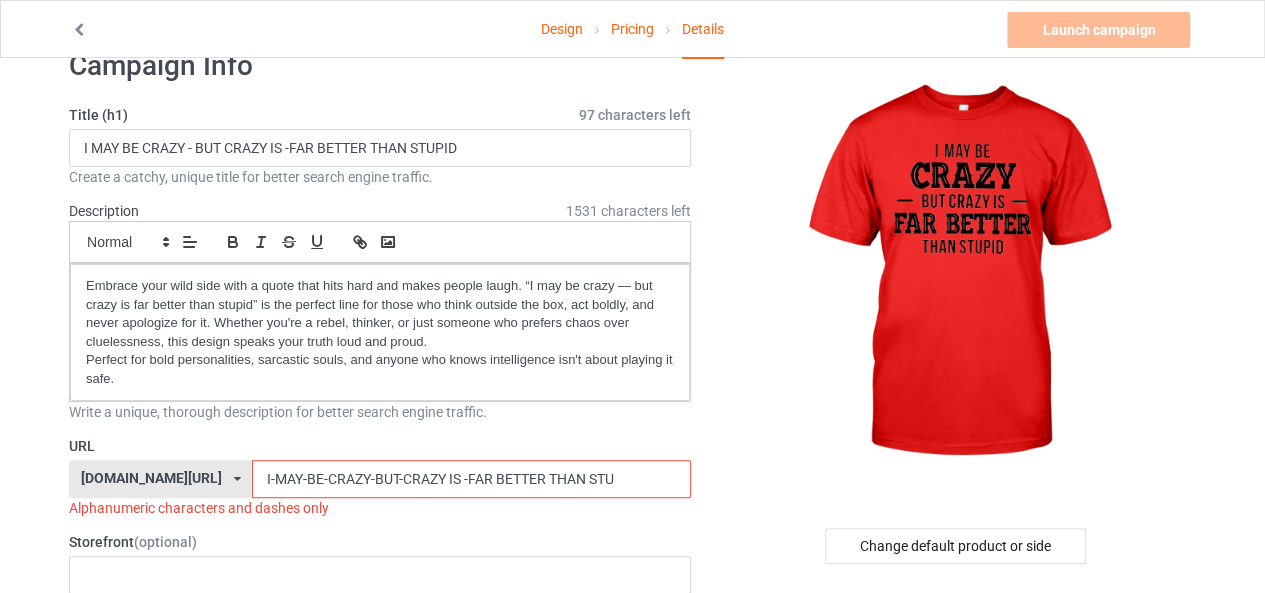 click on "I-MAY-BE-CRAZY-BUT-CRAZY IS -FAR BETTER THAN STU" at bounding box center [471, 479] 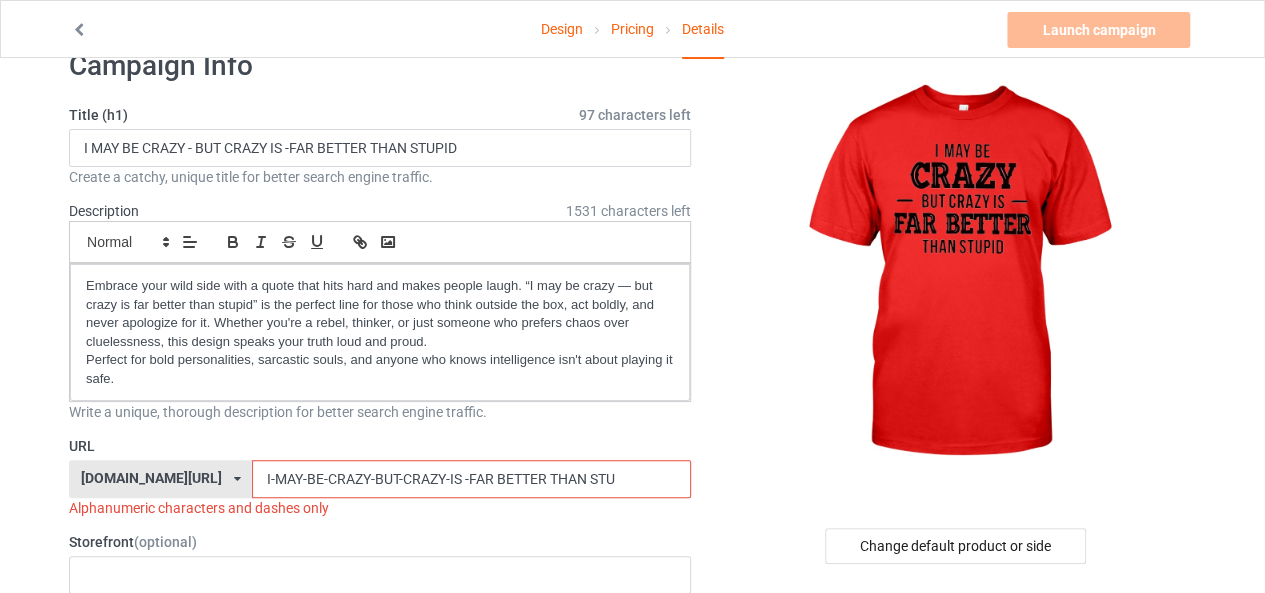click on "I-MAY-BE-CRAZY-BUT-CRAZY-IS -FAR BETTER THAN STU" at bounding box center [471, 479] 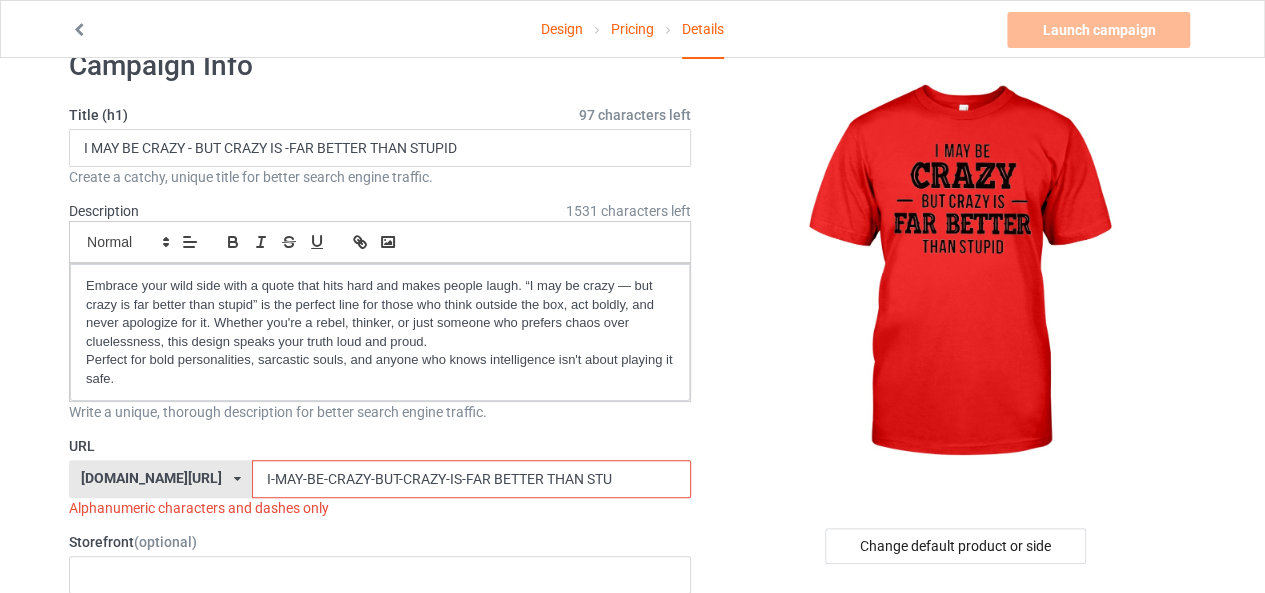 click on "I-MAY-BE-CRAZY-BUT-CRAZY-IS-FAR BETTER THAN STU" at bounding box center [471, 479] 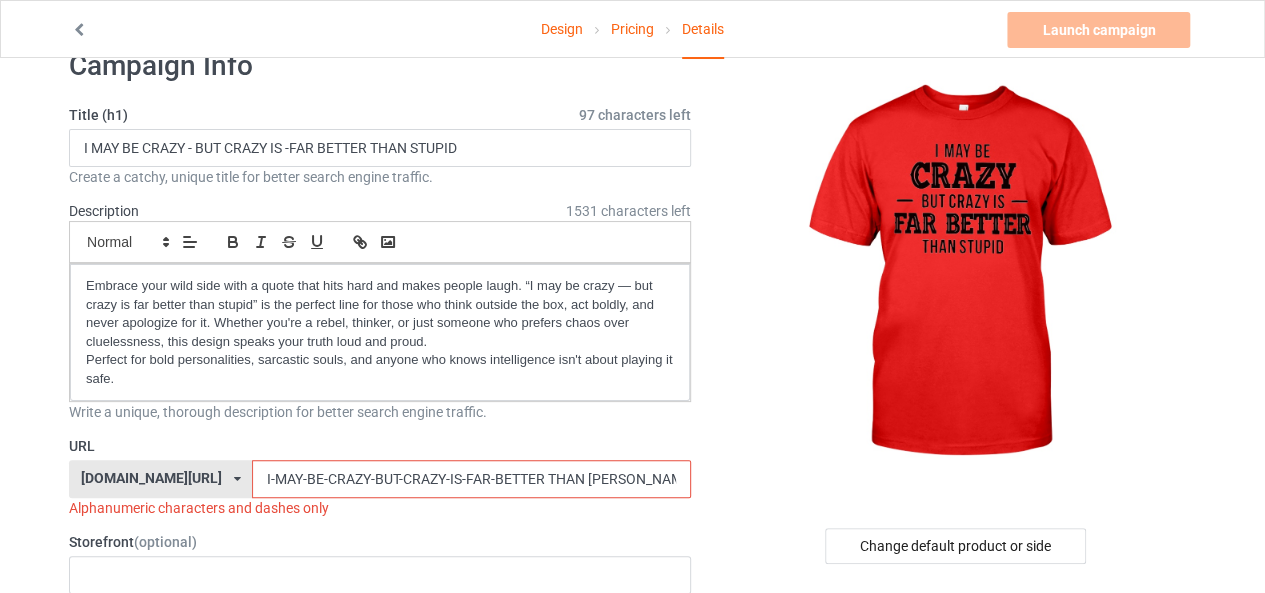 click on "I-MAY-BE-CRAZY-BUT-CRAZY-IS-FAR-BETTER THAN [PERSON_NAME]" at bounding box center (471, 479) 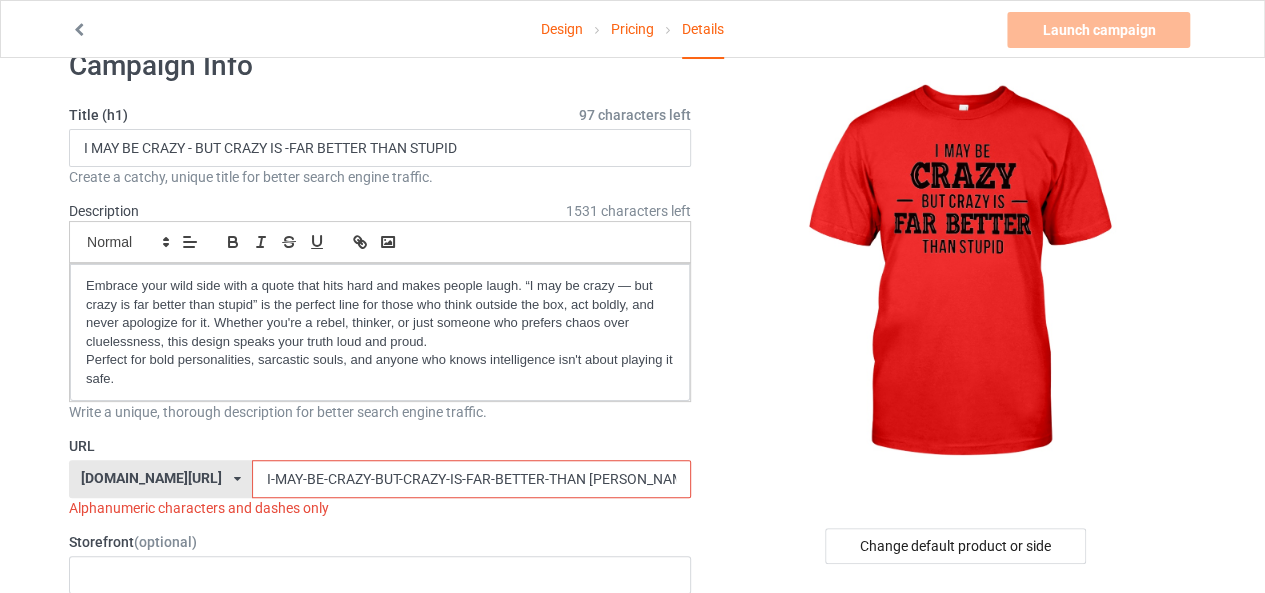 click on "I-MAY-BE-CRAZY-BUT-CRAZY-IS-FAR-BETTER-THAN [PERSON_NAME]" at bounding box center [471, 479] 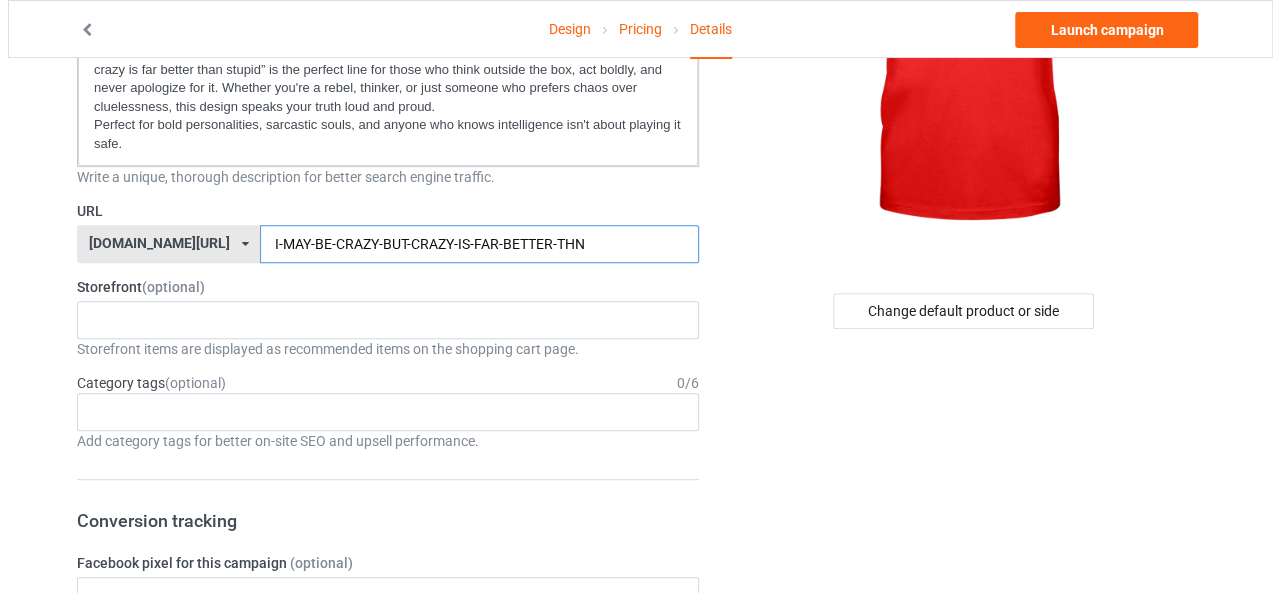 scroll, scrollTop: 0, scrollLeft: 0, axis: both 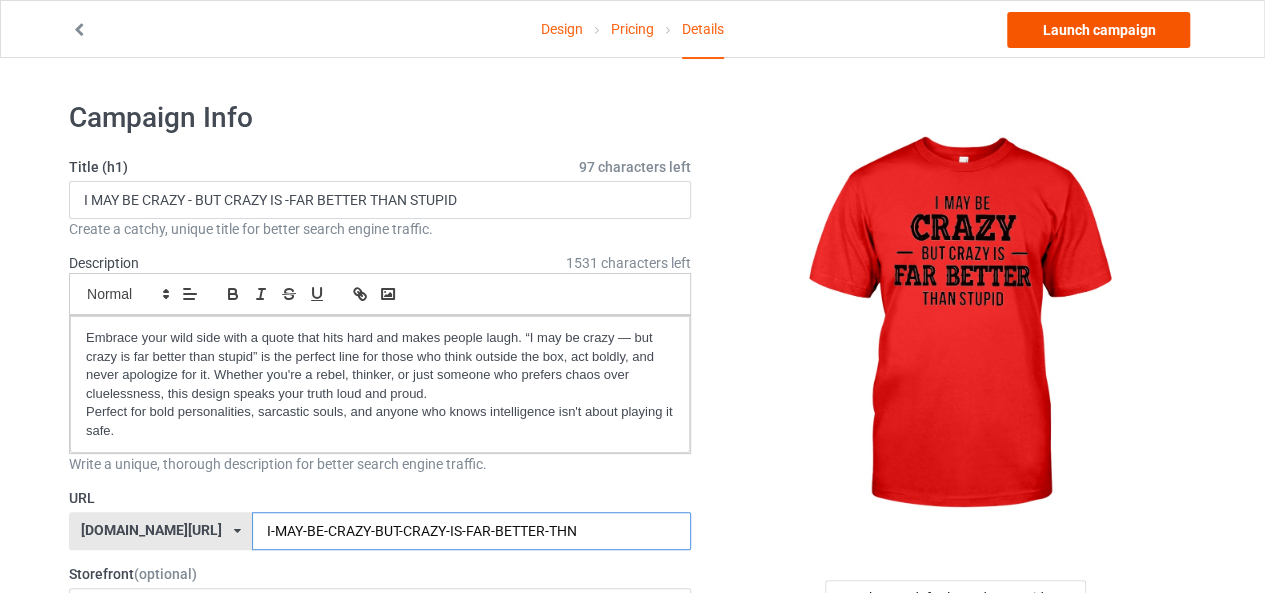 type on "I-MAY-BE-CRAZY-BUT-CRAZY-IS-FAR-BETTER-THN" 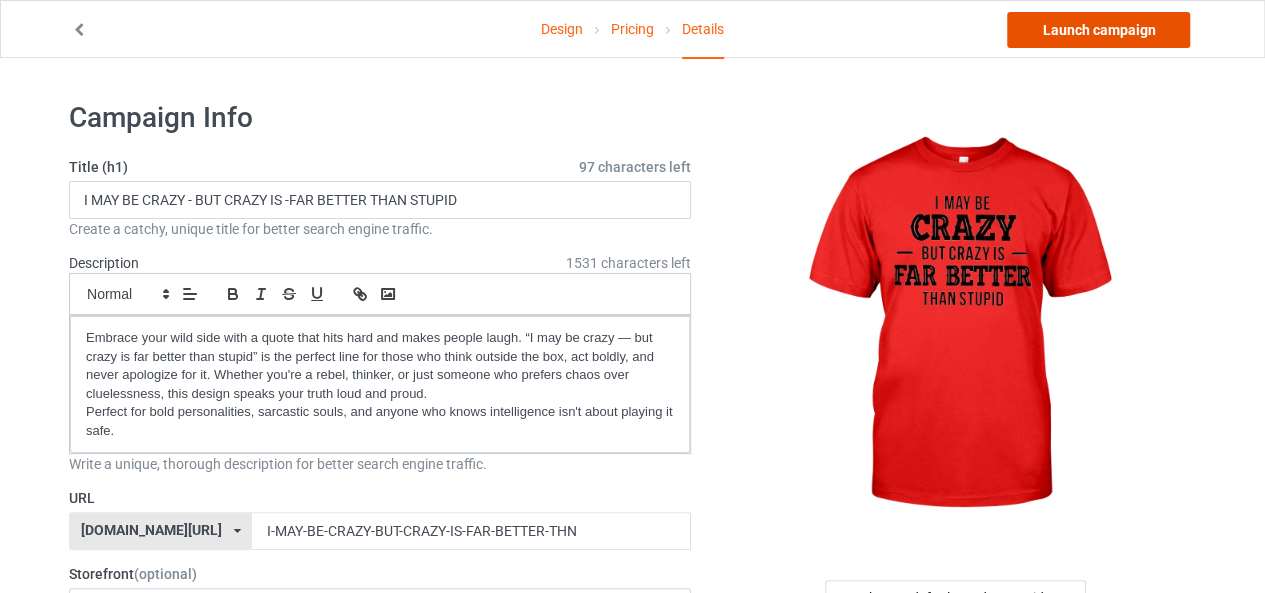 click on "Launch campaign" at bounding box center (1098, 30) 